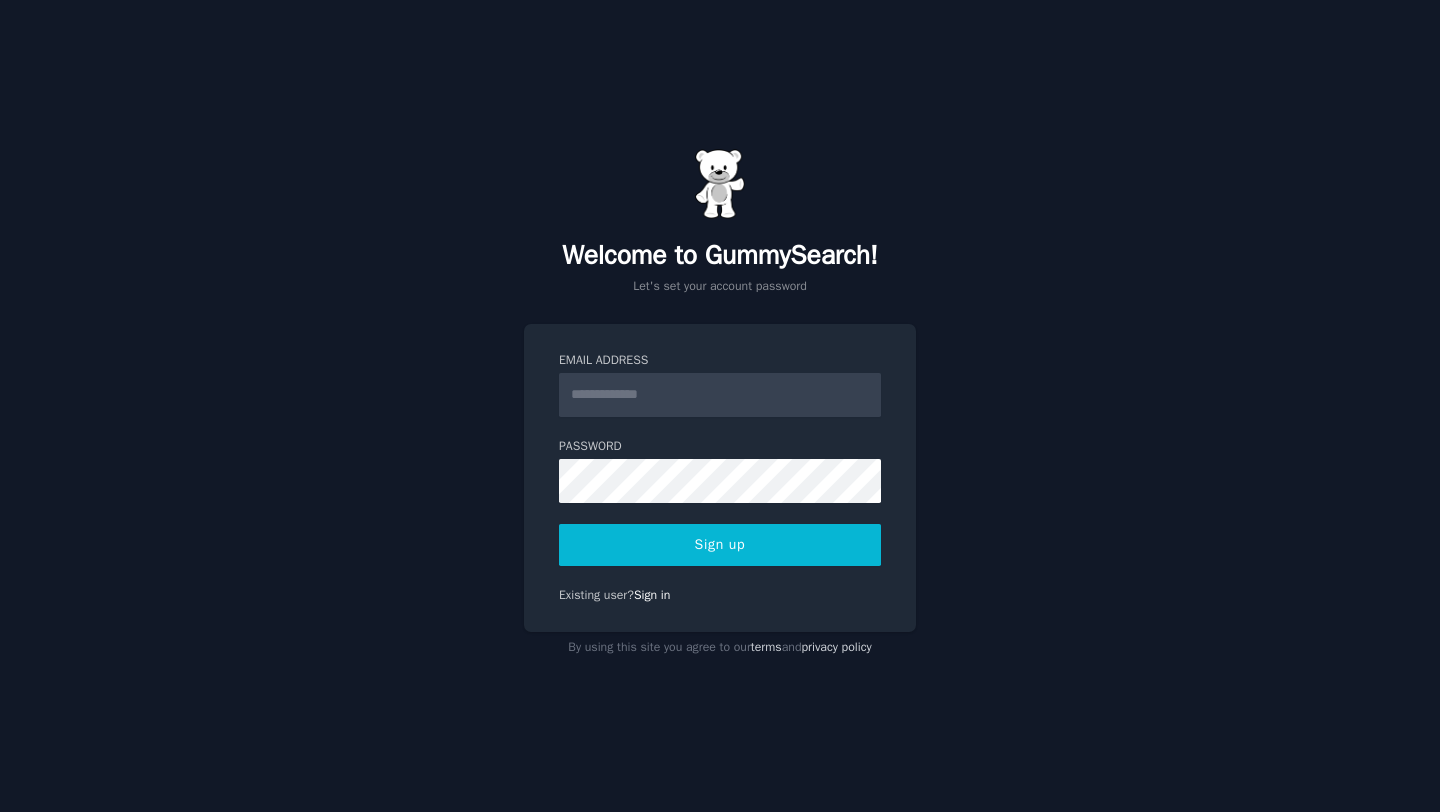 scroll, scrollTop: 0, scrollLeft: 0, axis: both 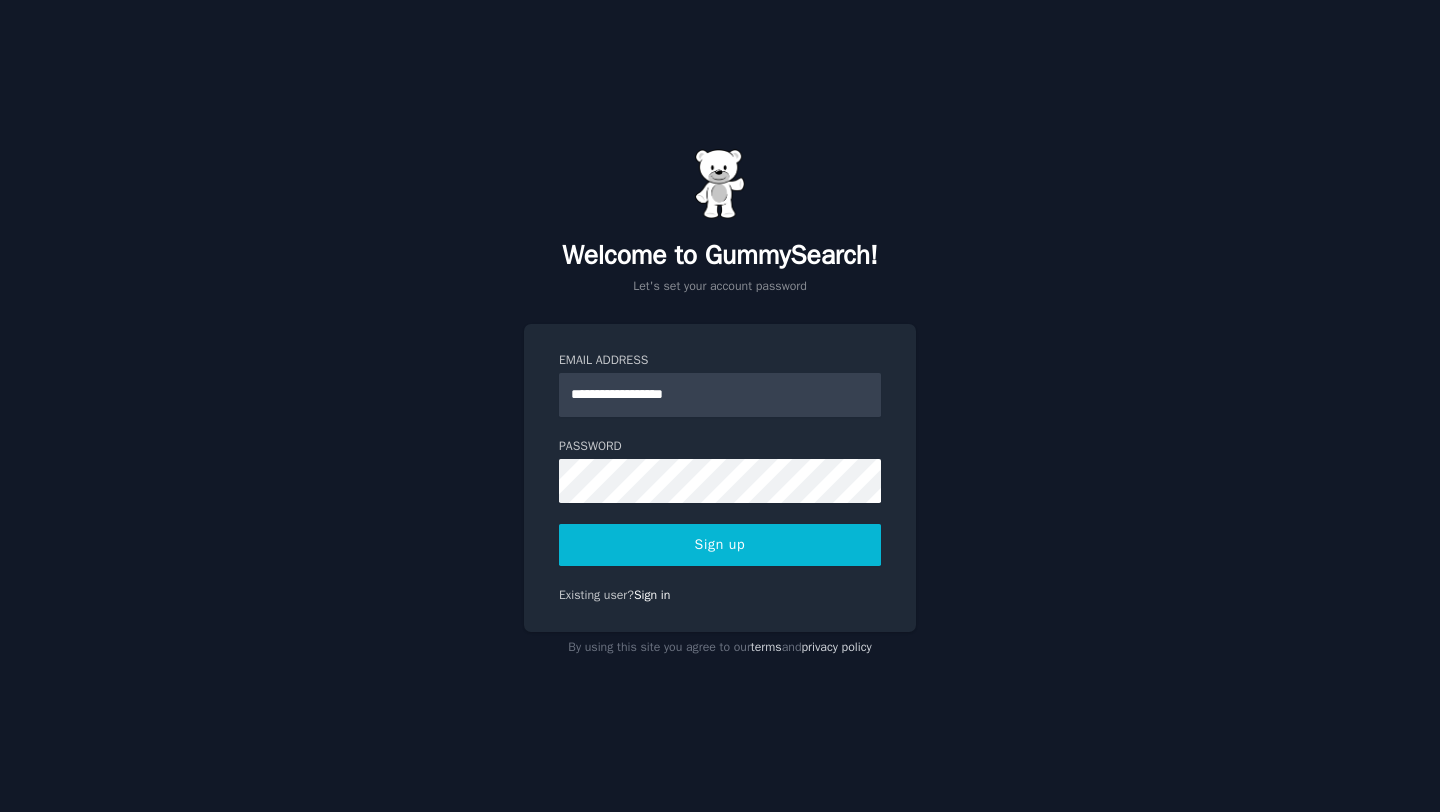 click on "Sign up" at bounding box center [720, 545] 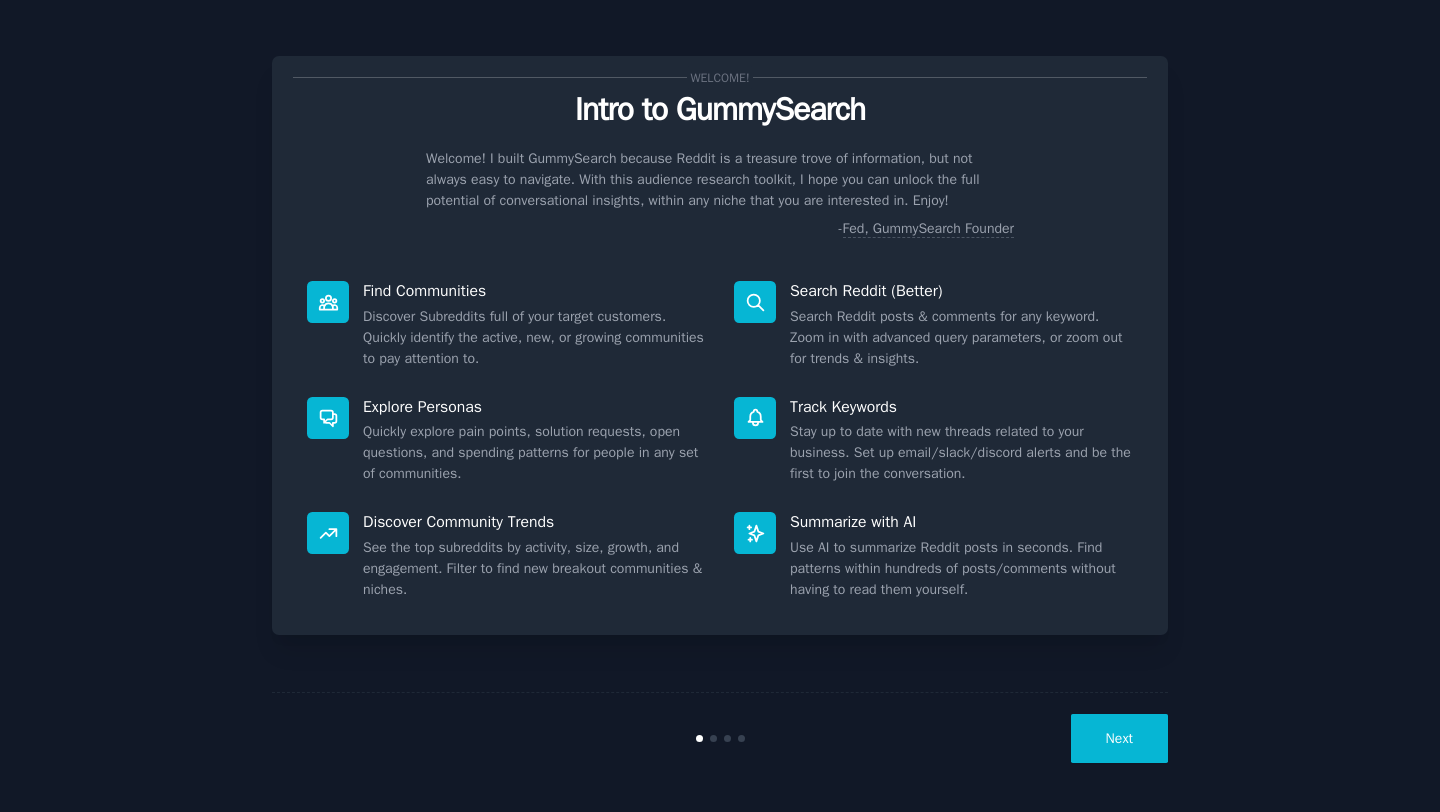 scroll, scrollTop: 0, scrollLeft: 0, axis: both 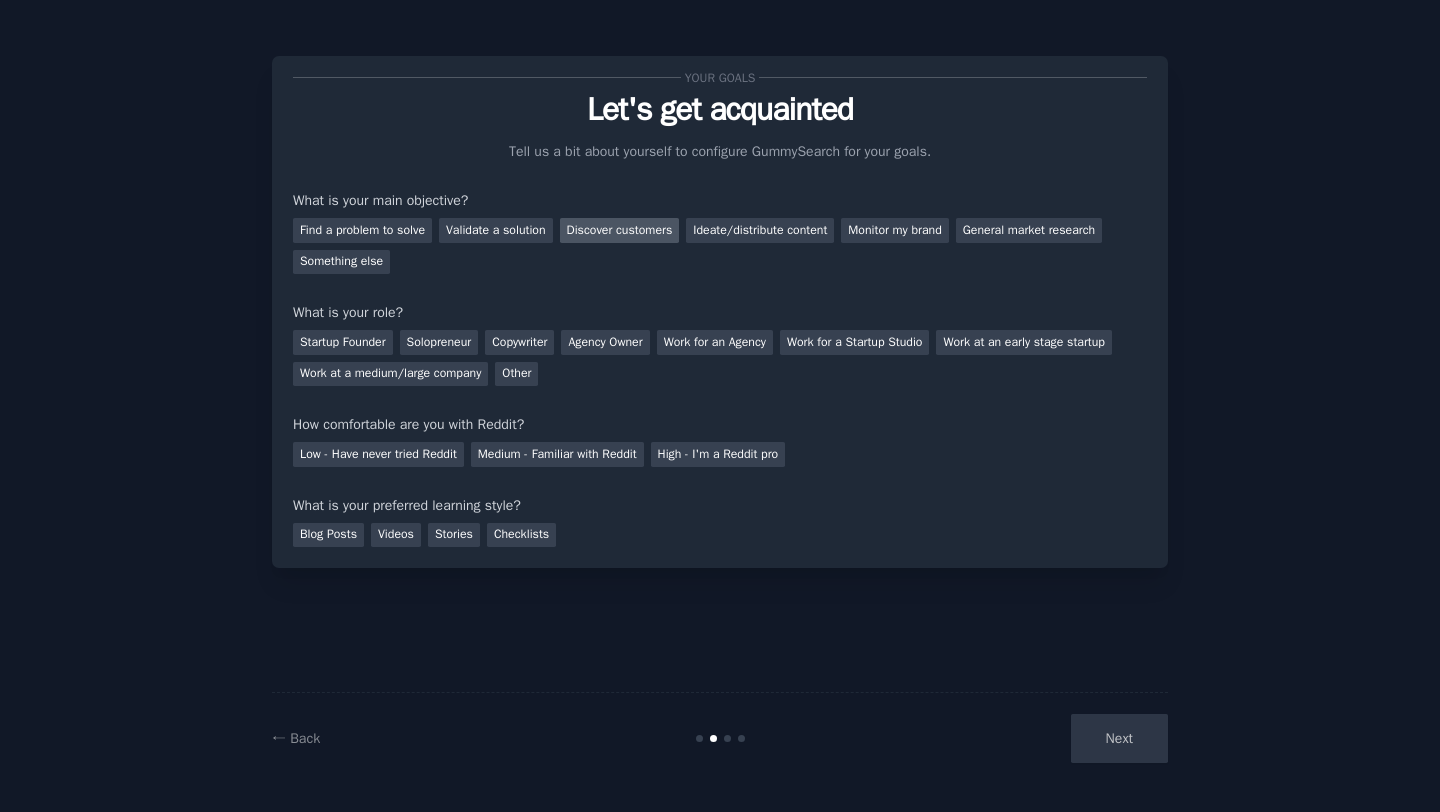 click on "Discover customers" at bounding box center (620, 230) 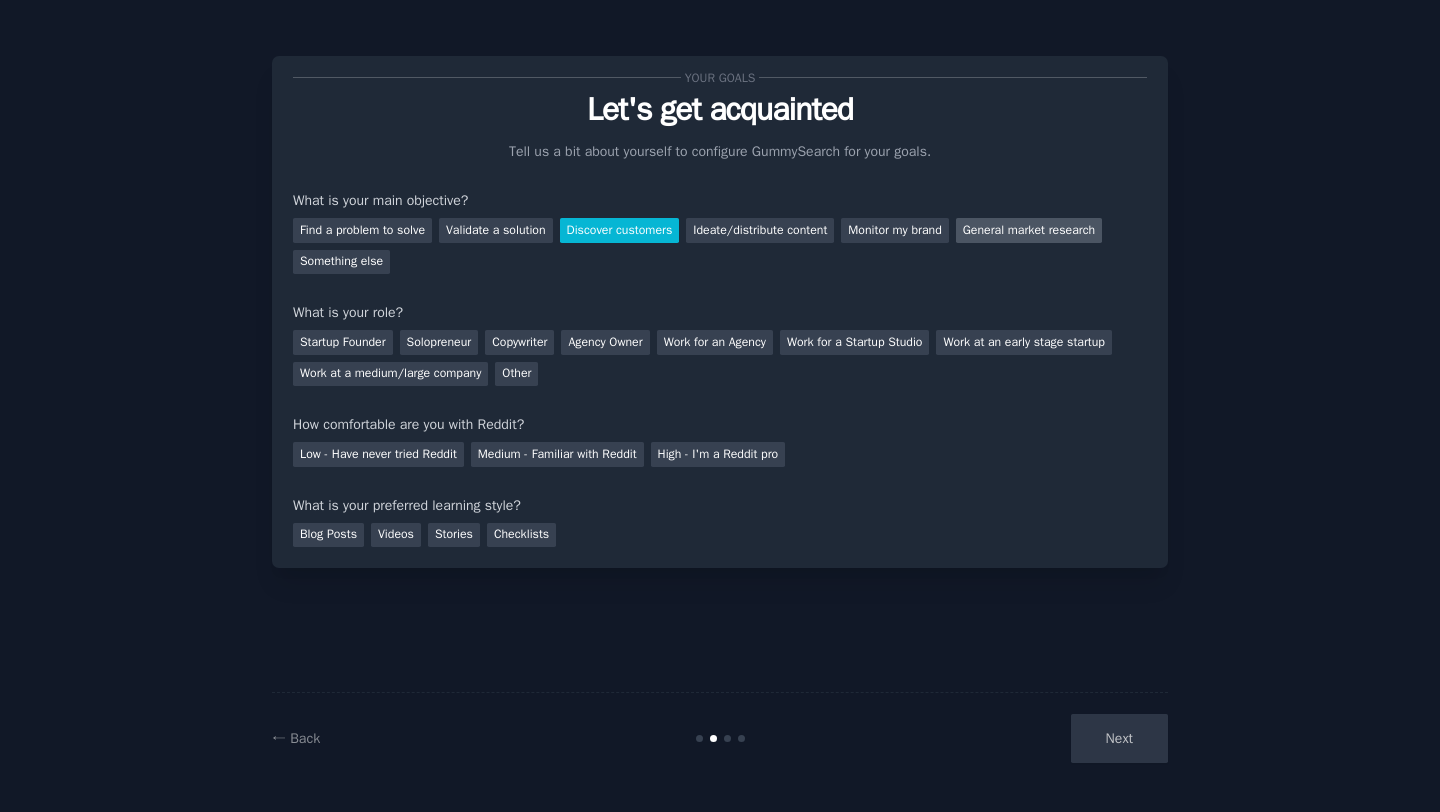 click on "General market research" at bounding box center [1029, 230] 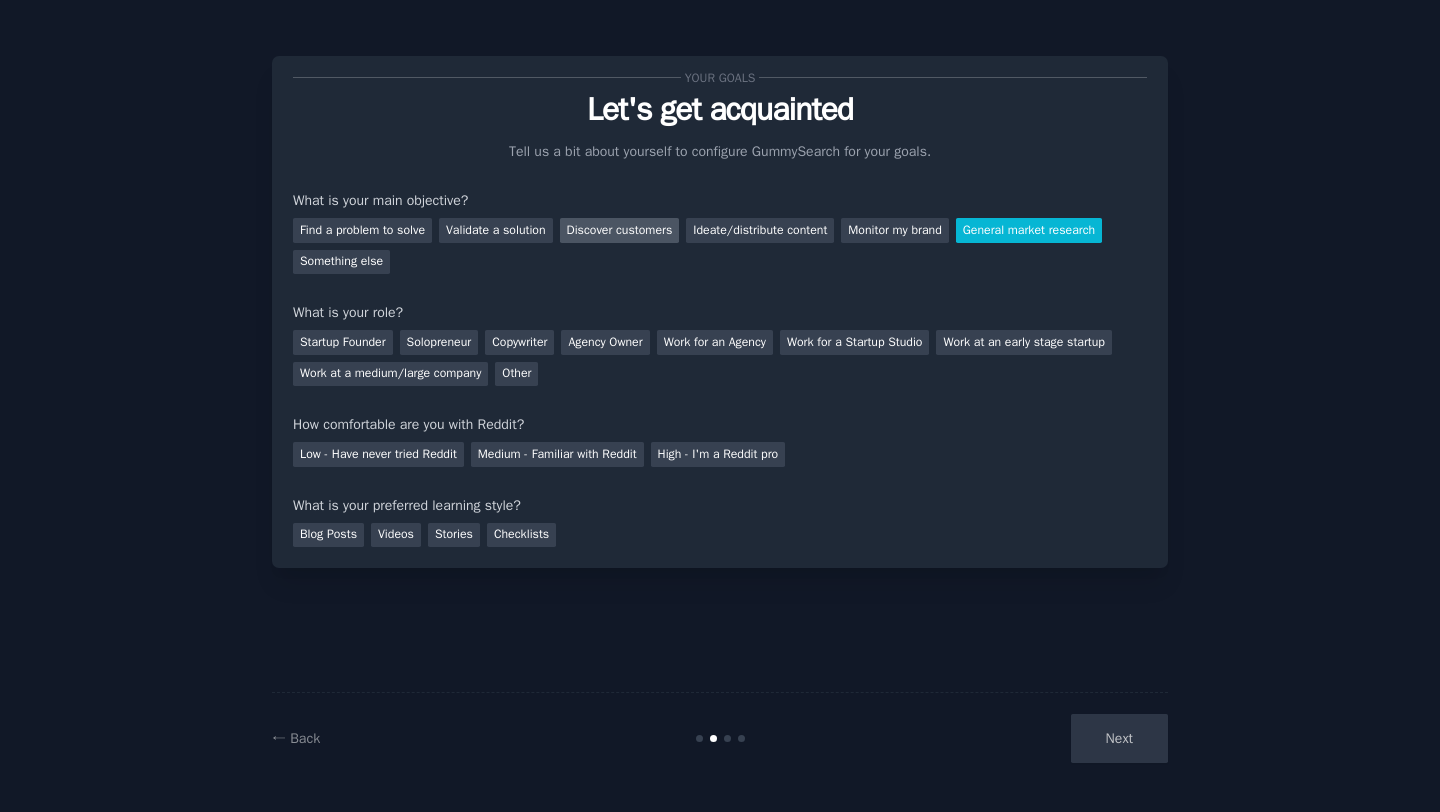 click on "Discover customers" at bounding box center [620, 230] 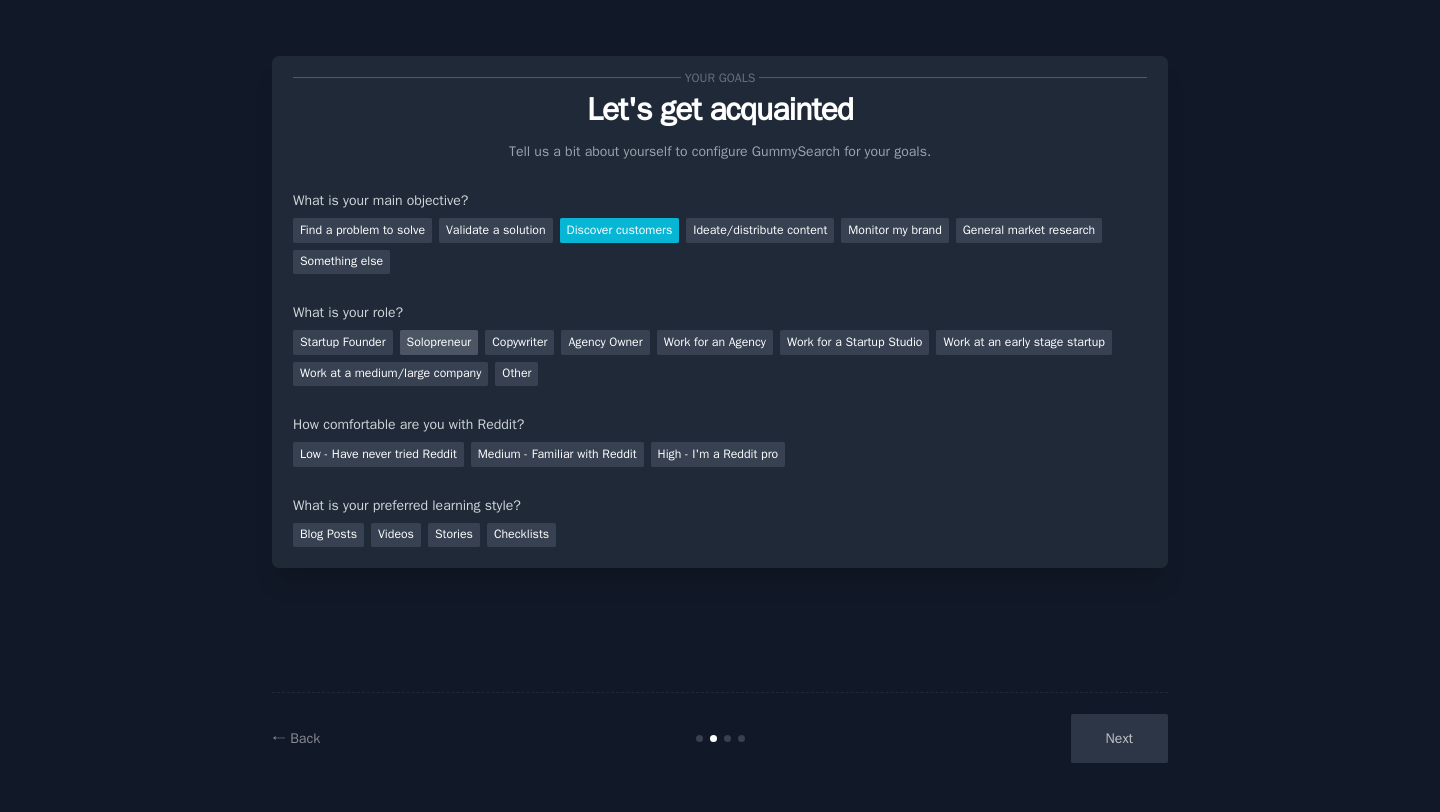 click on "Solopreneur" at bounding box center (439, 342) 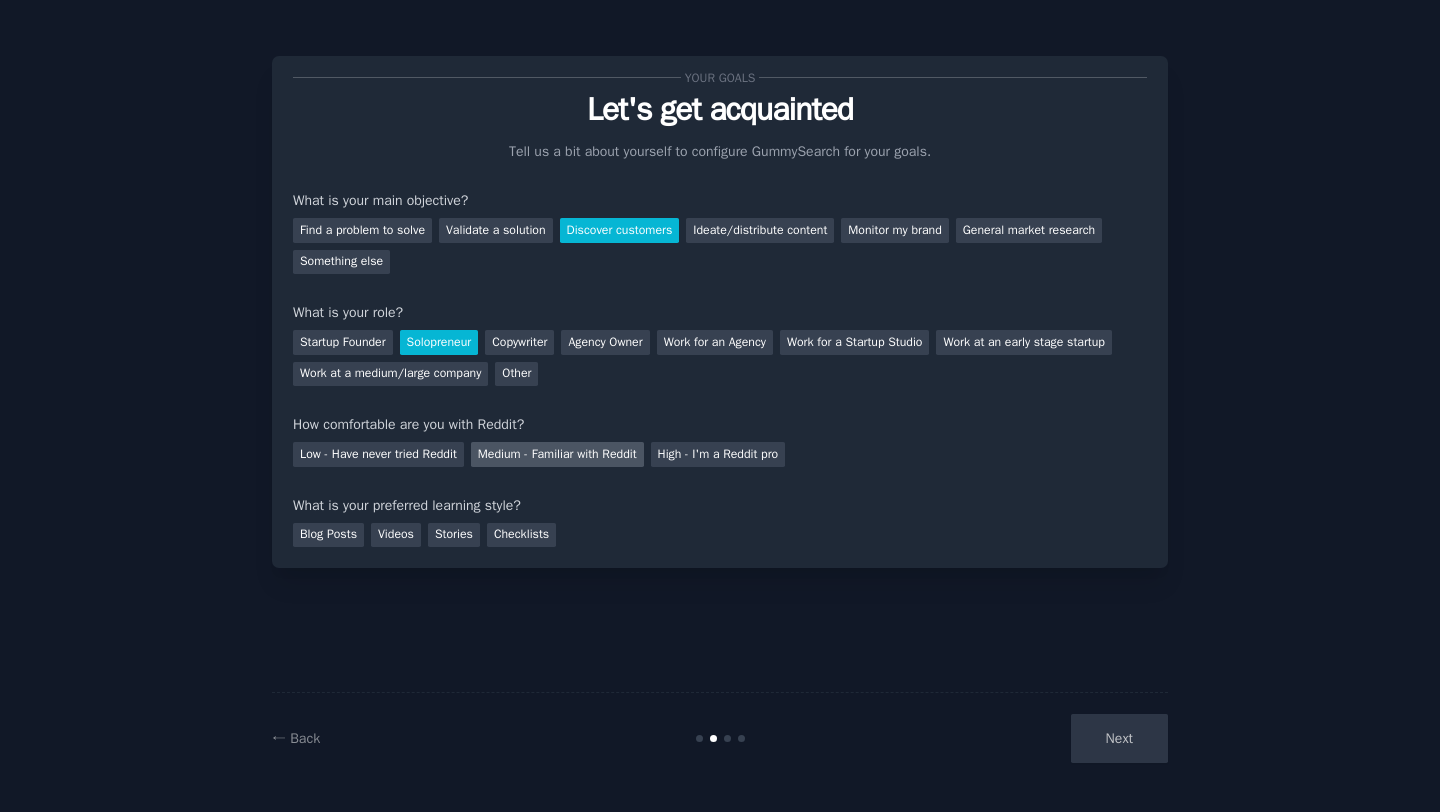 click on "Medium - Familiar with Reddit" at bounding box center [557, 454] 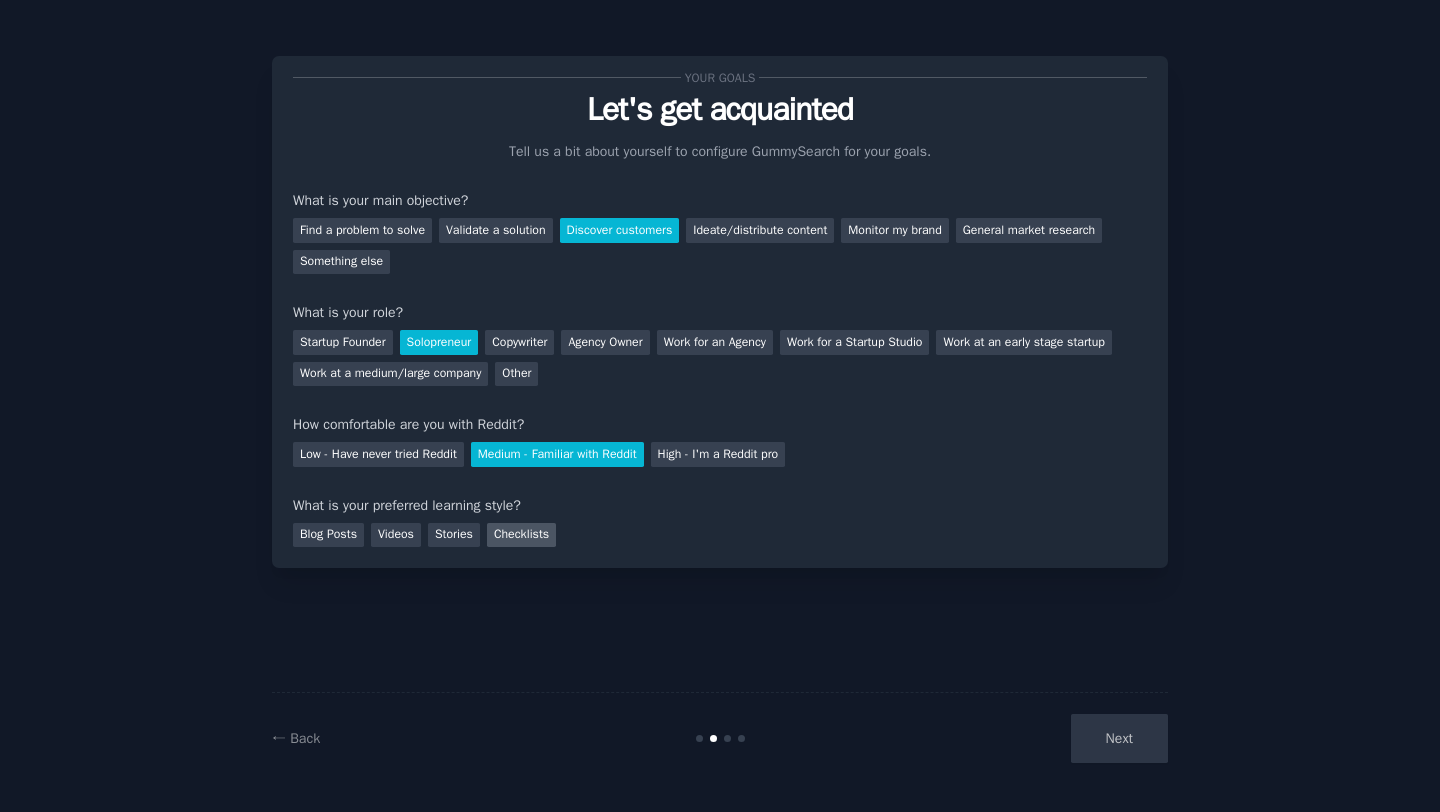 click on "Checklists" at bounding box center [521, 535] 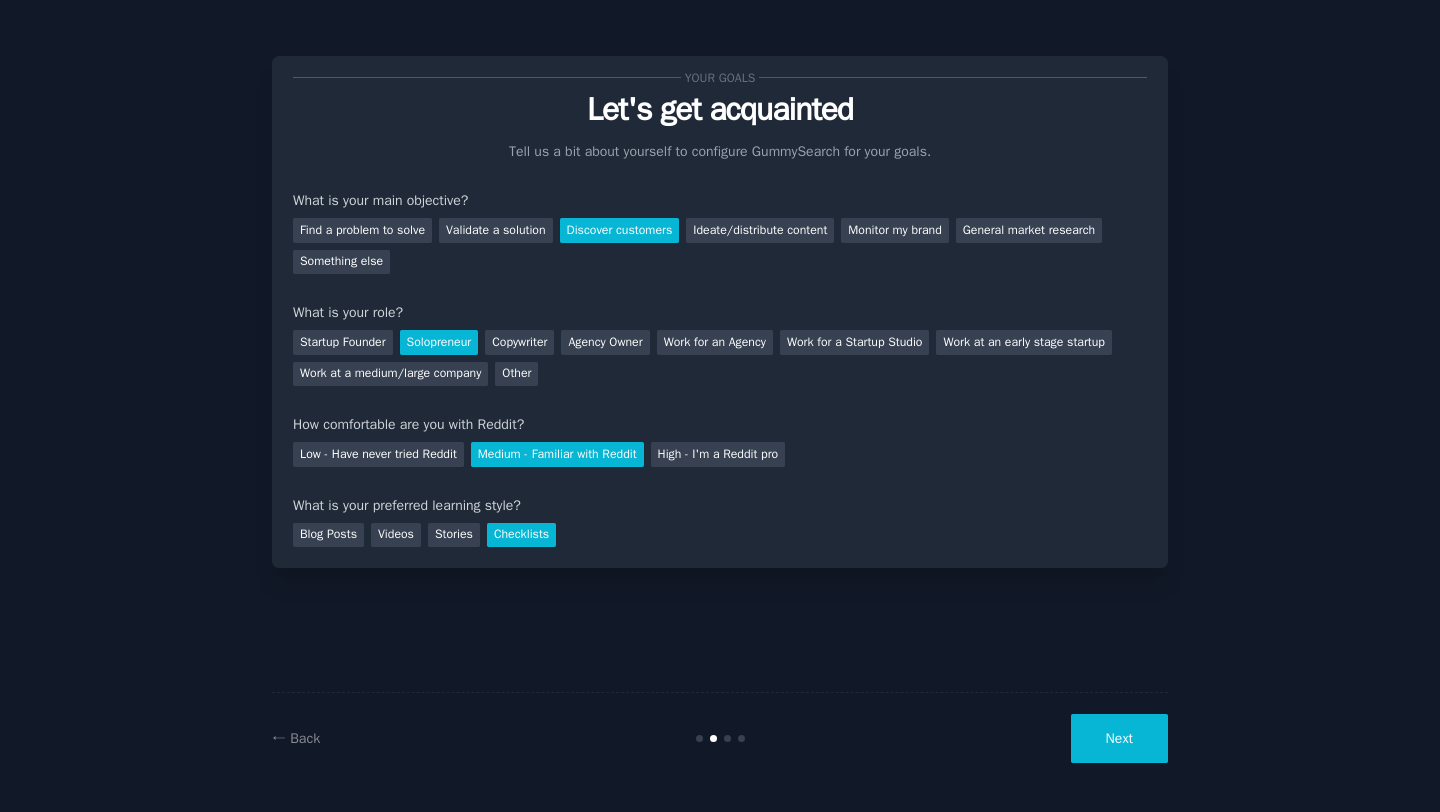 click on "Next" at bounding box center [1119, 738] 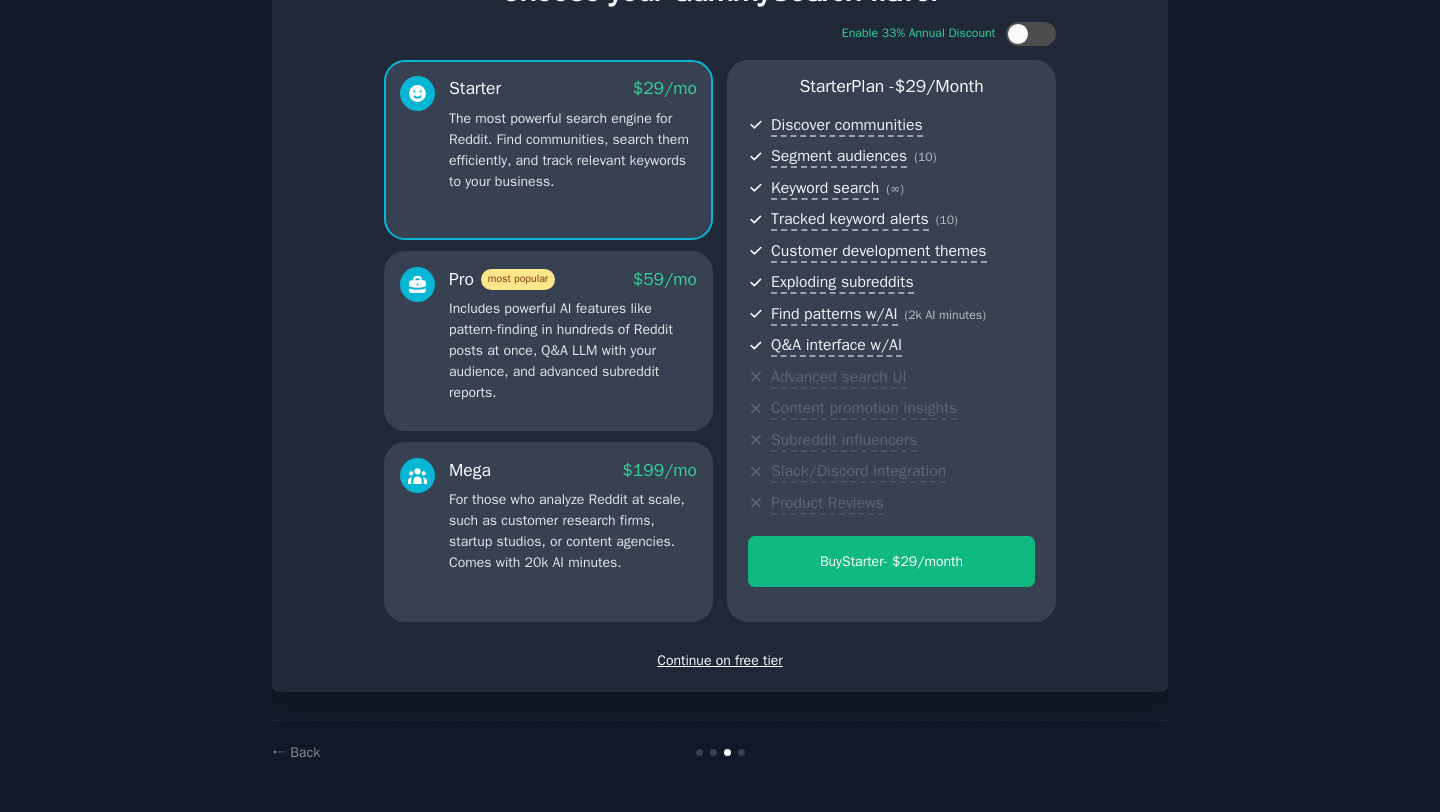 scroll, scrollTop: 0, scrollLeft: 0, axis: both 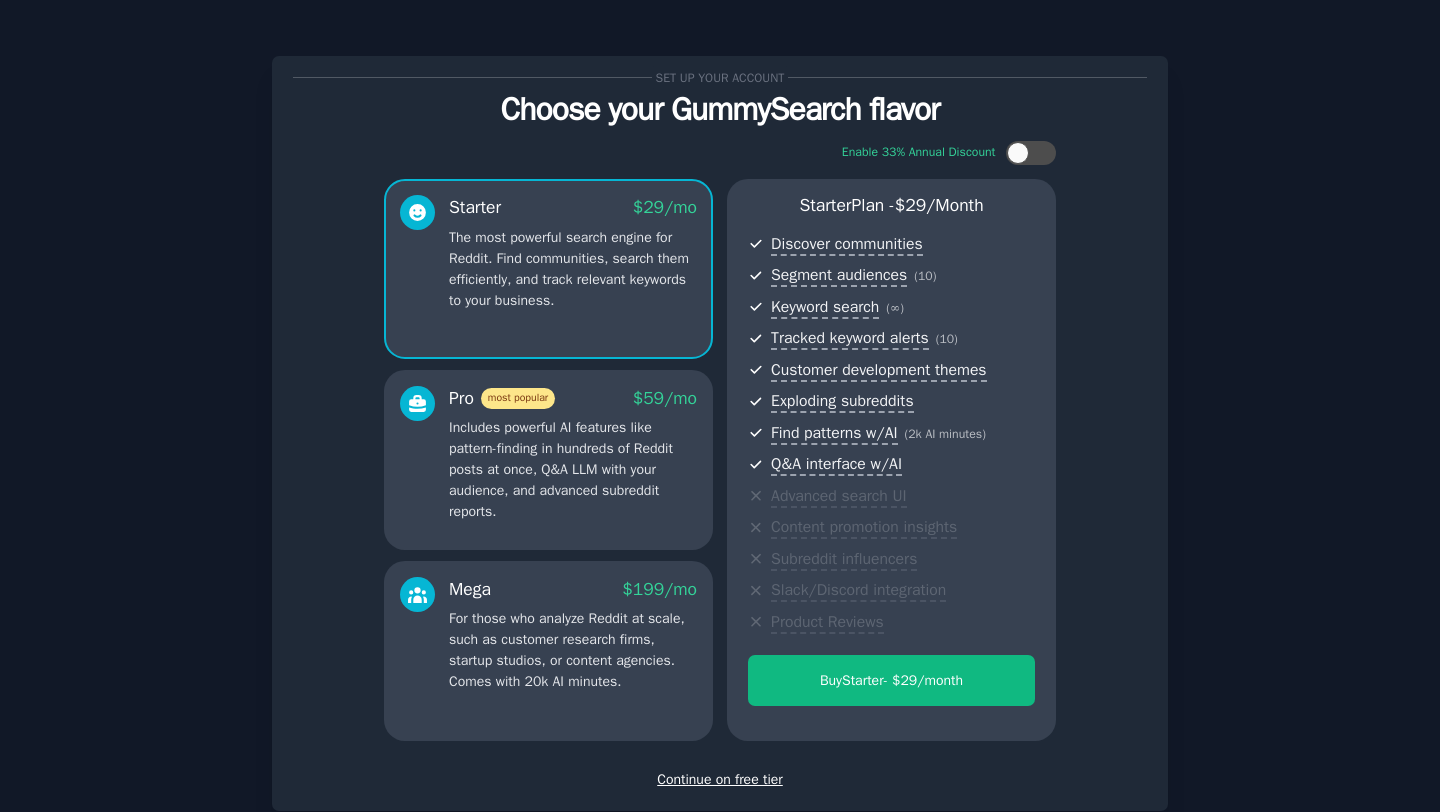 click on "Continue on free tier" at bounding box center [720, 779] 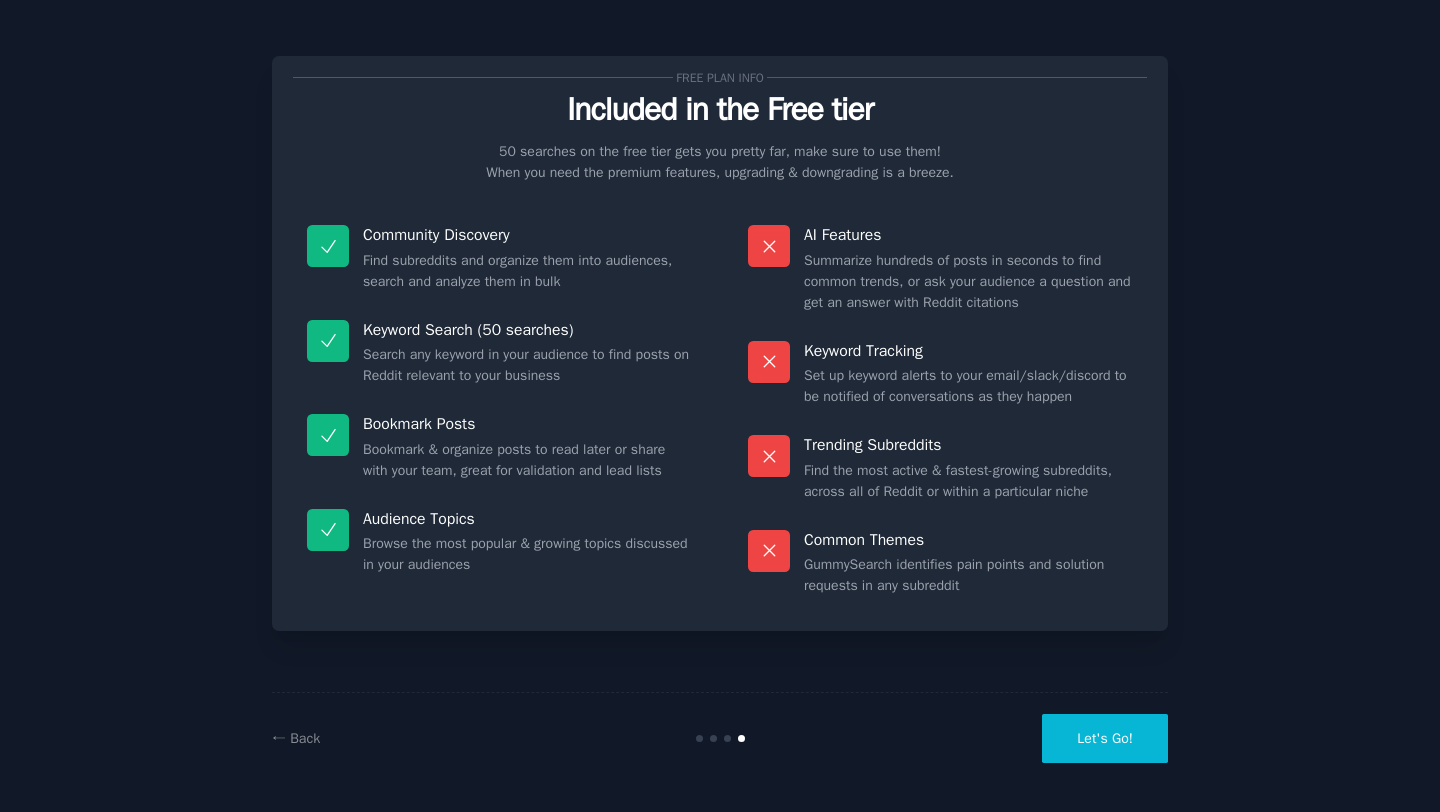 click on "Let's Go!" at bounding box center [1105, 738] 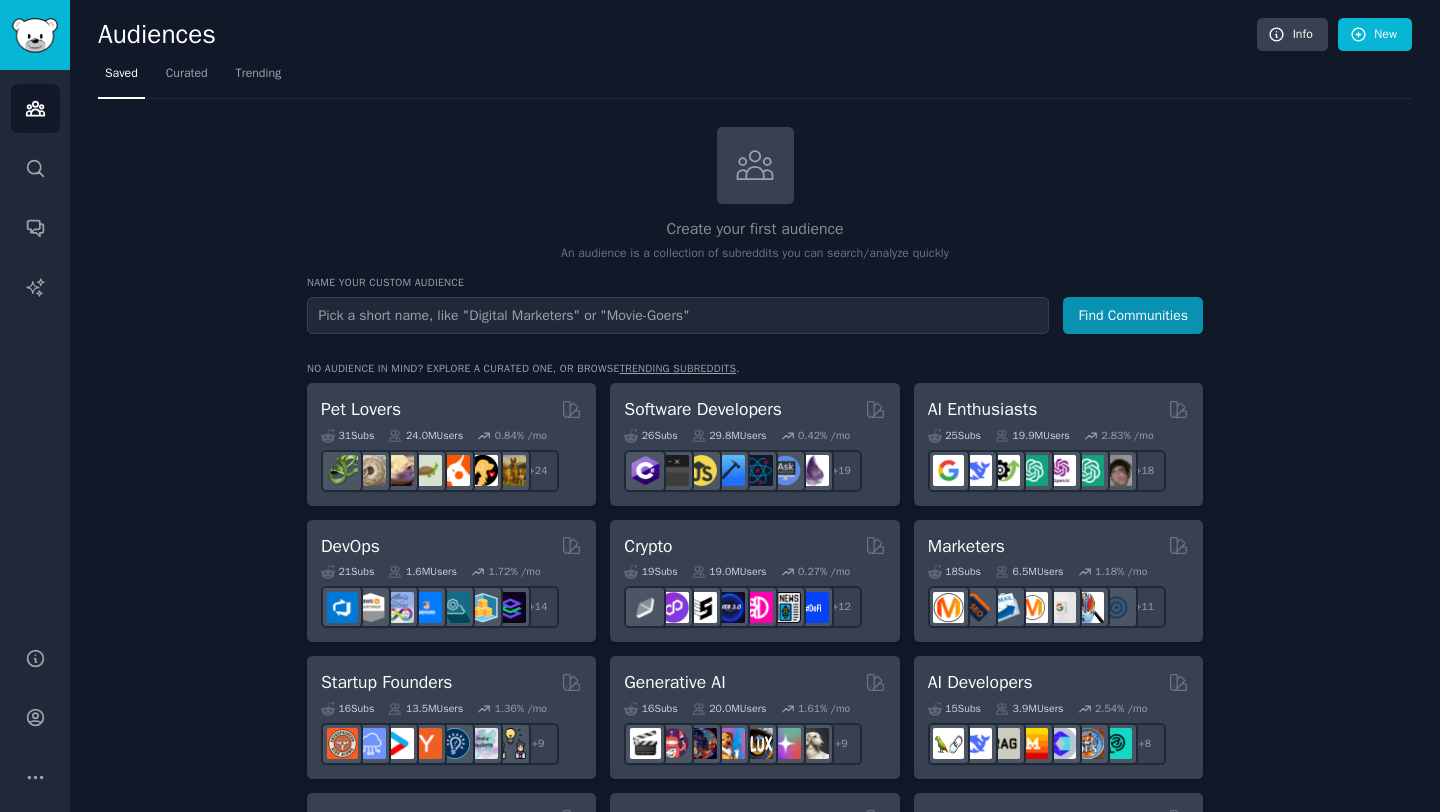 click at bounding box center [678, 315] 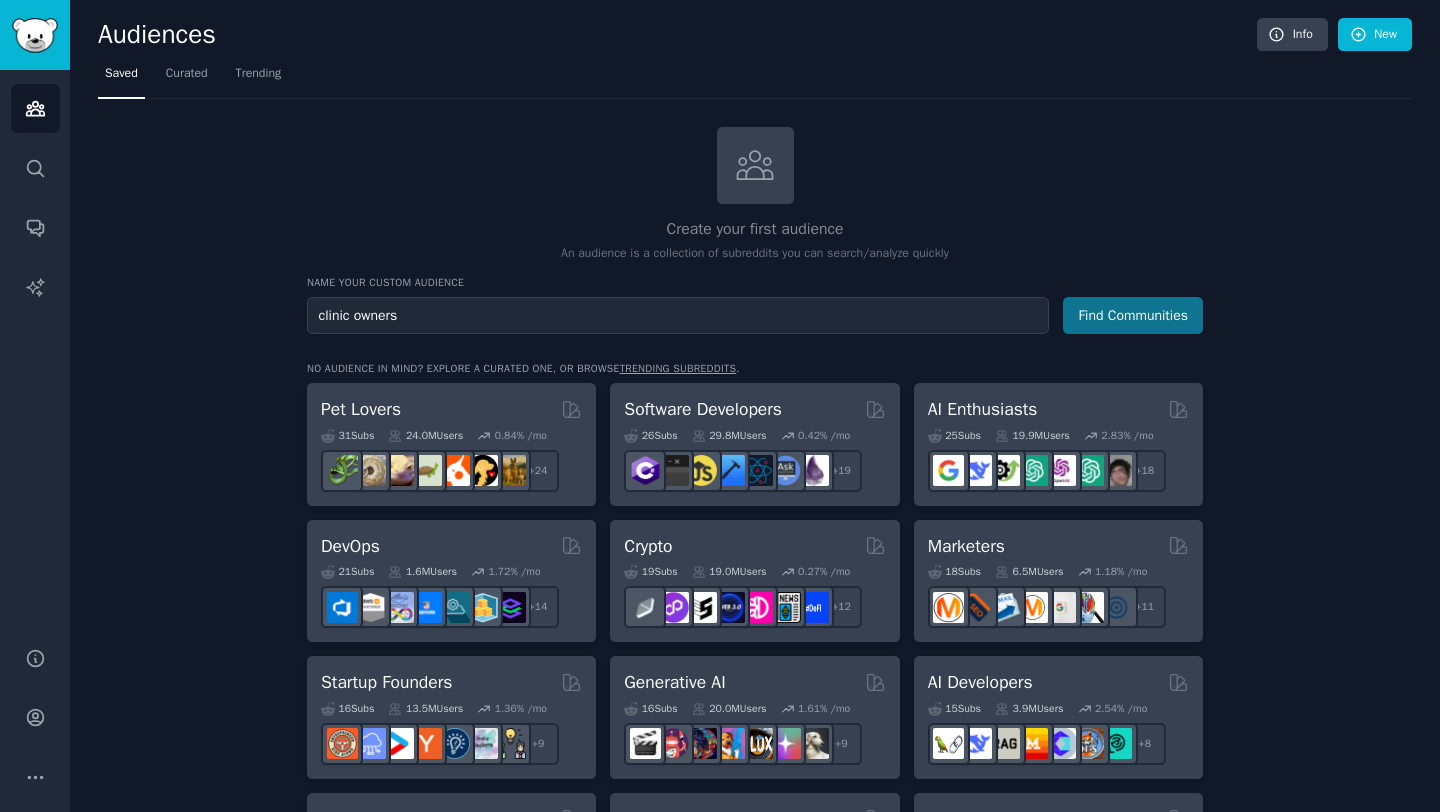 type on "clinic owners" 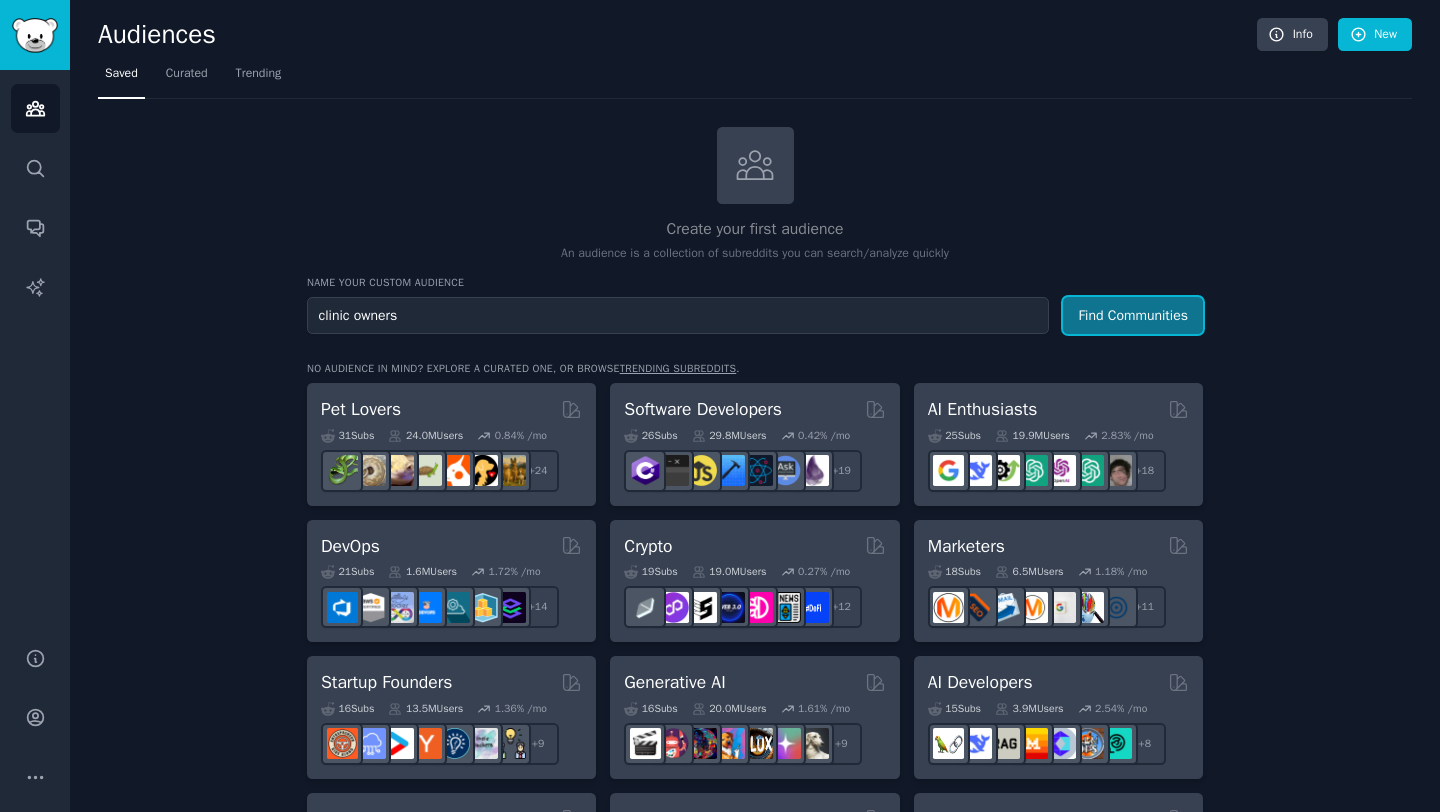 click on "Find Communities" at bounding box center [1133, 315] 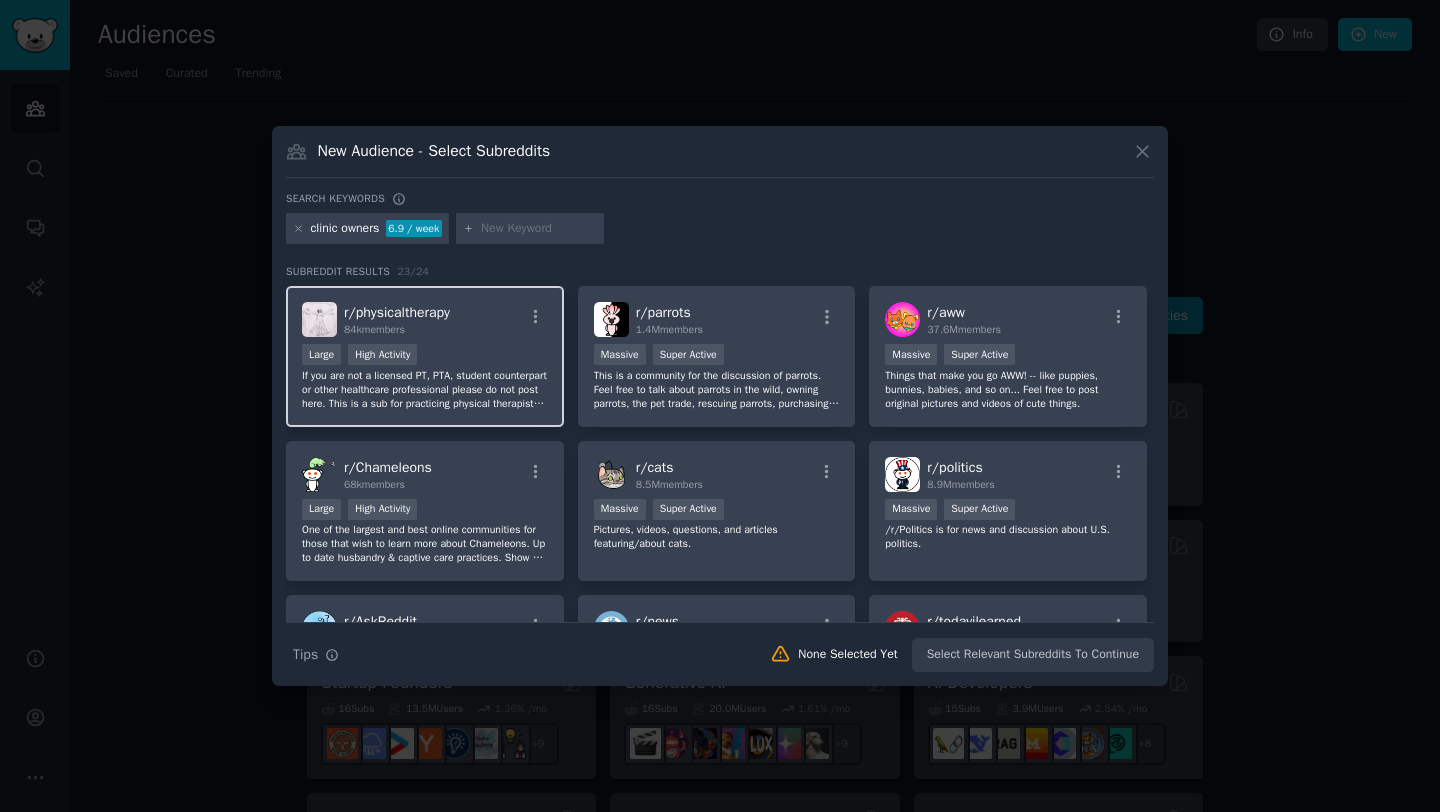 click on "If you are not a licensed PT, PTA, student counterpart or other healthcare professional please do not post here. This is a sub for practicing physical therapists to discuss cases, research, old and new tricks, or other therapy-relevant topics.
Requests for advice or education regarding your personal health issues will be removed and you may be banned.  These questions should be discussed directly with your physical therapist." at bounding box center [425, 390] 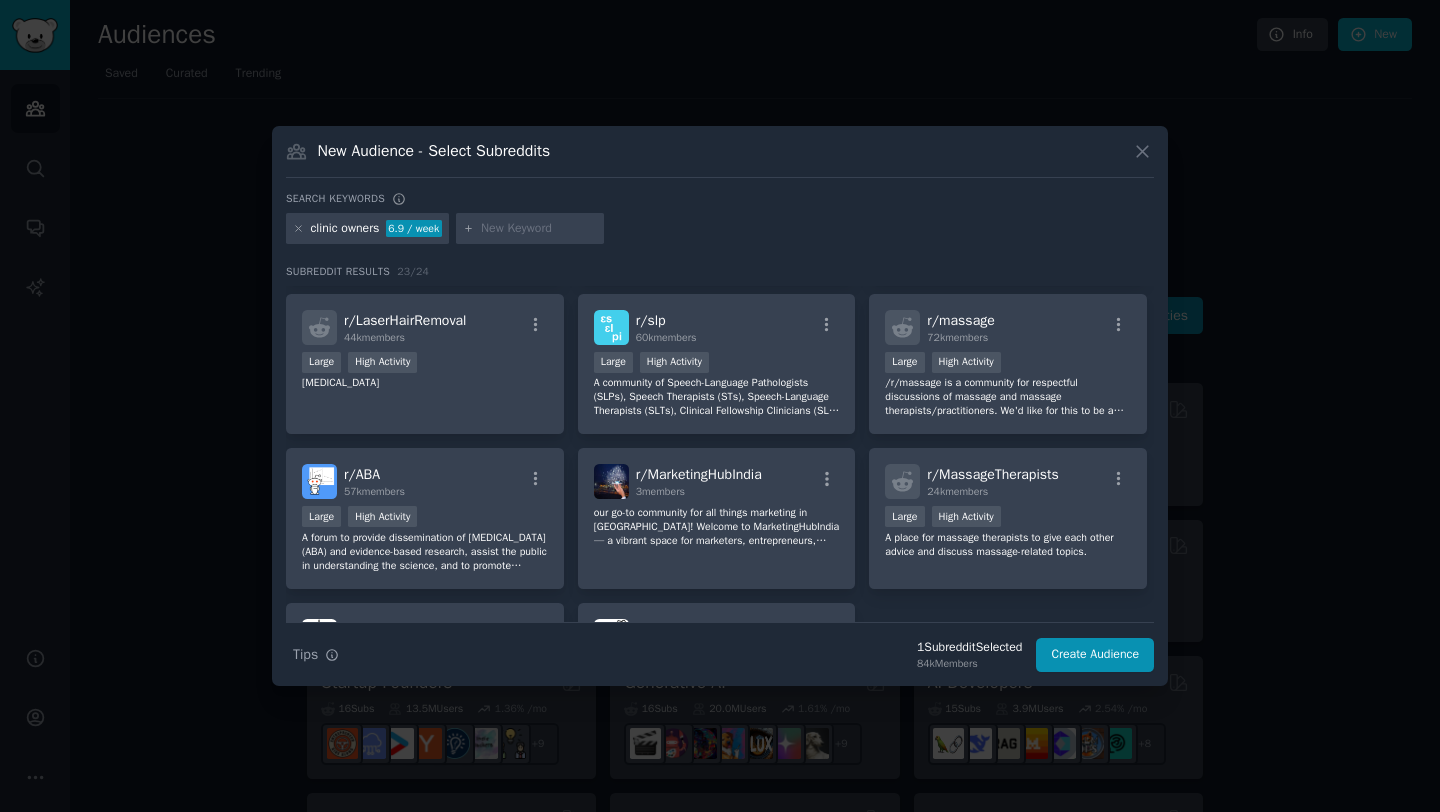 scroll, scrollTop: 766, scrollLeft: 0, axis: vertical 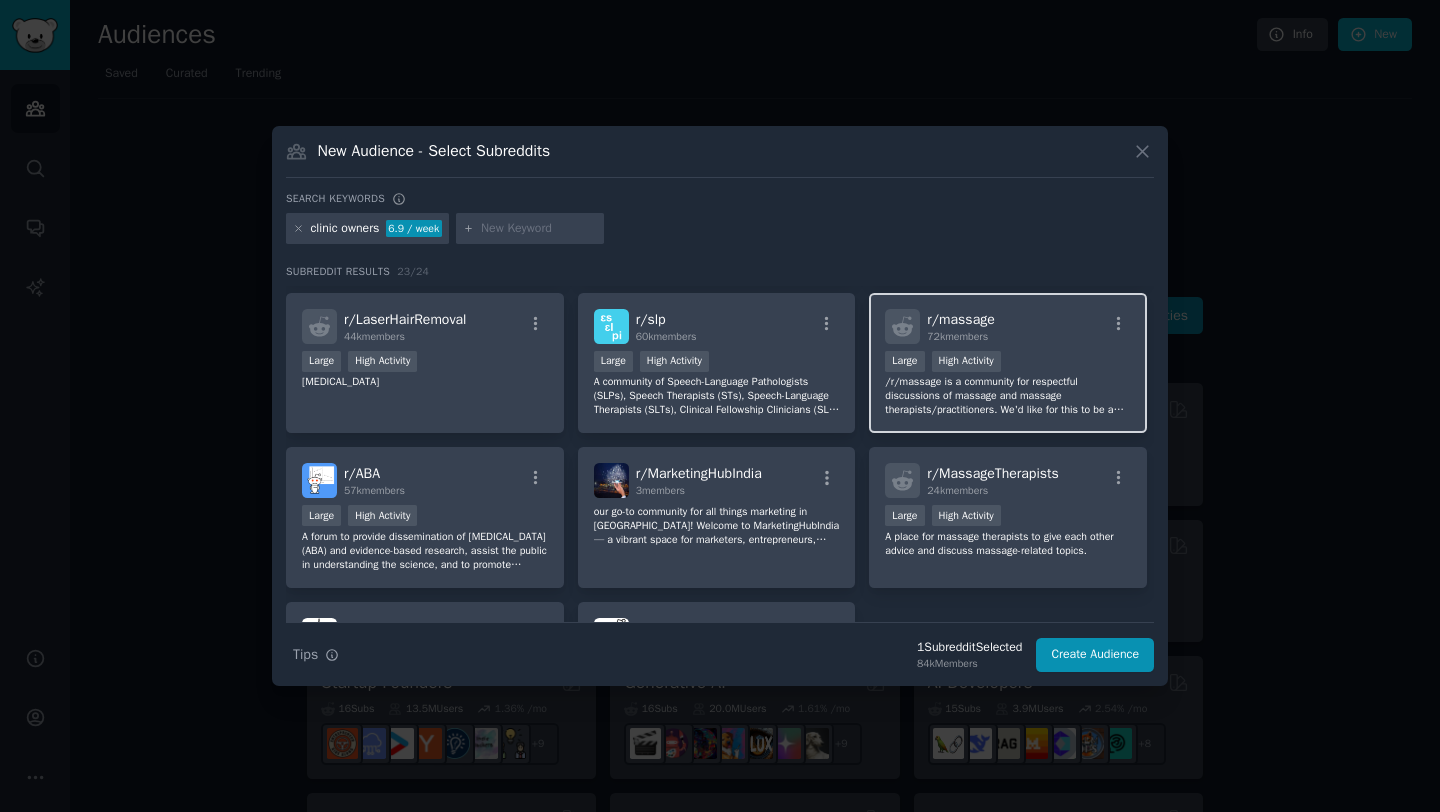 click on "/r/massage is a community for respectful discussions of massage and massage therapists/practitioners.
We'd like for this to be a great place for patients and clients to ask questions and for therapists to learn new information for better, safer, more effective treatment." at bounding box center (1008, 396) 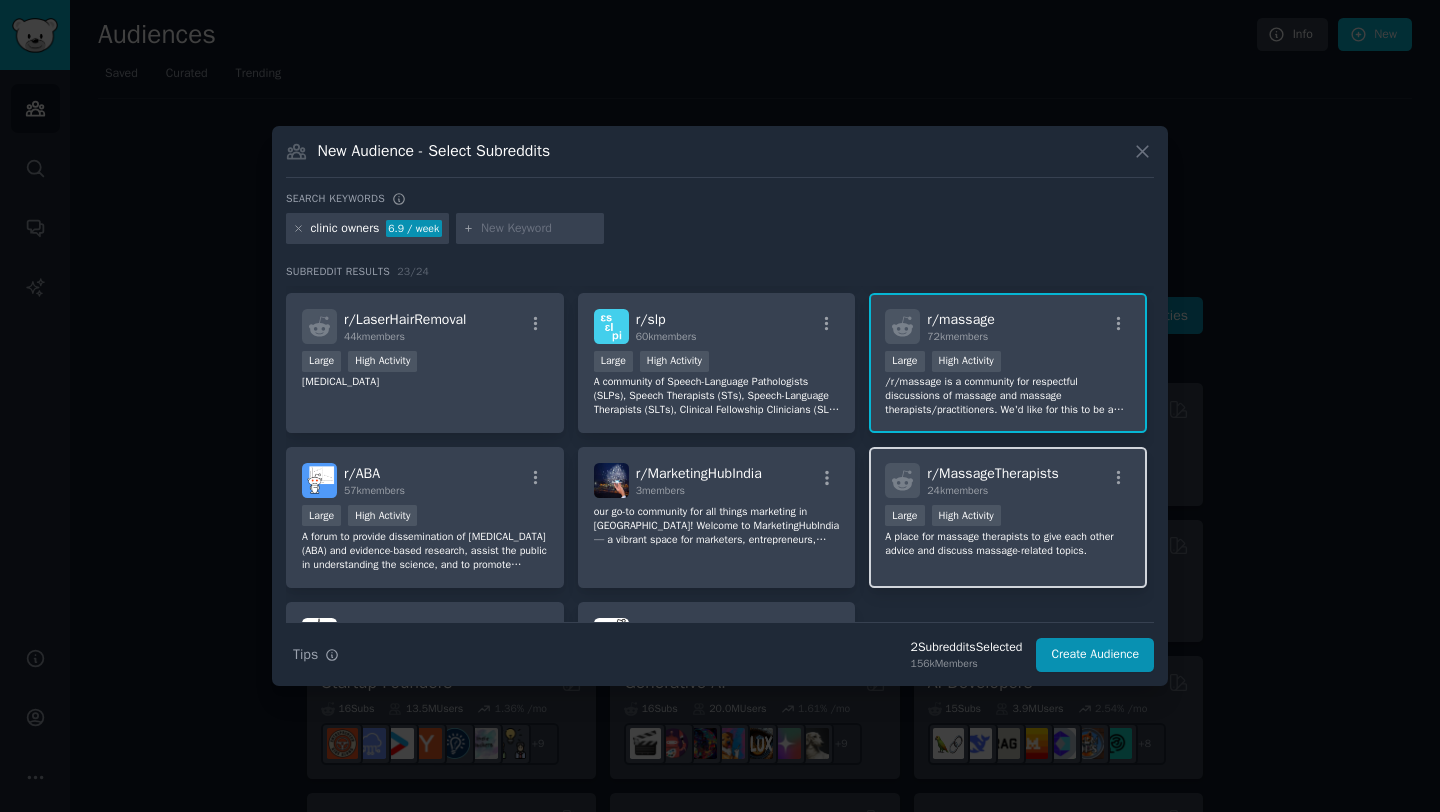 click on ">= 80th percentile for submissions / day Large High Activity" at bounding box center [1008, 517] 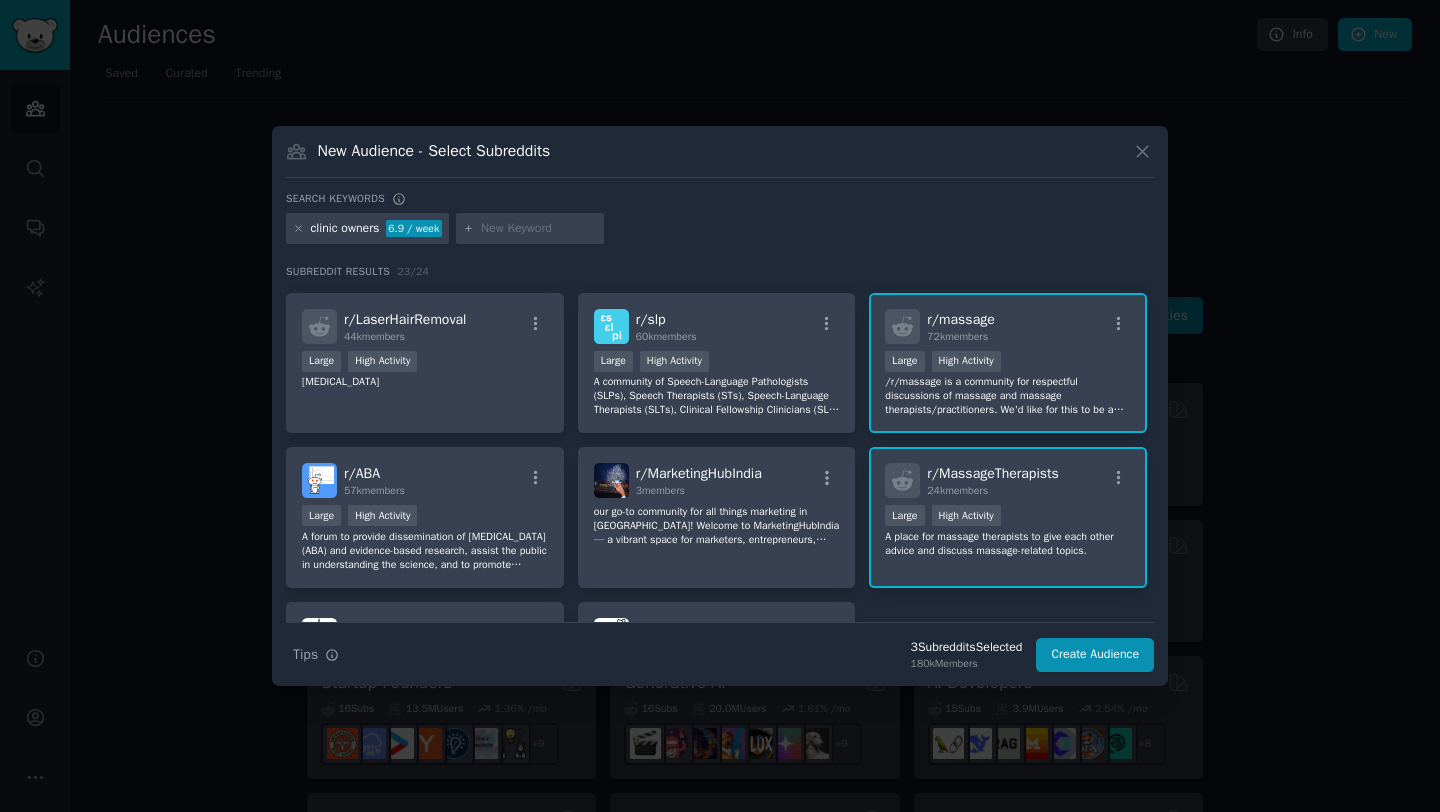 scroll, scrollTop: 956, scrollLeft: 0, axis: vertical 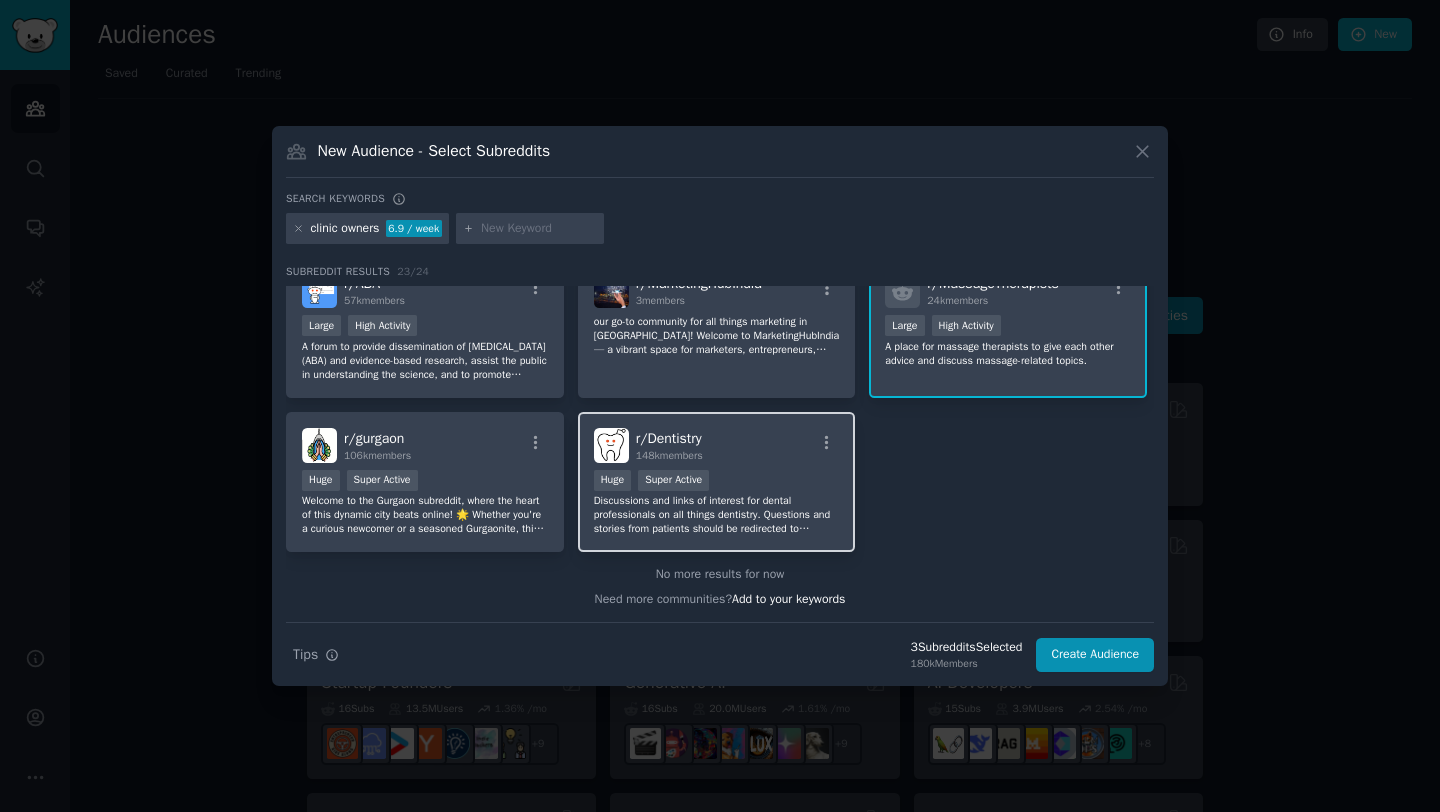 click on "r/ Dentistry 148k  members Huge Super Active Discussions and links of interest for dental professionals on all things dentistry.
Questions and stories from patients should be redirected to r/askdentists." at bounding box center (717, 482) 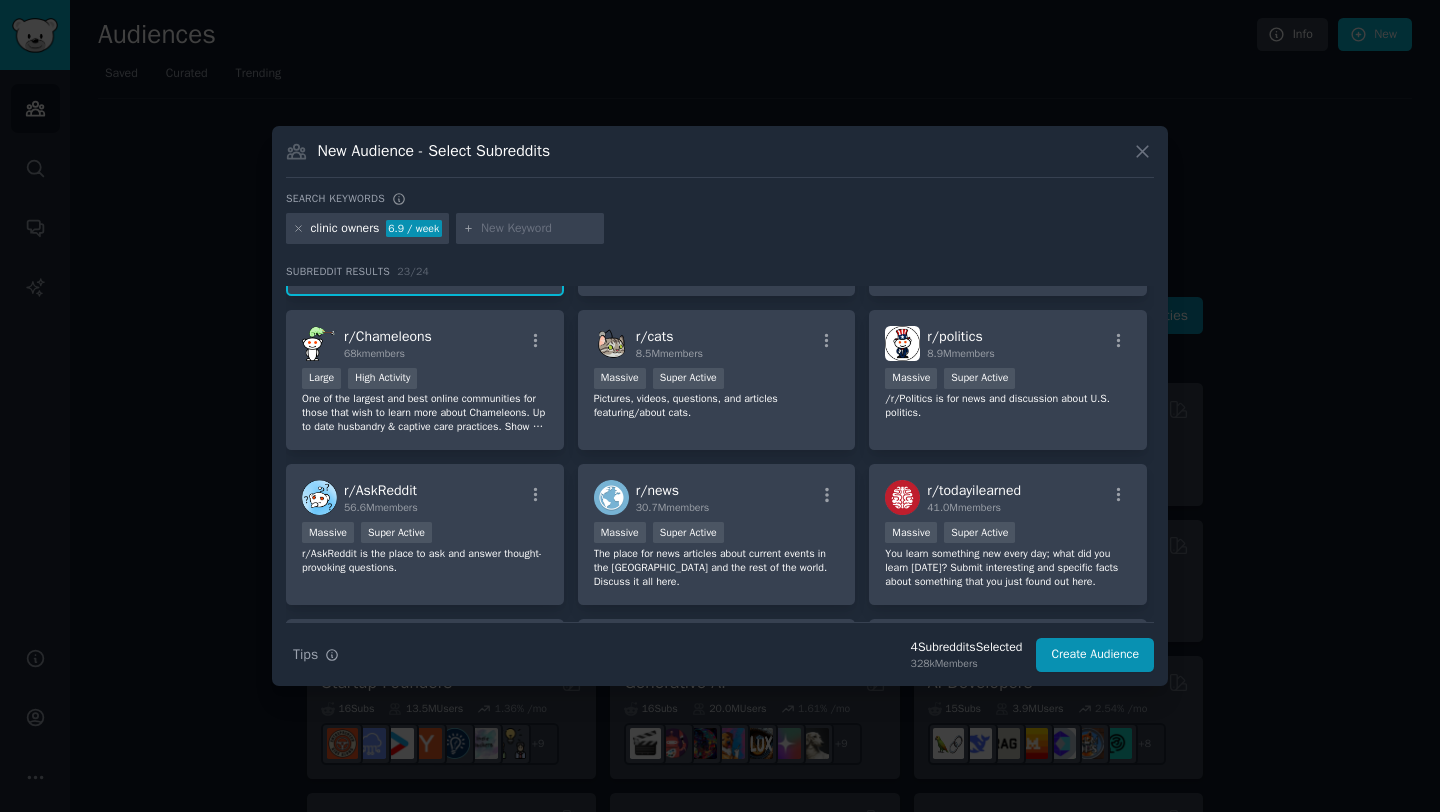 scroll, scrollTop: 0, scrollLeft: 0, axis: both 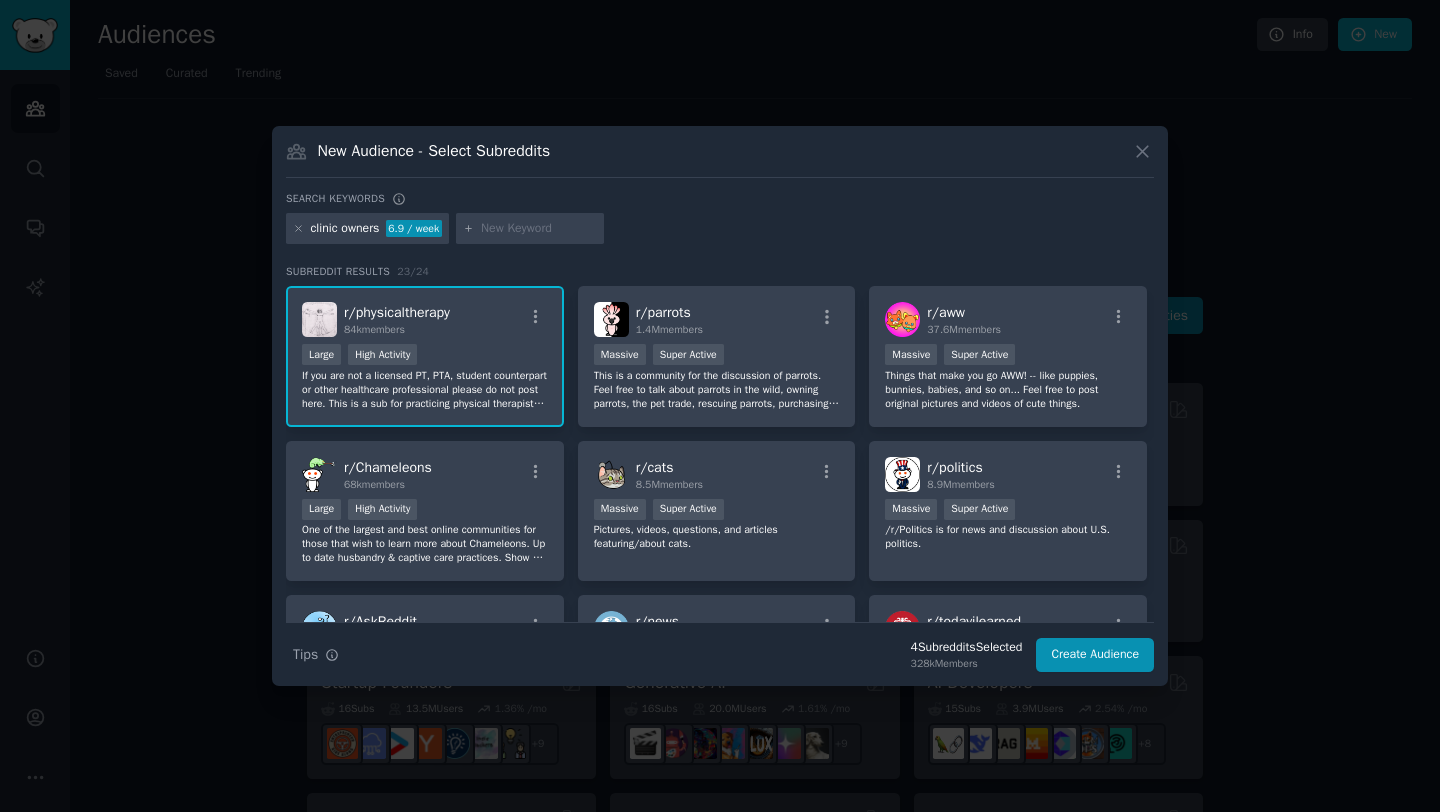 click at bounding box center [539, 229] 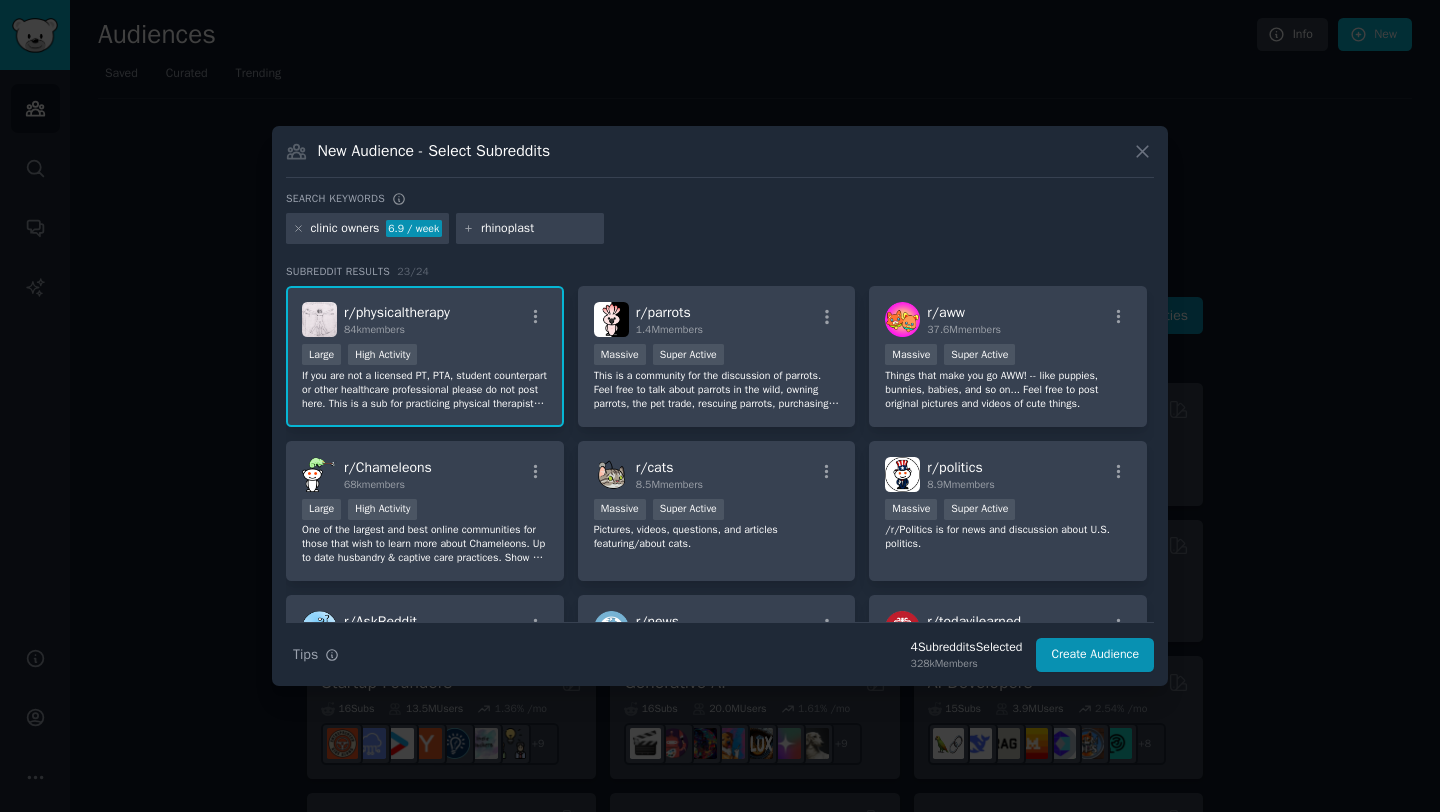 type on "[MEDICAL_DATA]" 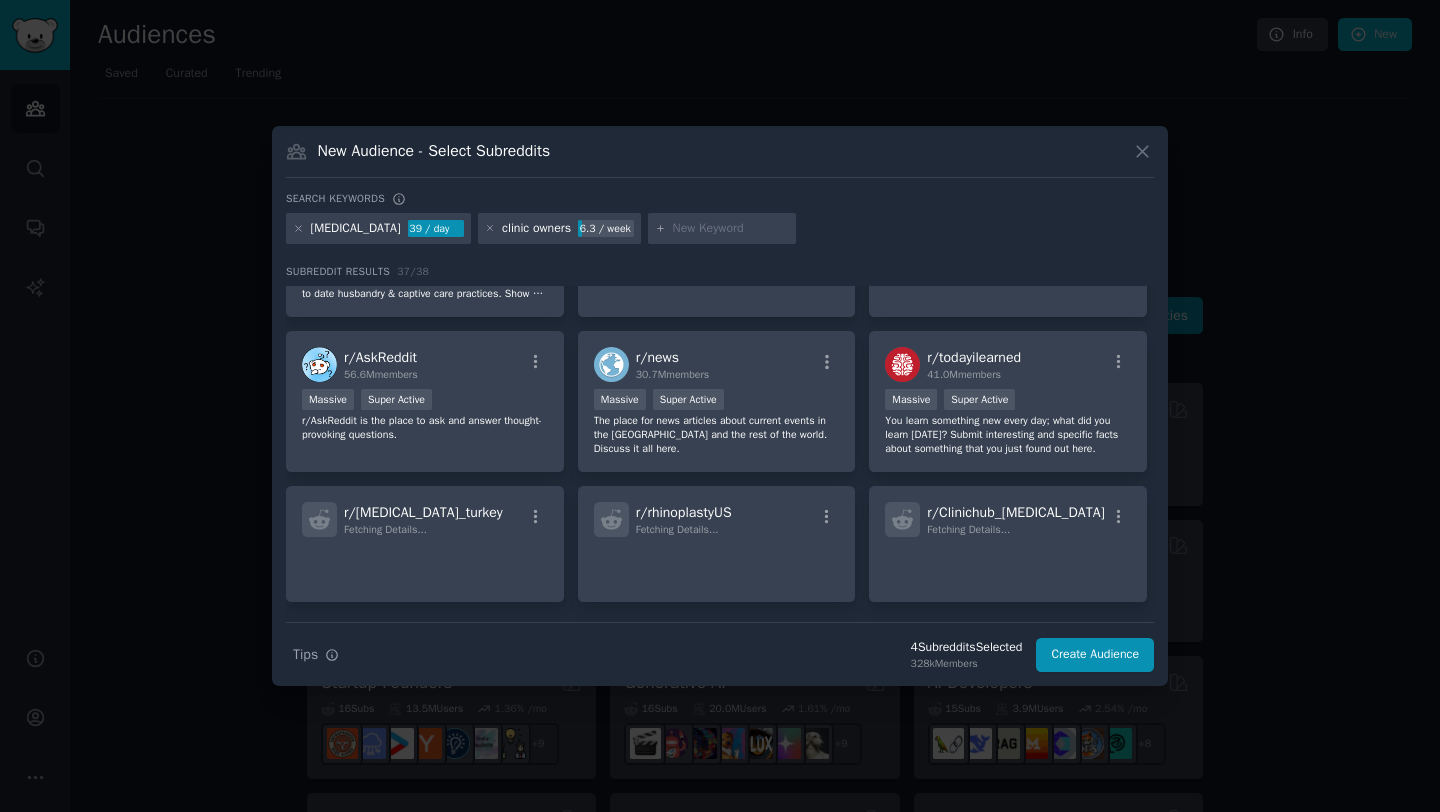 scroll, scrollTop: 636, scrollLeft: 0, axis: vertical 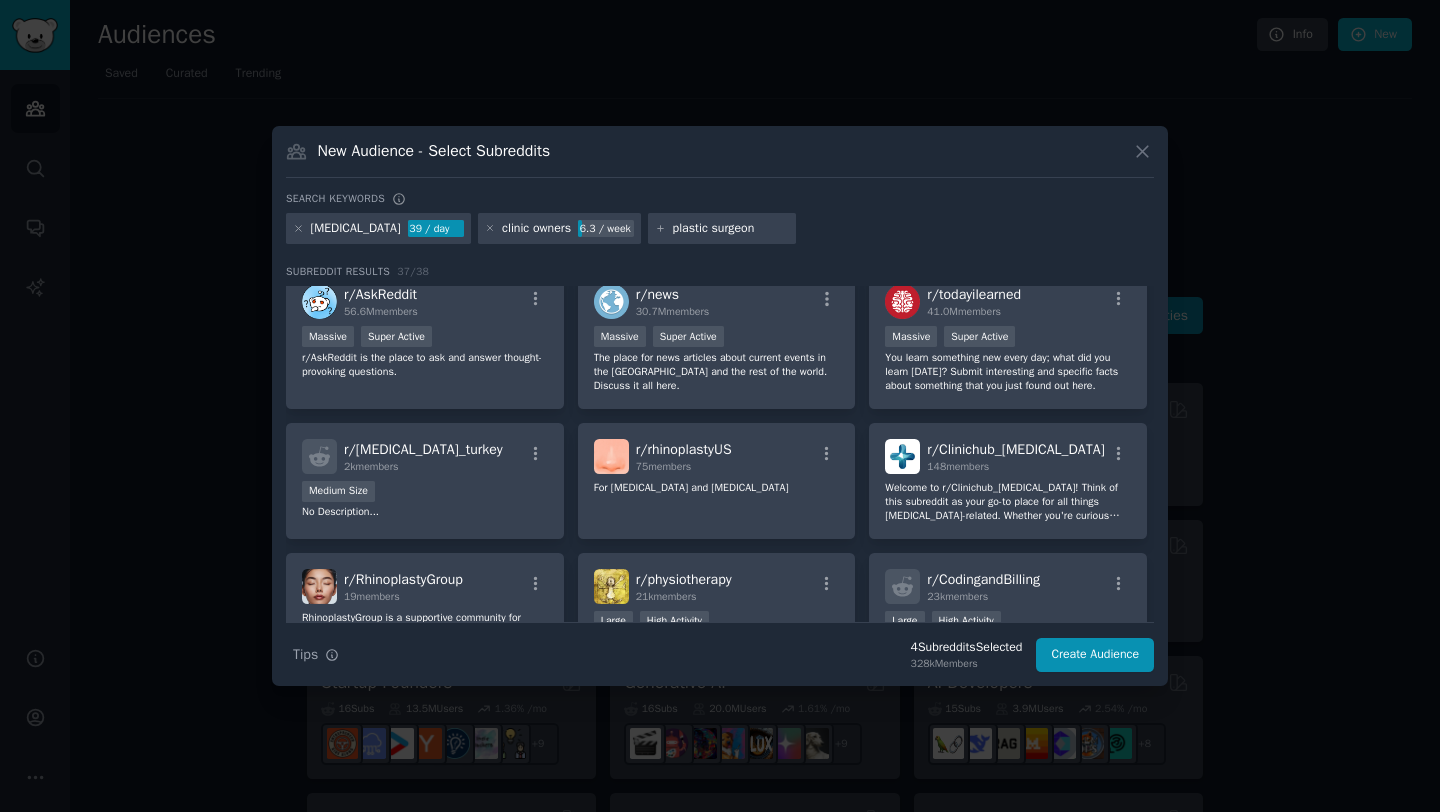 type on "plastic surgeons" 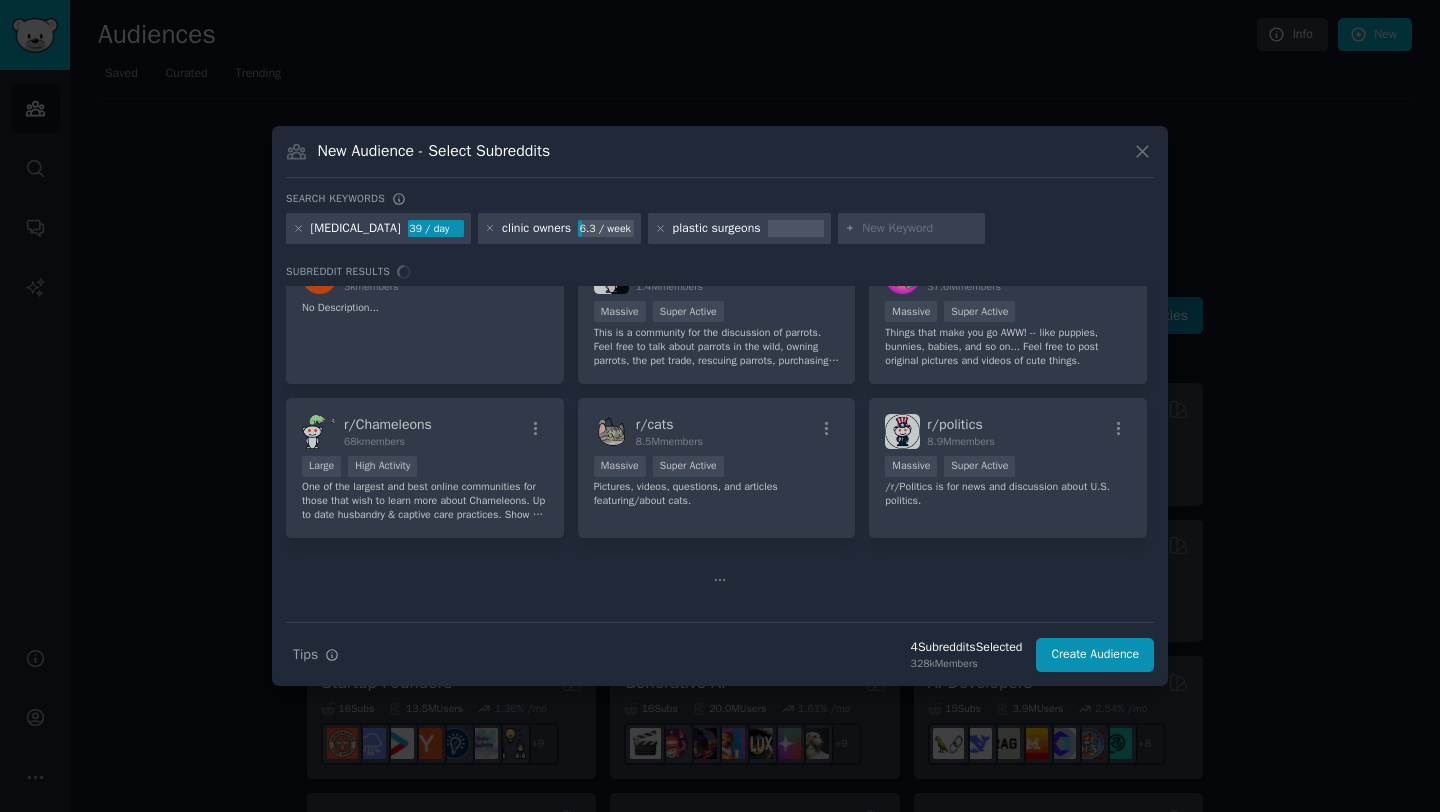 scroll, scrollTop: 0, scrollLeft: 0, axis: both 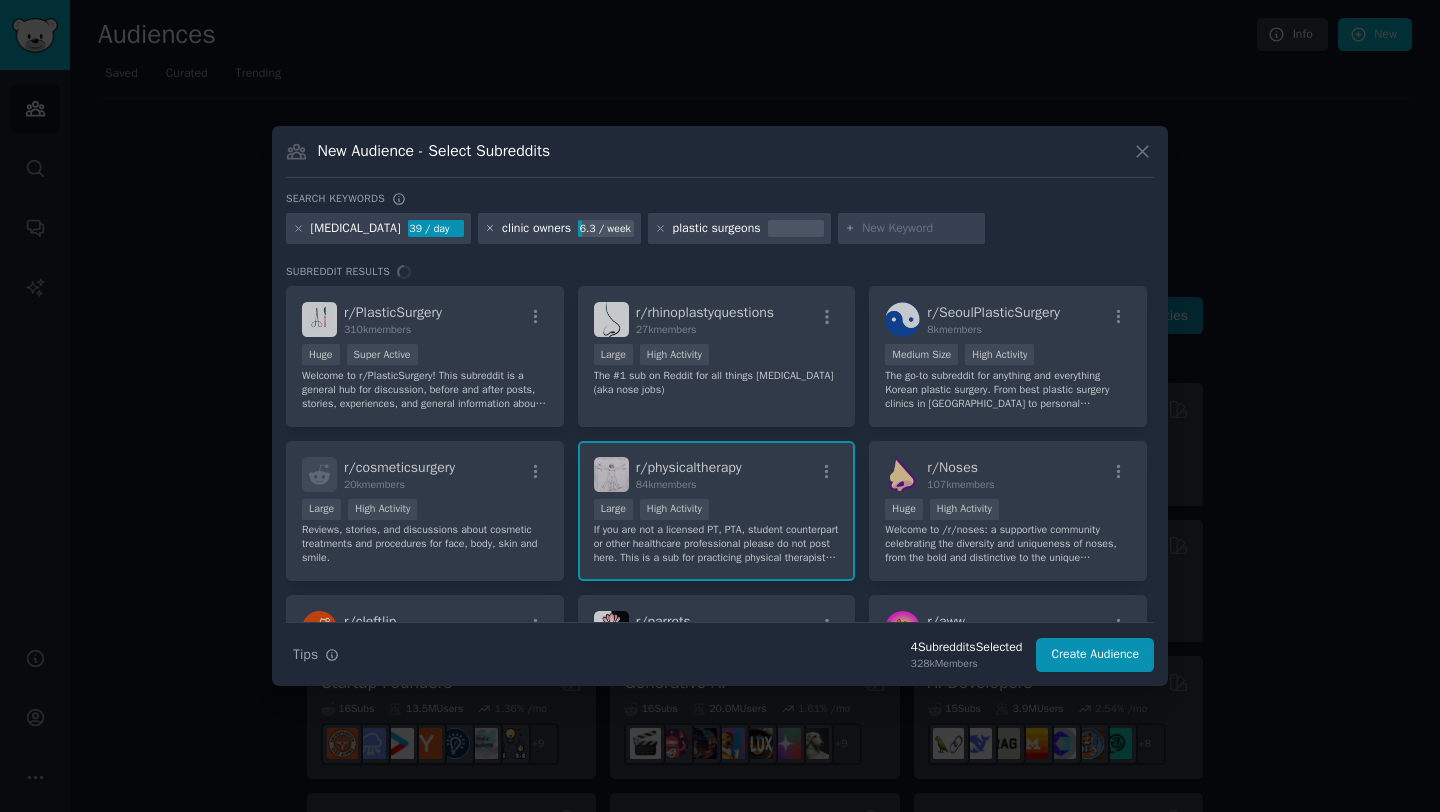 click 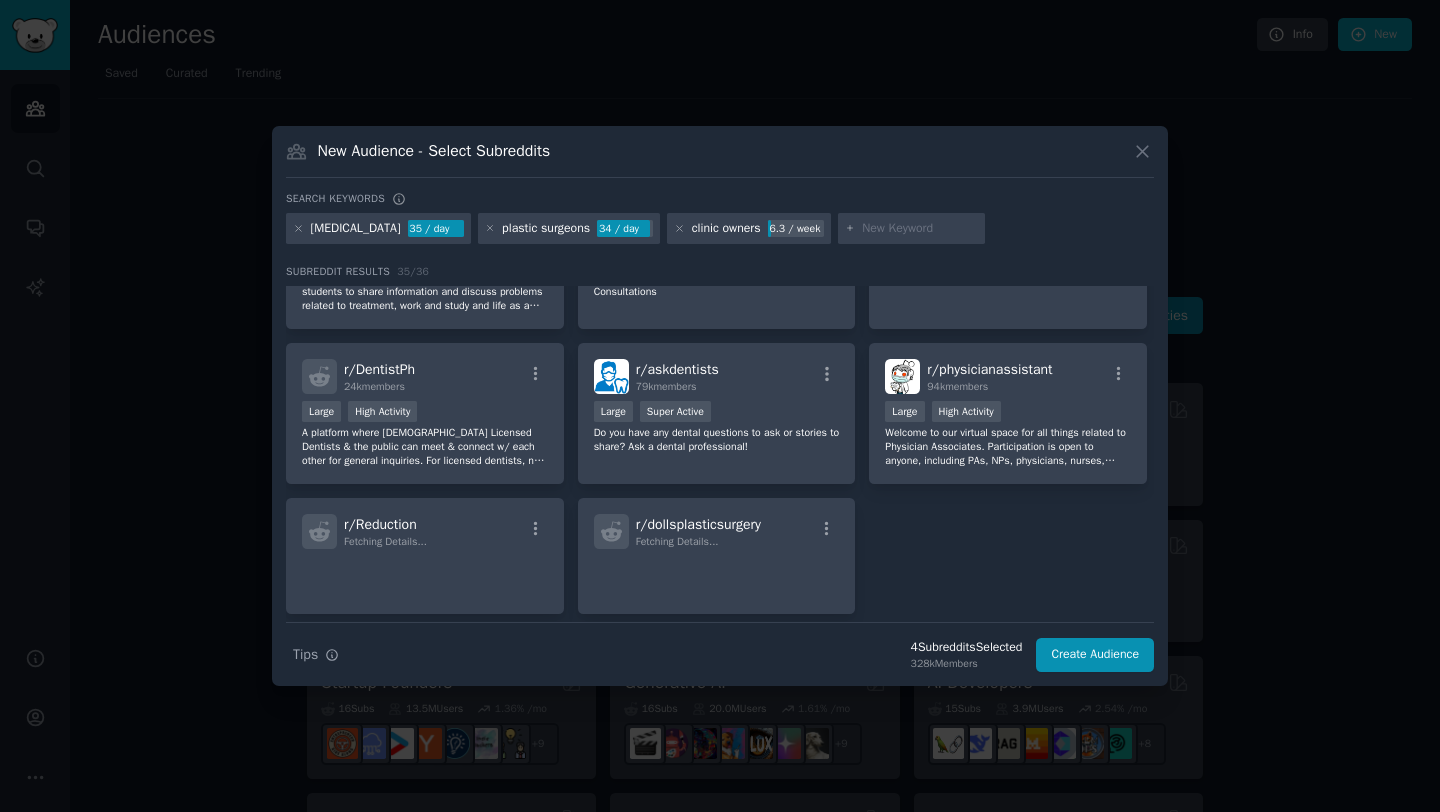 scroll, scrollTop: 1500, scrollLeft: 0, axis: vertical 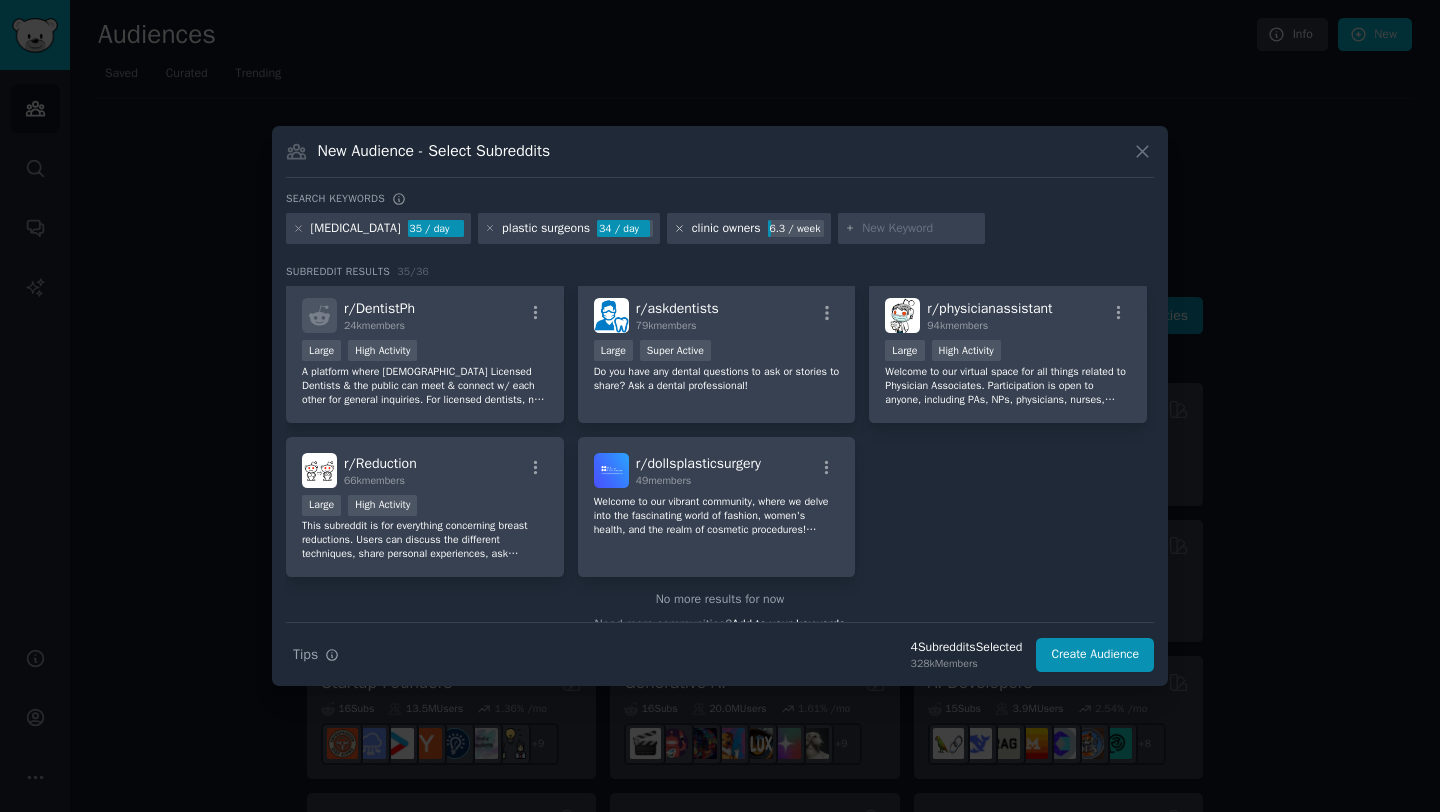 click 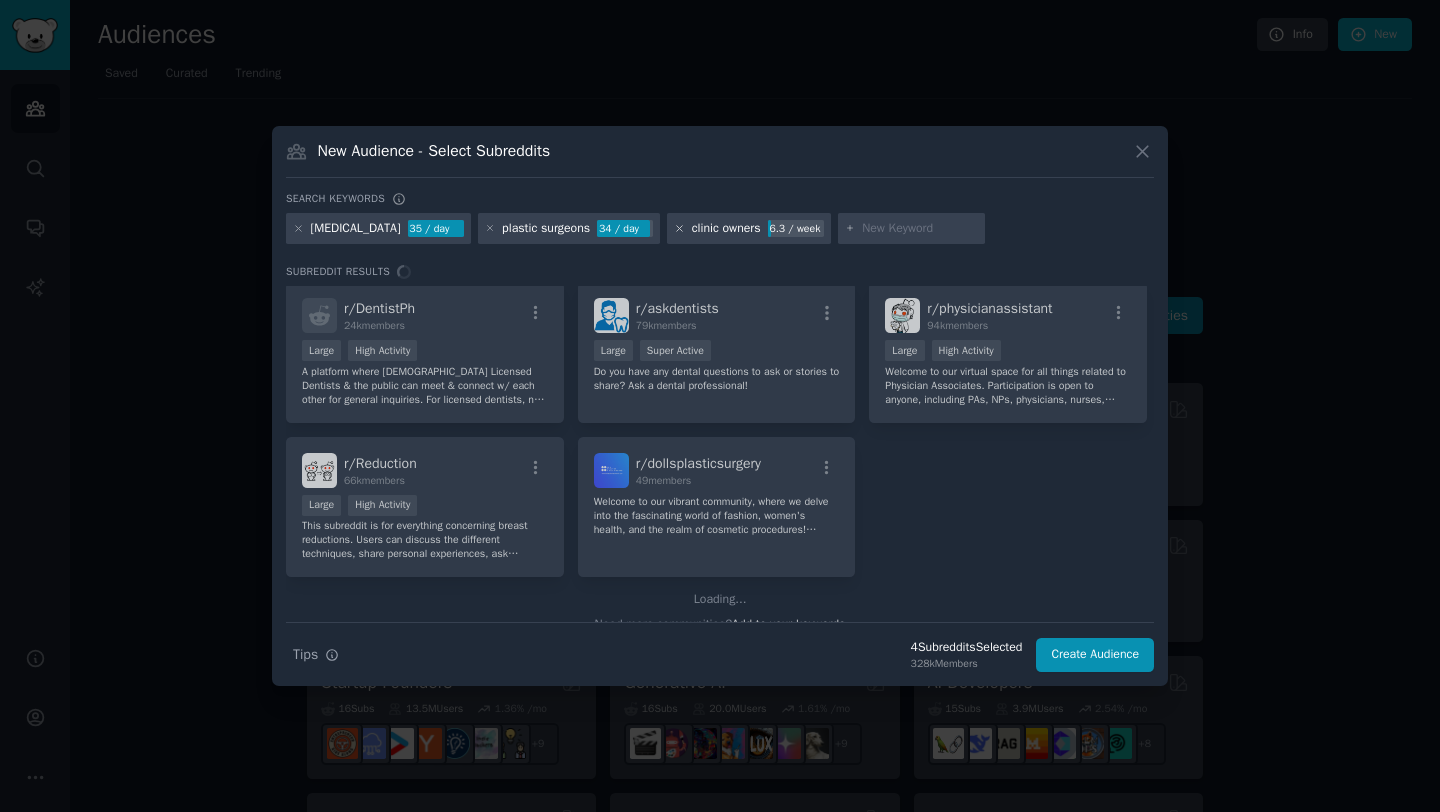 scroll, scrollTop: 0, scrollLeft: 0, axis: both 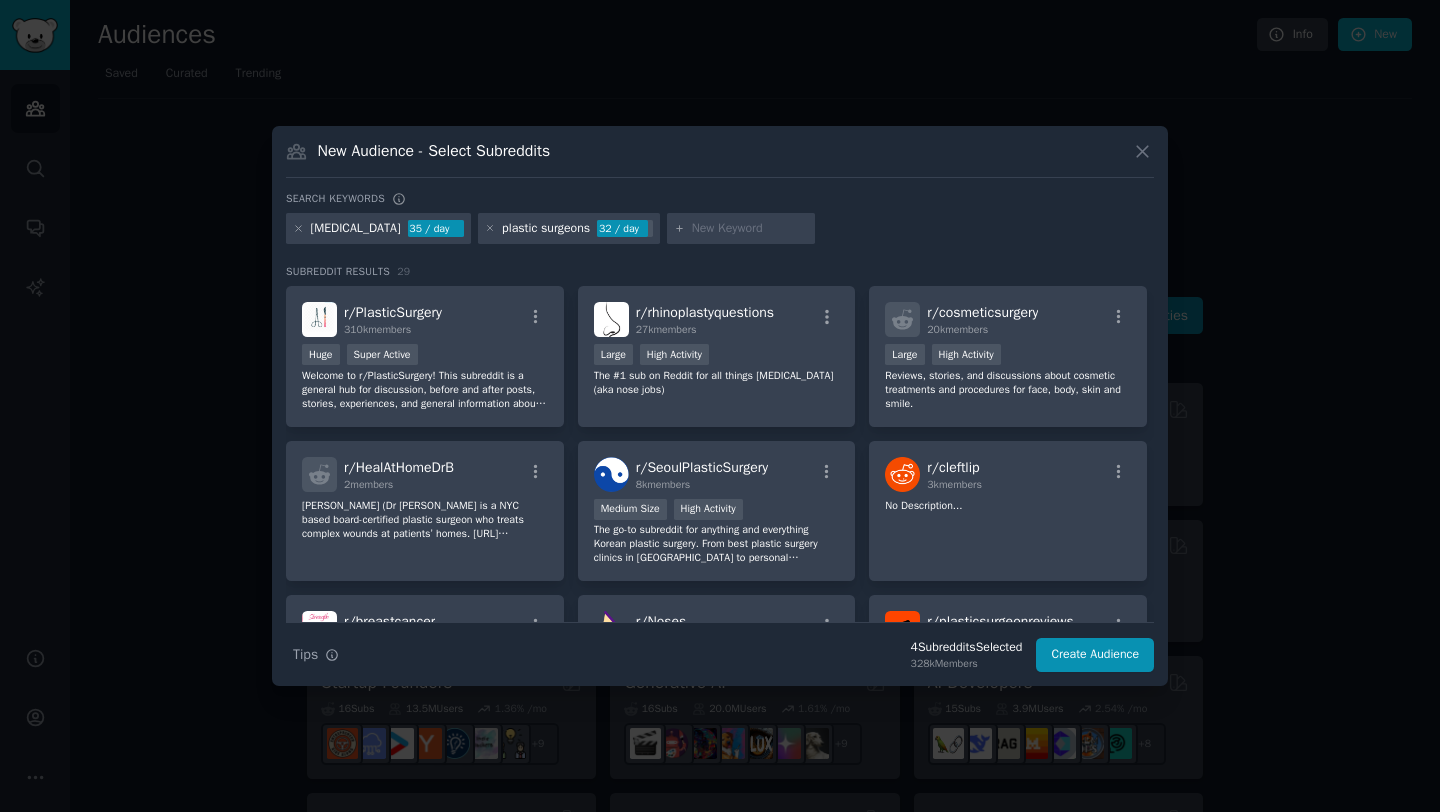 click at bounding box center (750, 229) 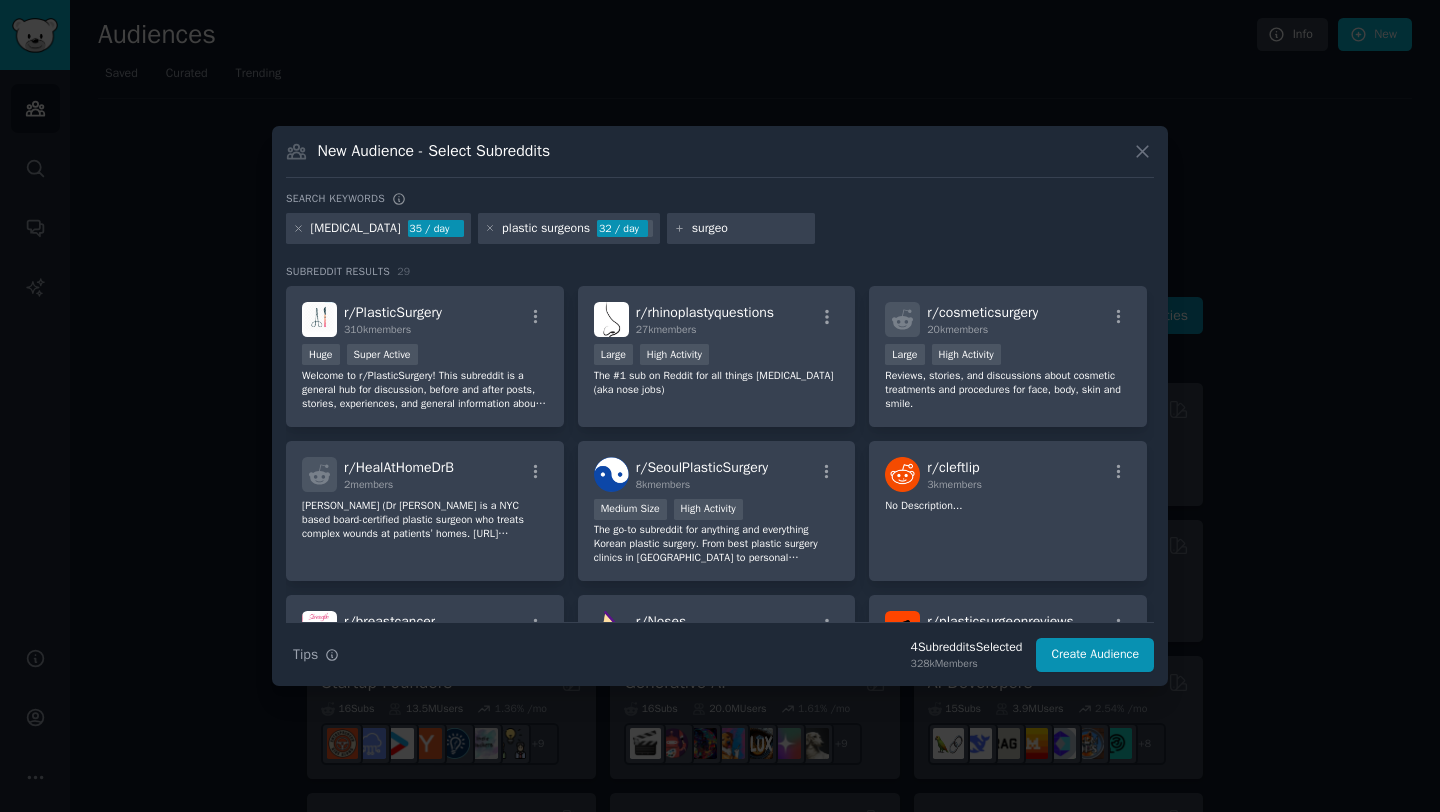 type on "surgeon" 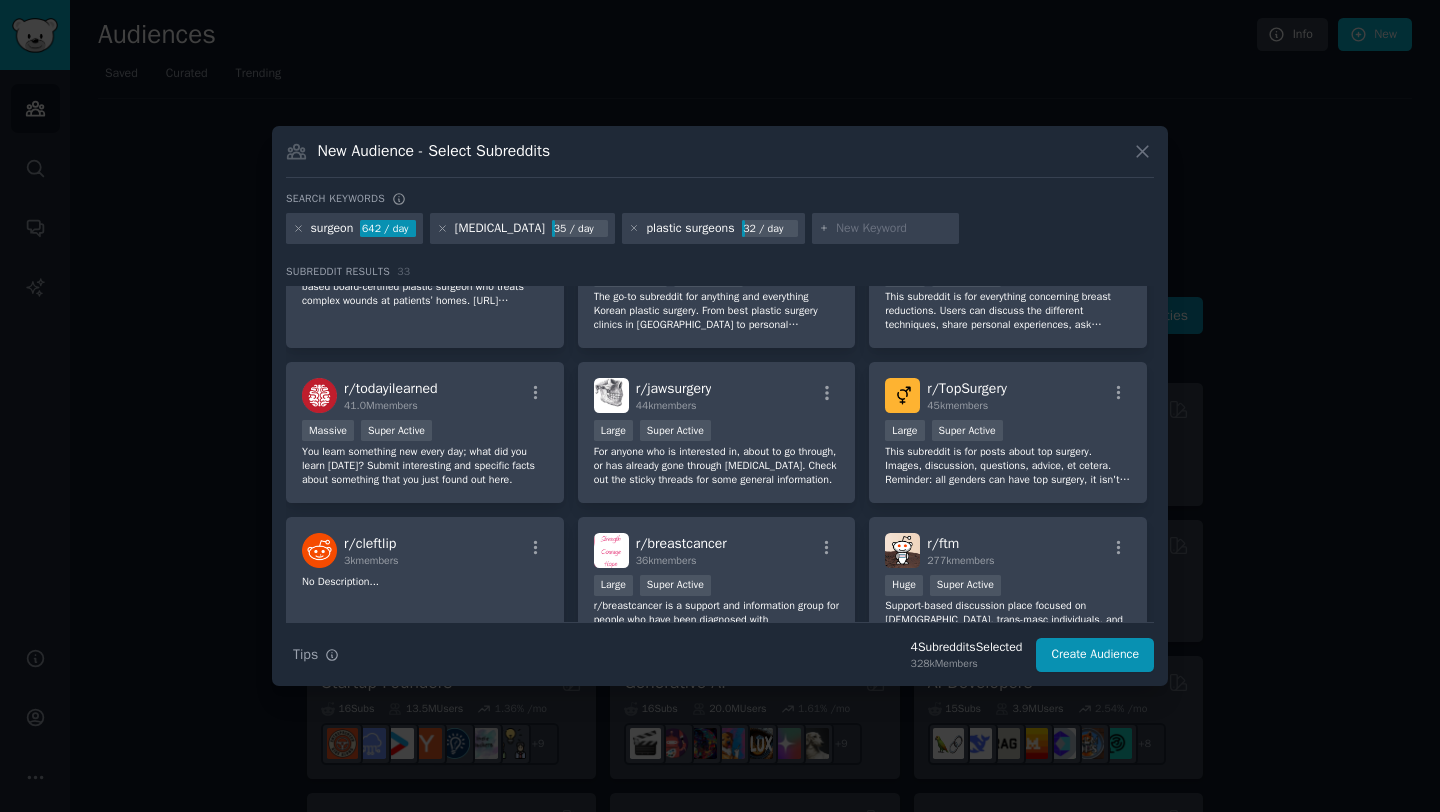 scroll, scrollTop: 430, scrollLeft: 0, axis: vertical 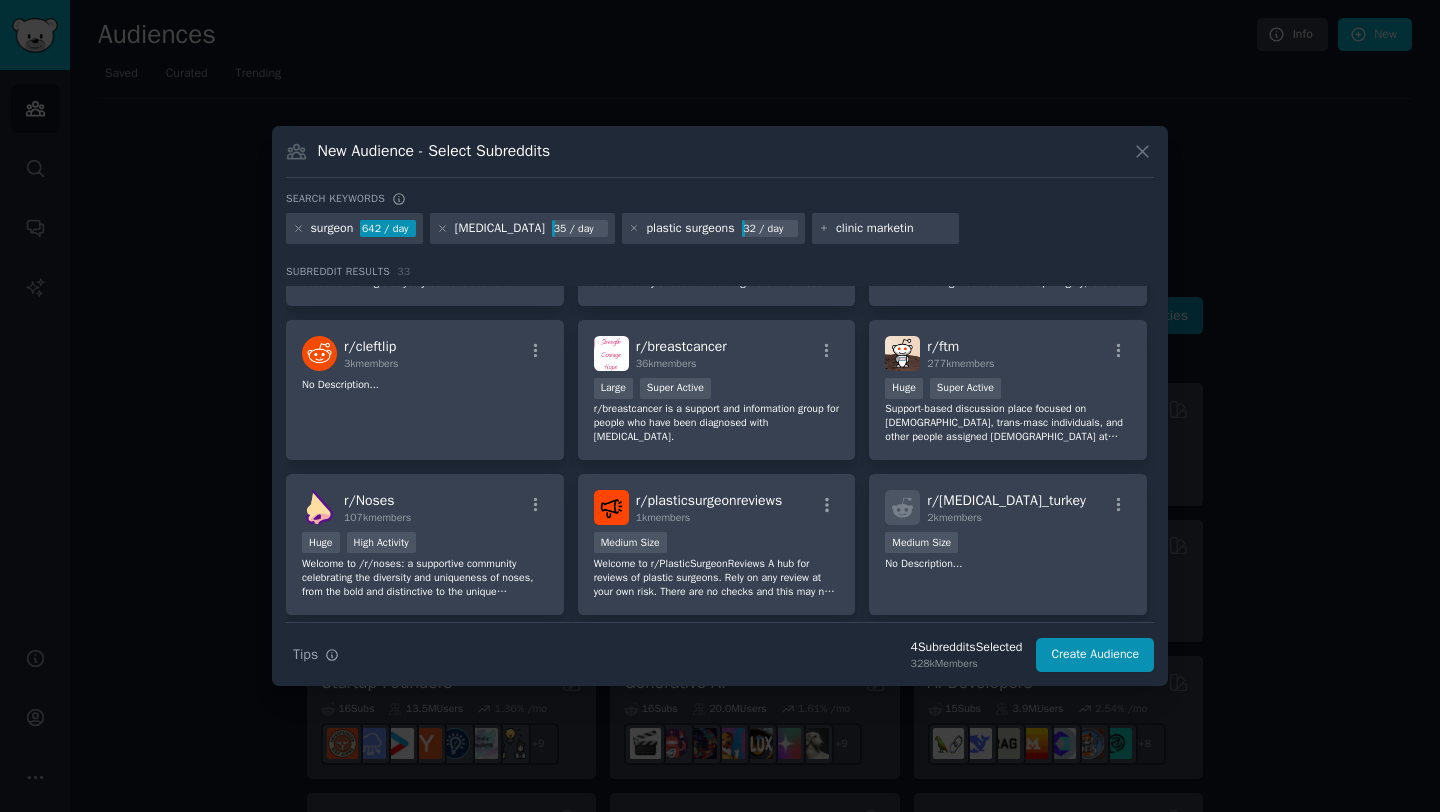 type on "clinic marketing" 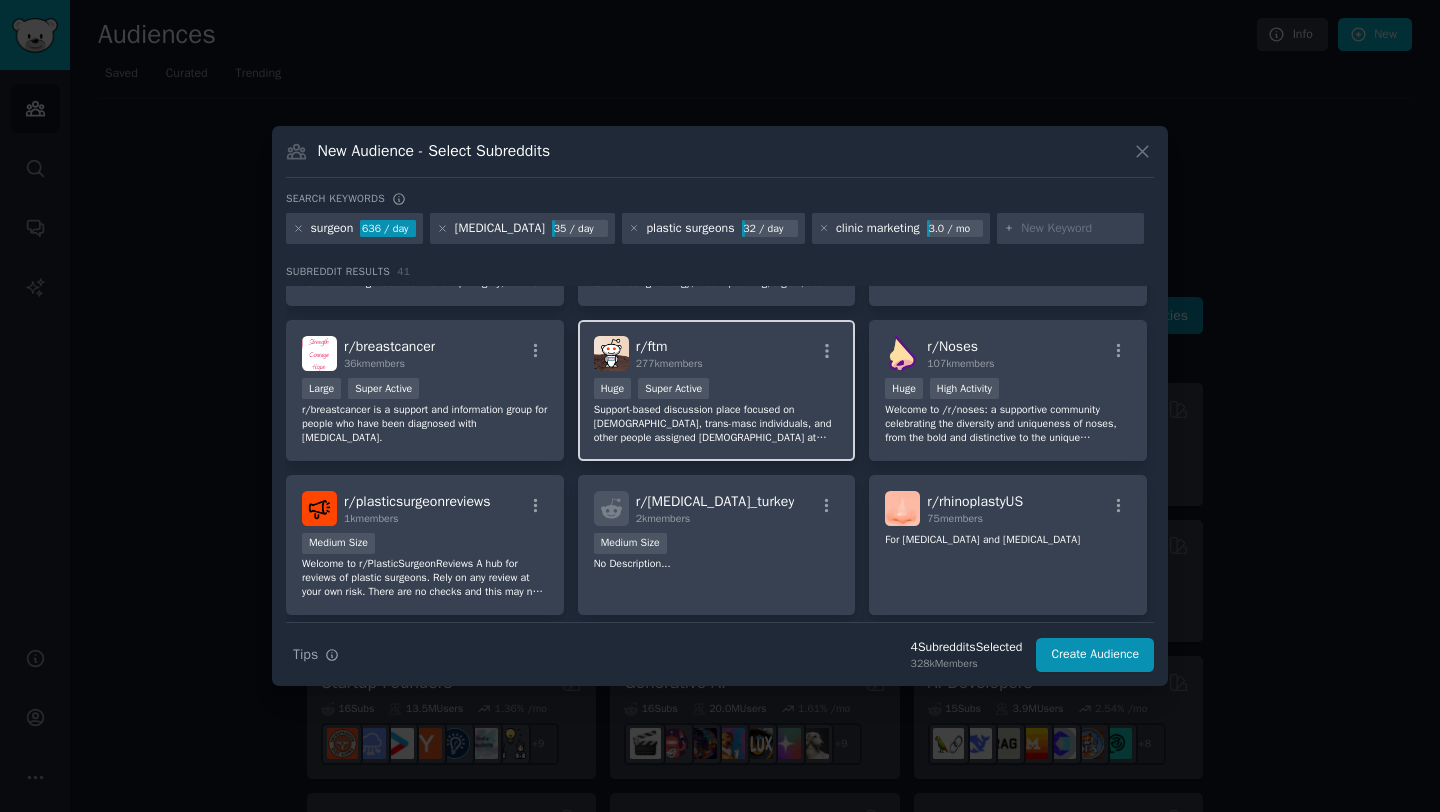 scroll, scrollTop: 956, scrollLeft: 0, axis: vertical 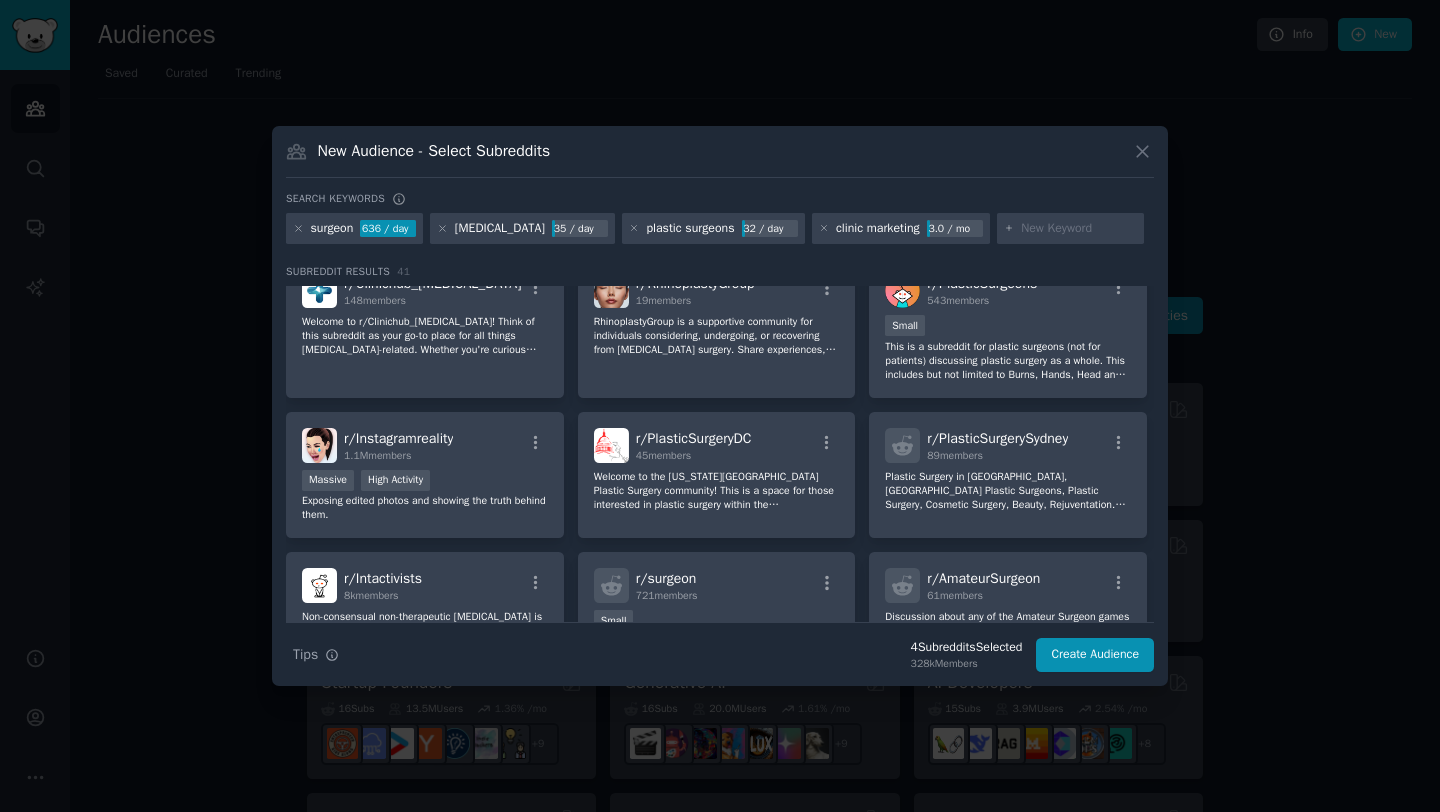click at bounding box center [1079, 229] 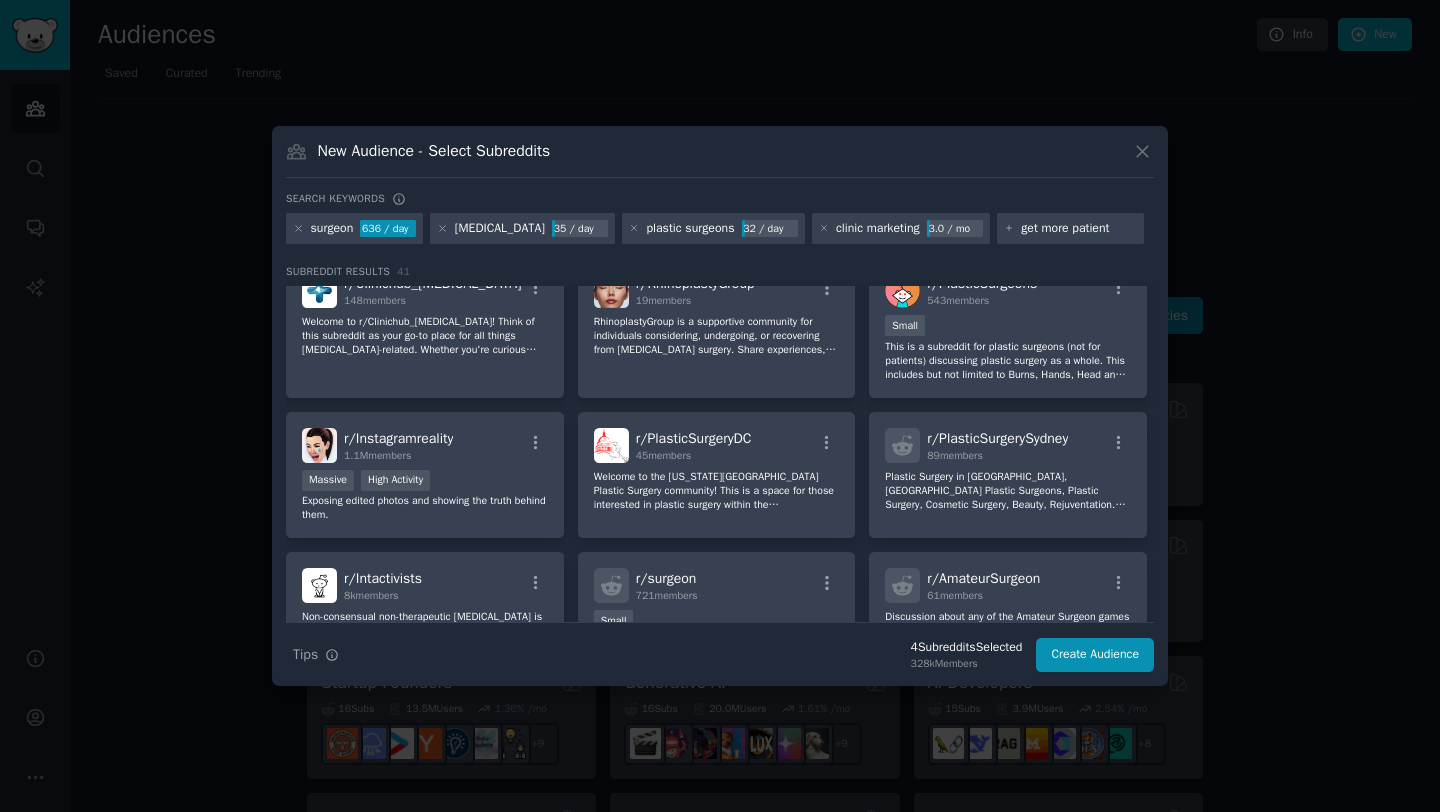 type on "get more patients" 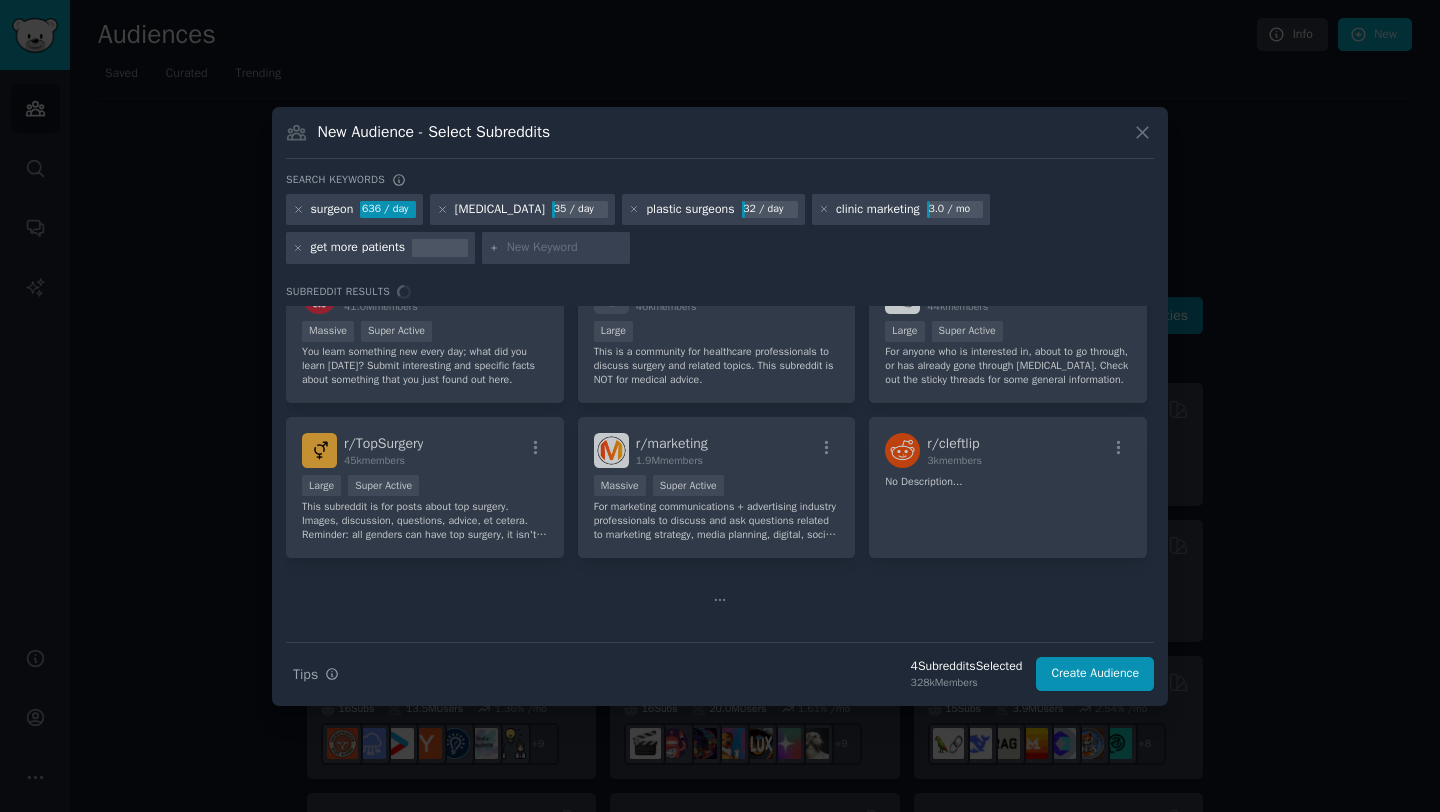 scroll, scrollTop: 0, scrollLeft: 0, axis: both 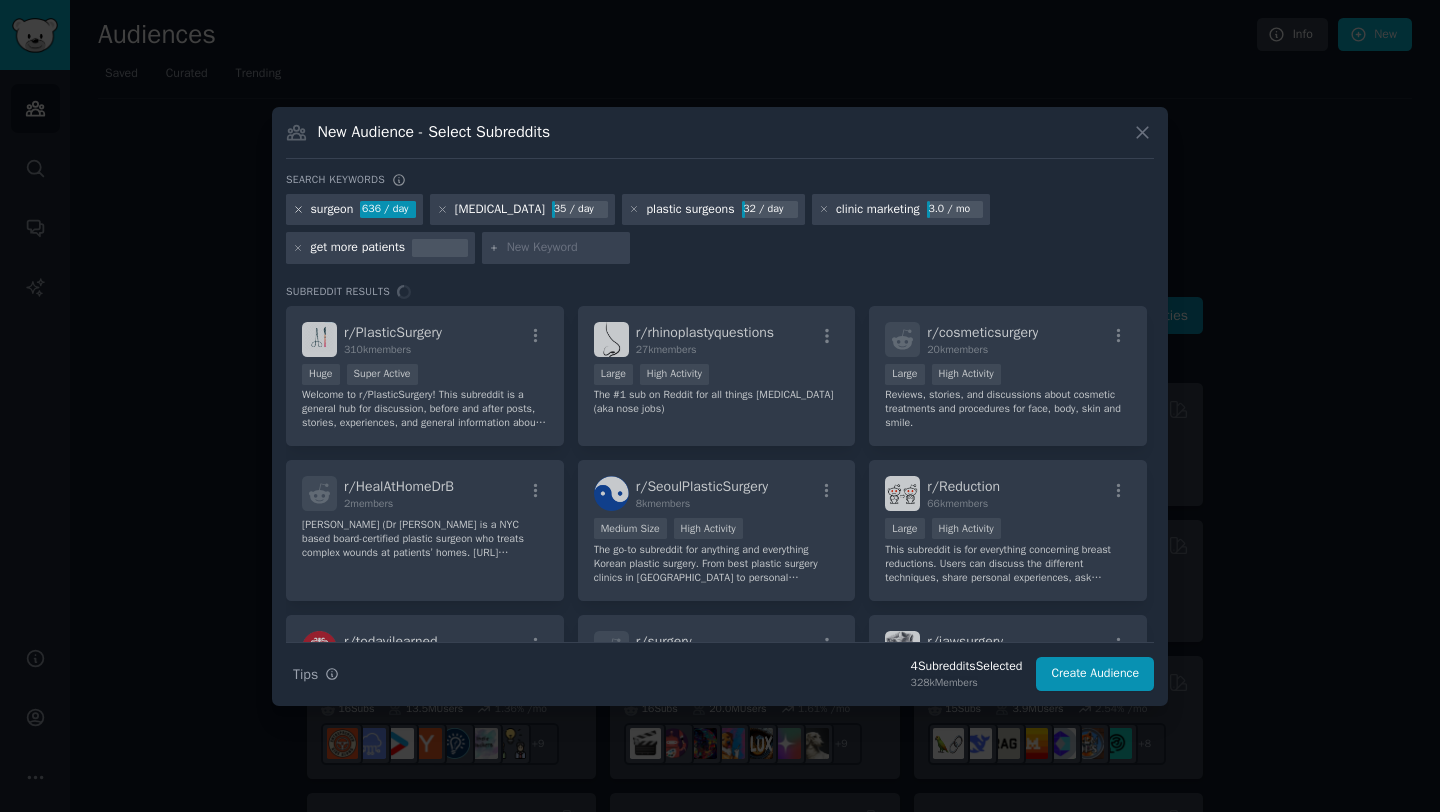 click 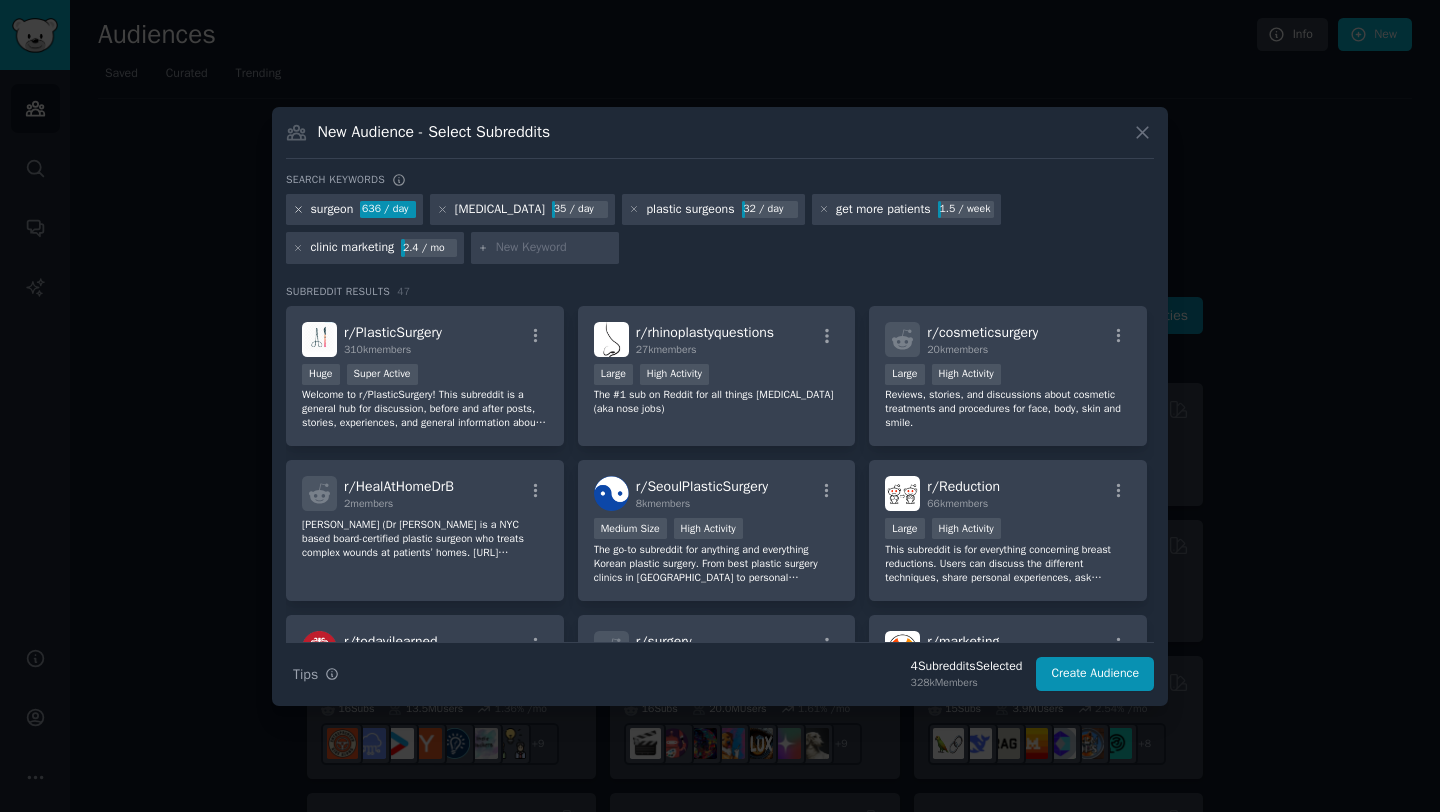 click 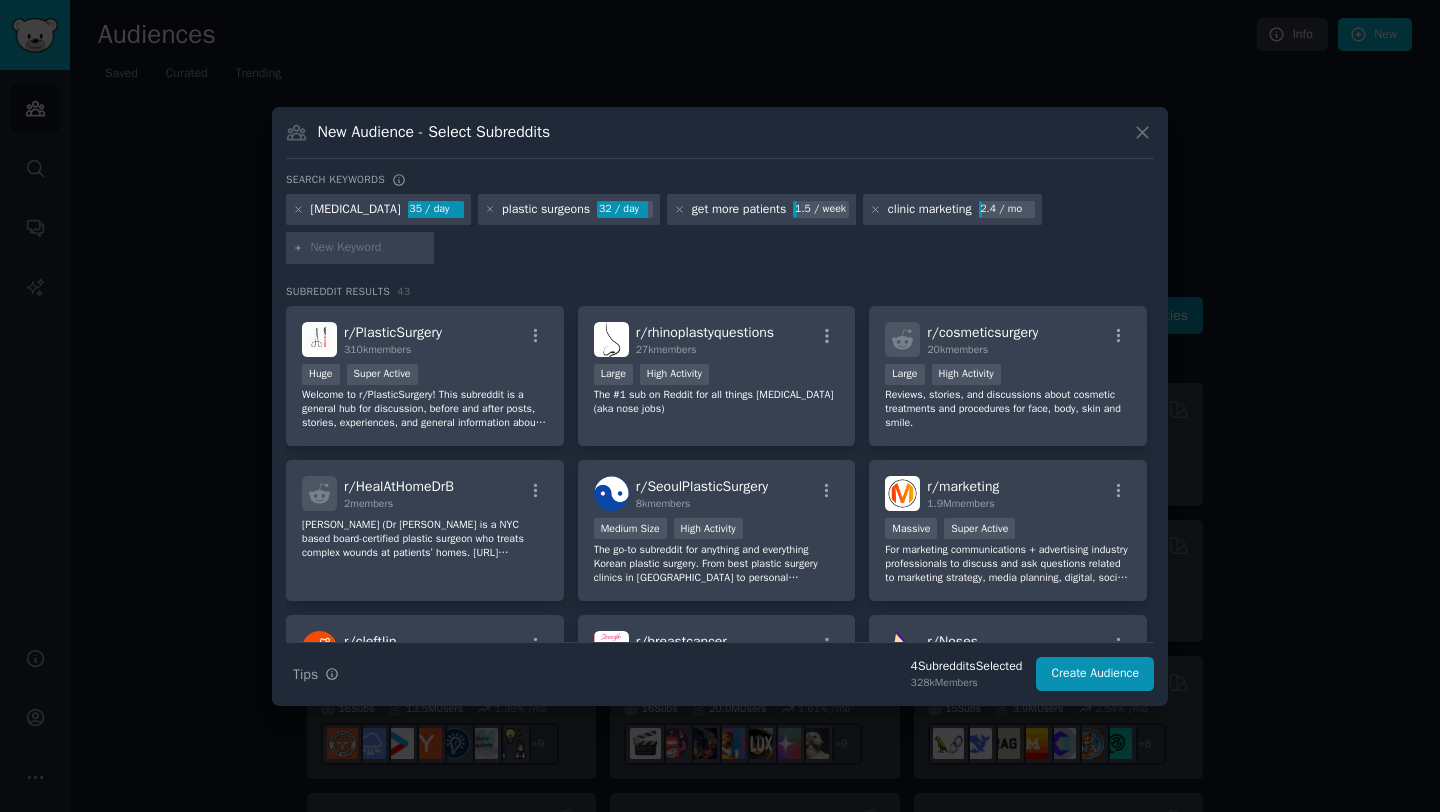 click 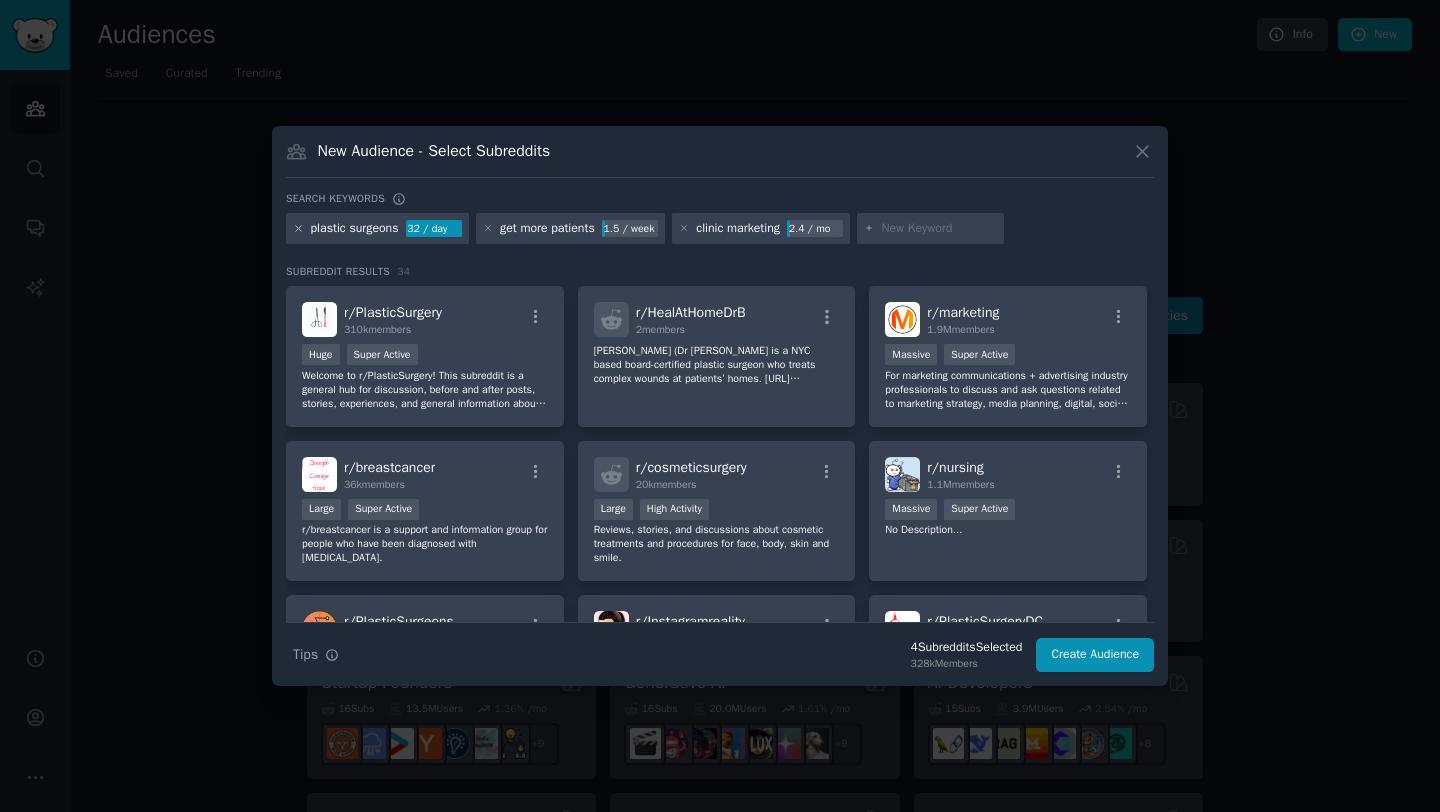 click 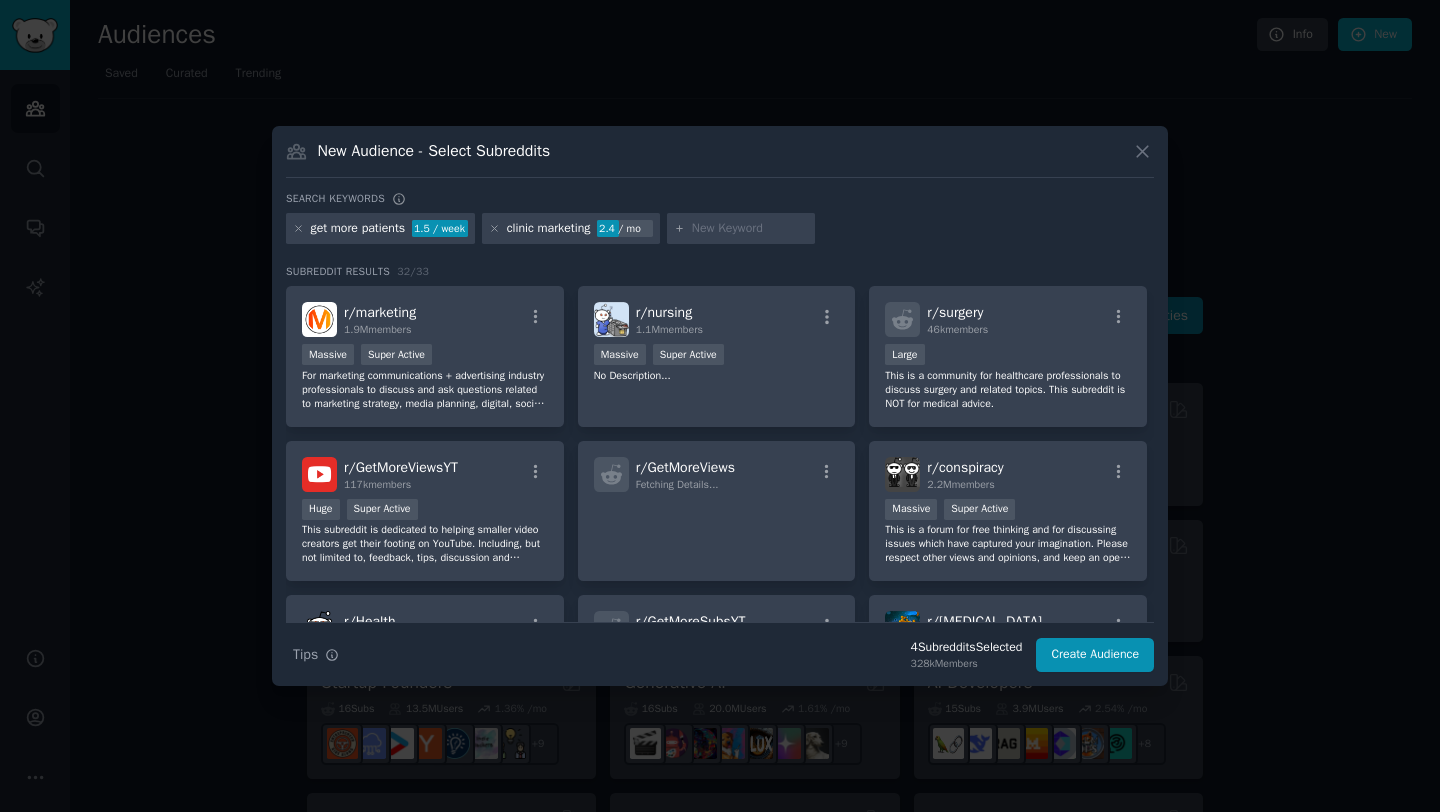 click on "get more patients" at bounding box center [358, 229] 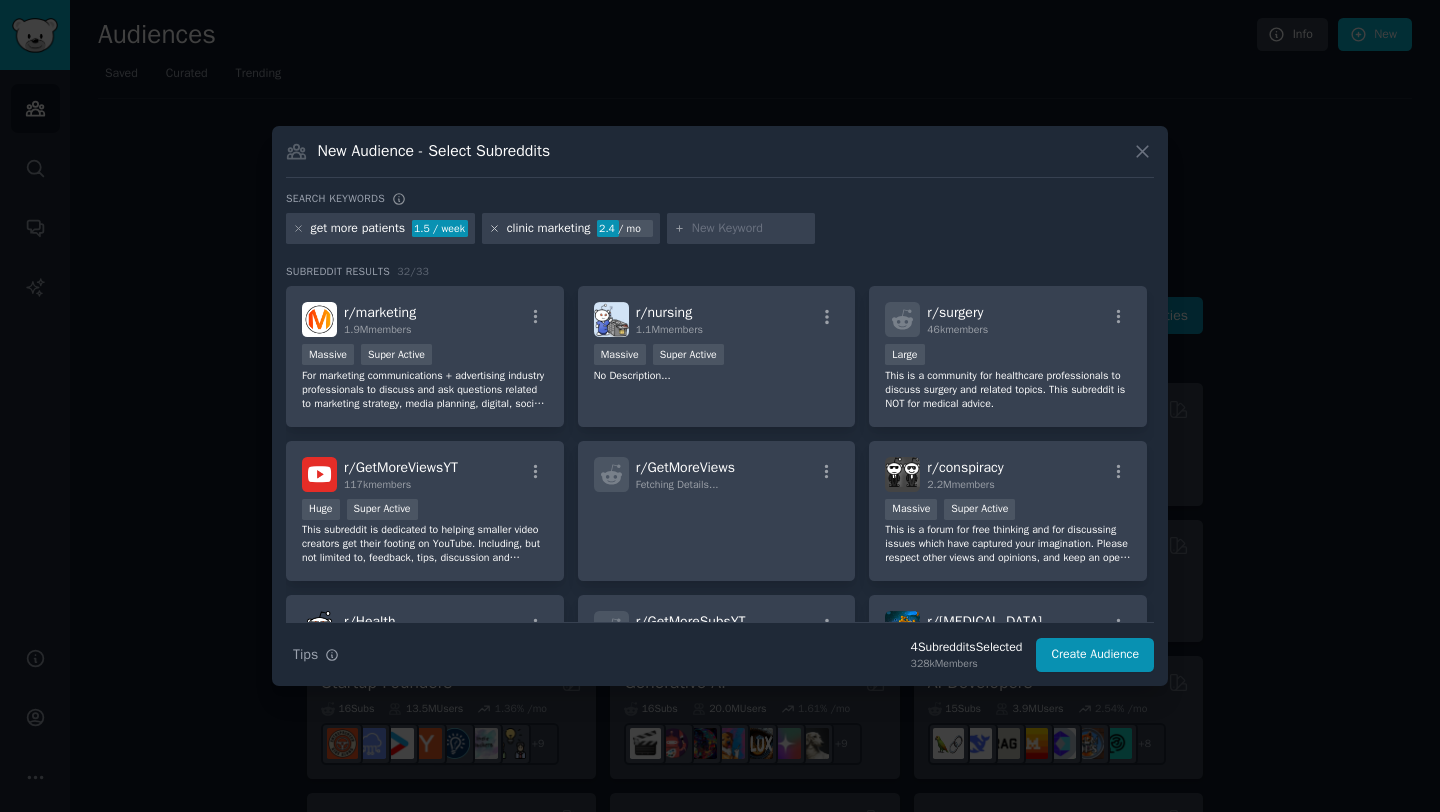click 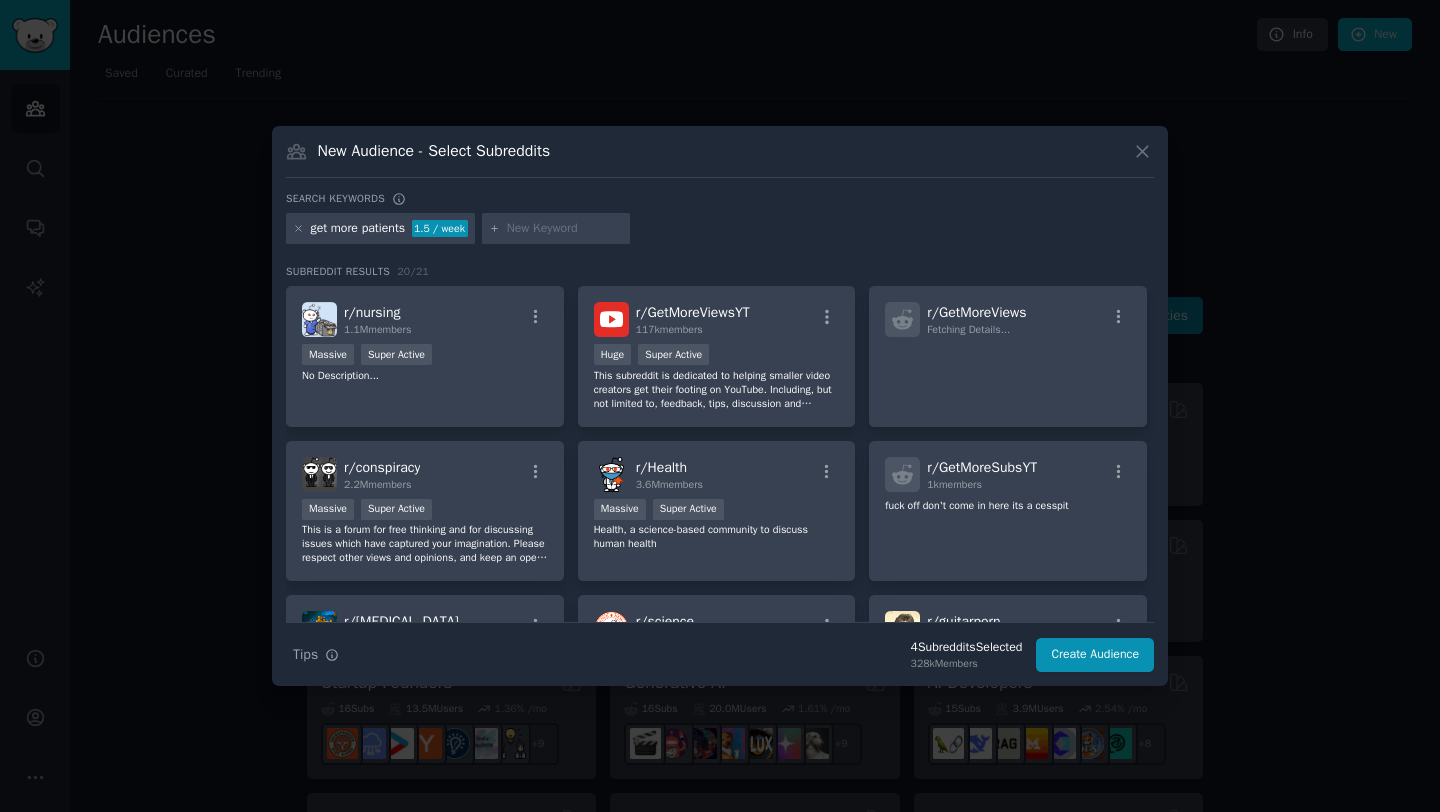click at bounding box center [556, 229] 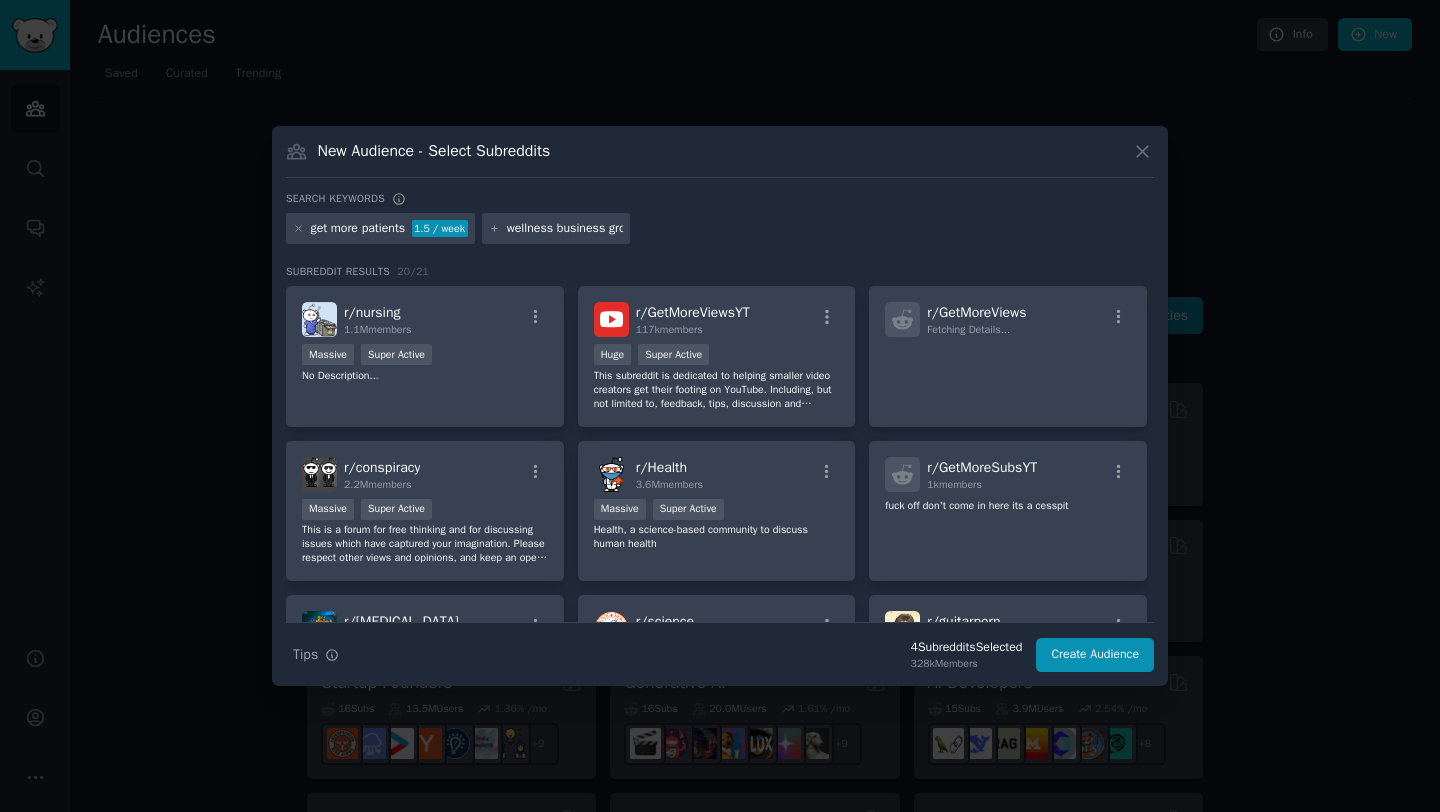 scroll, scrollTop: 0, scrollLeft: 16, axis: horizontal 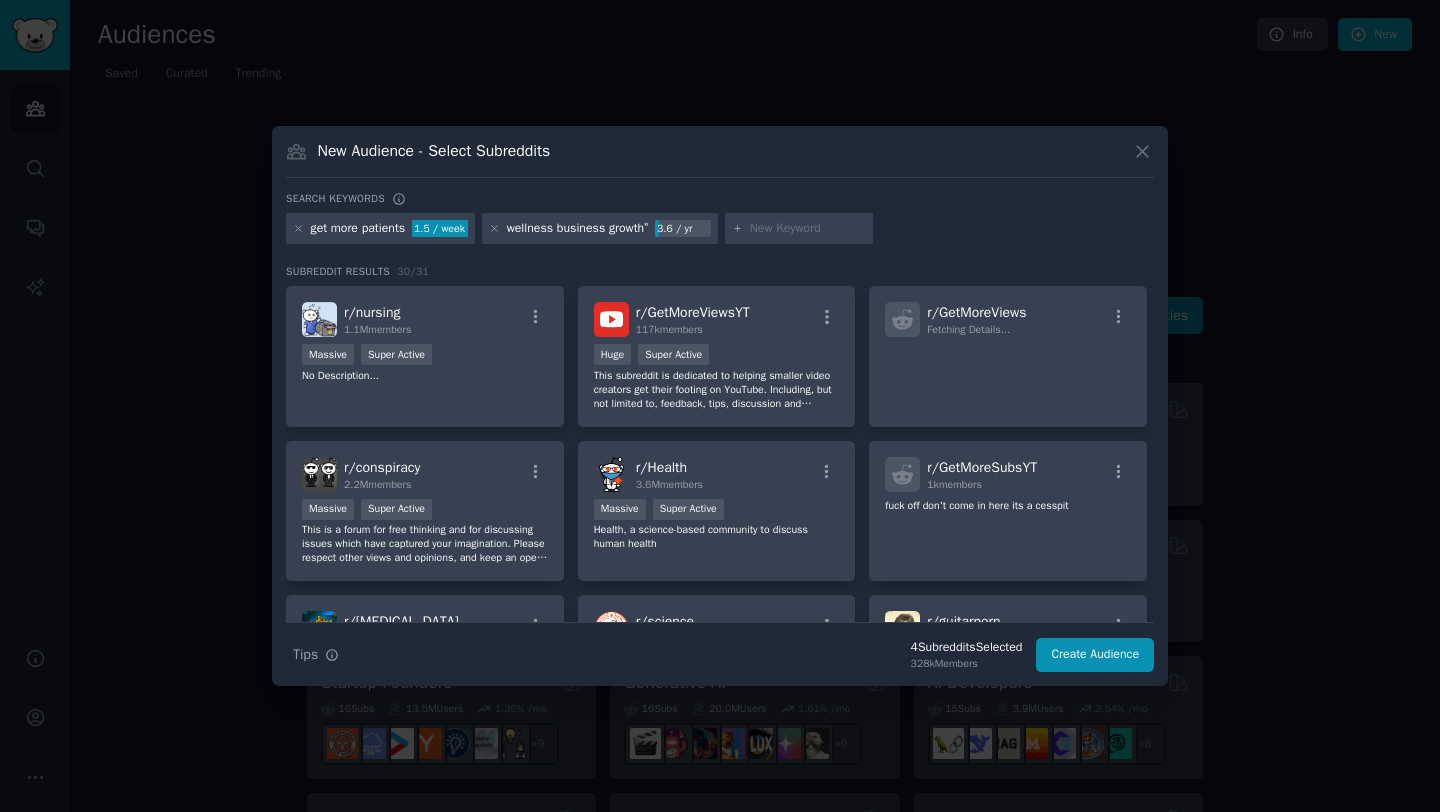 click on "wellness business growth”" at bounding box center [578, 229] 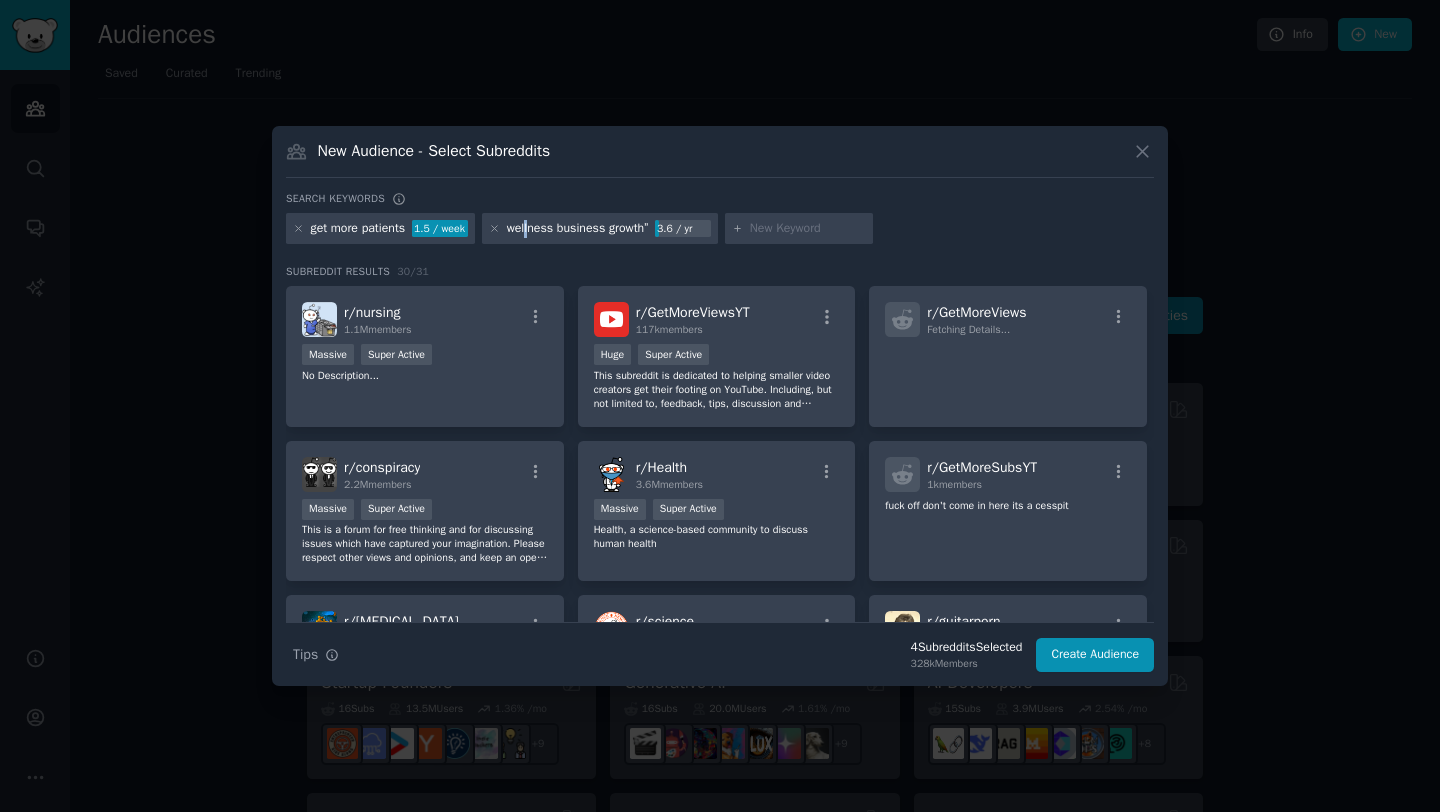 click on "wellness business growth”" at bounding box center [578, 229] 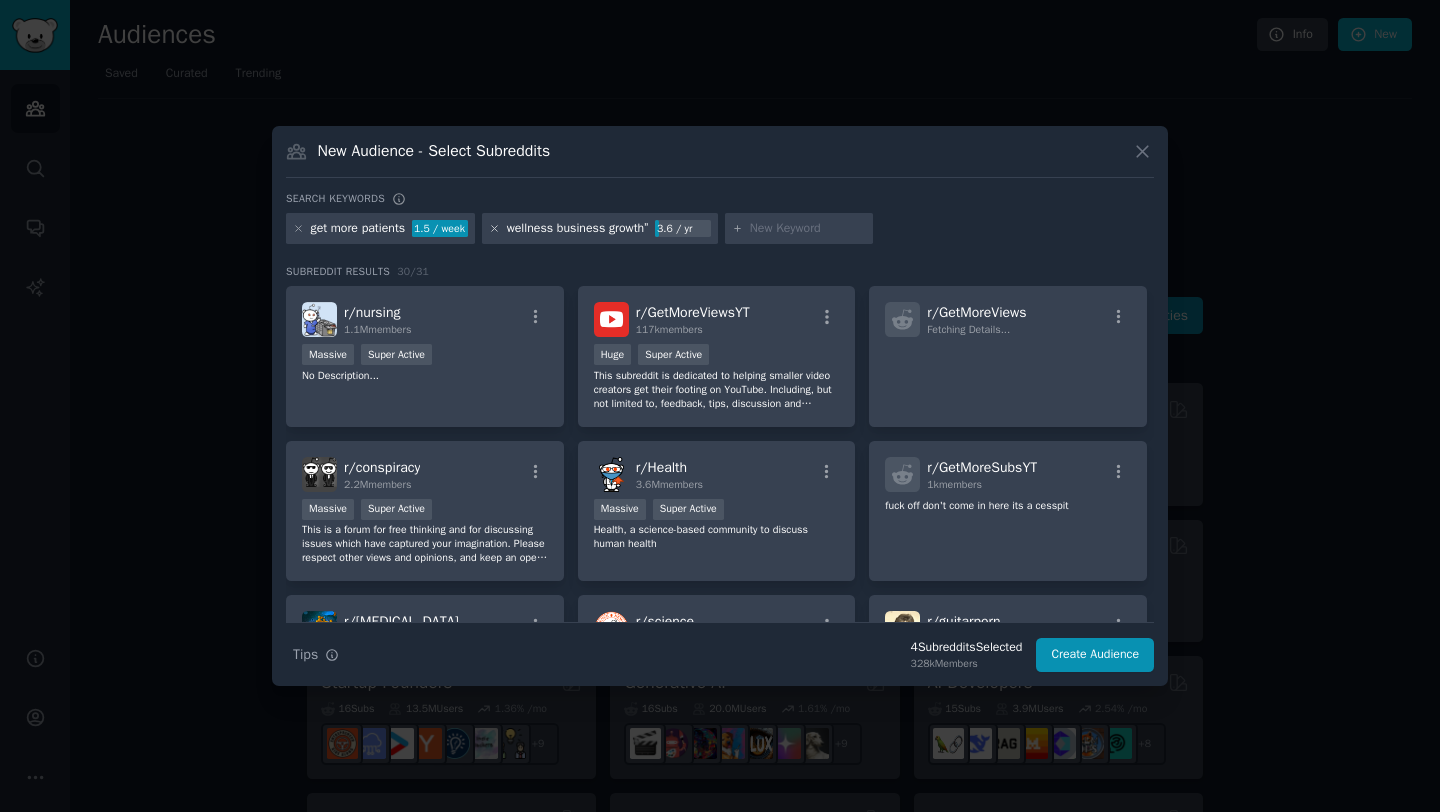 click 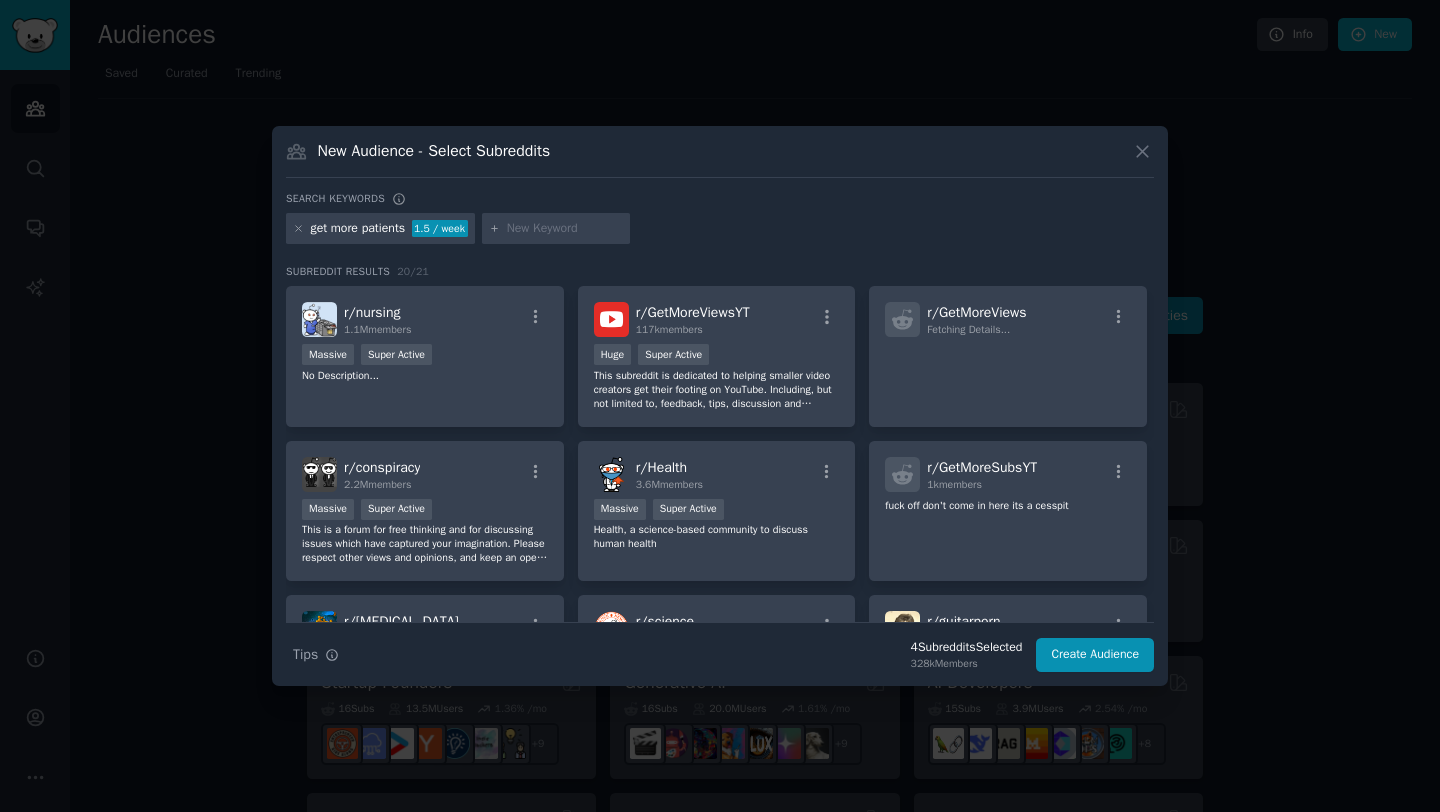 click at bounding box center [565, 229] 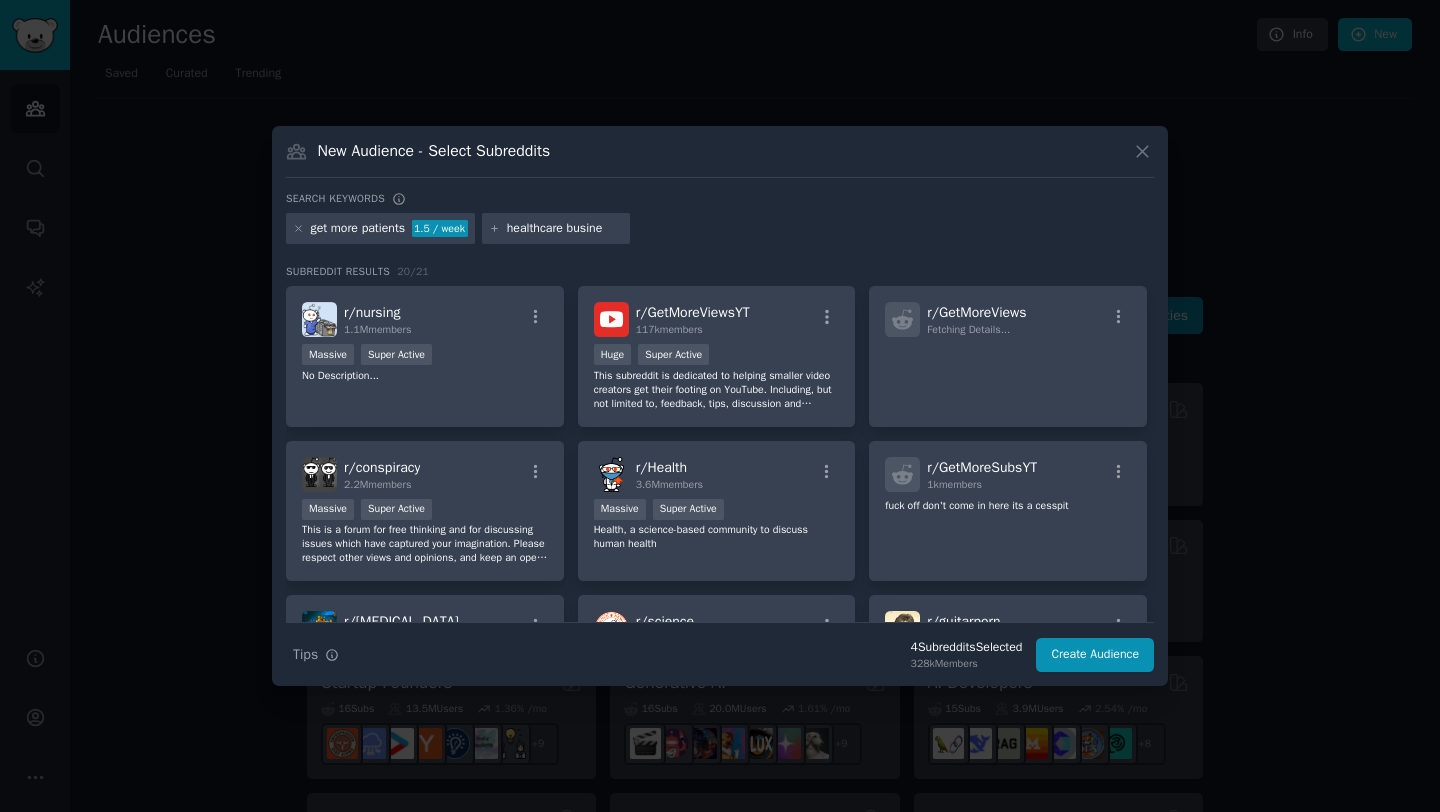 type on "healthcare busines" 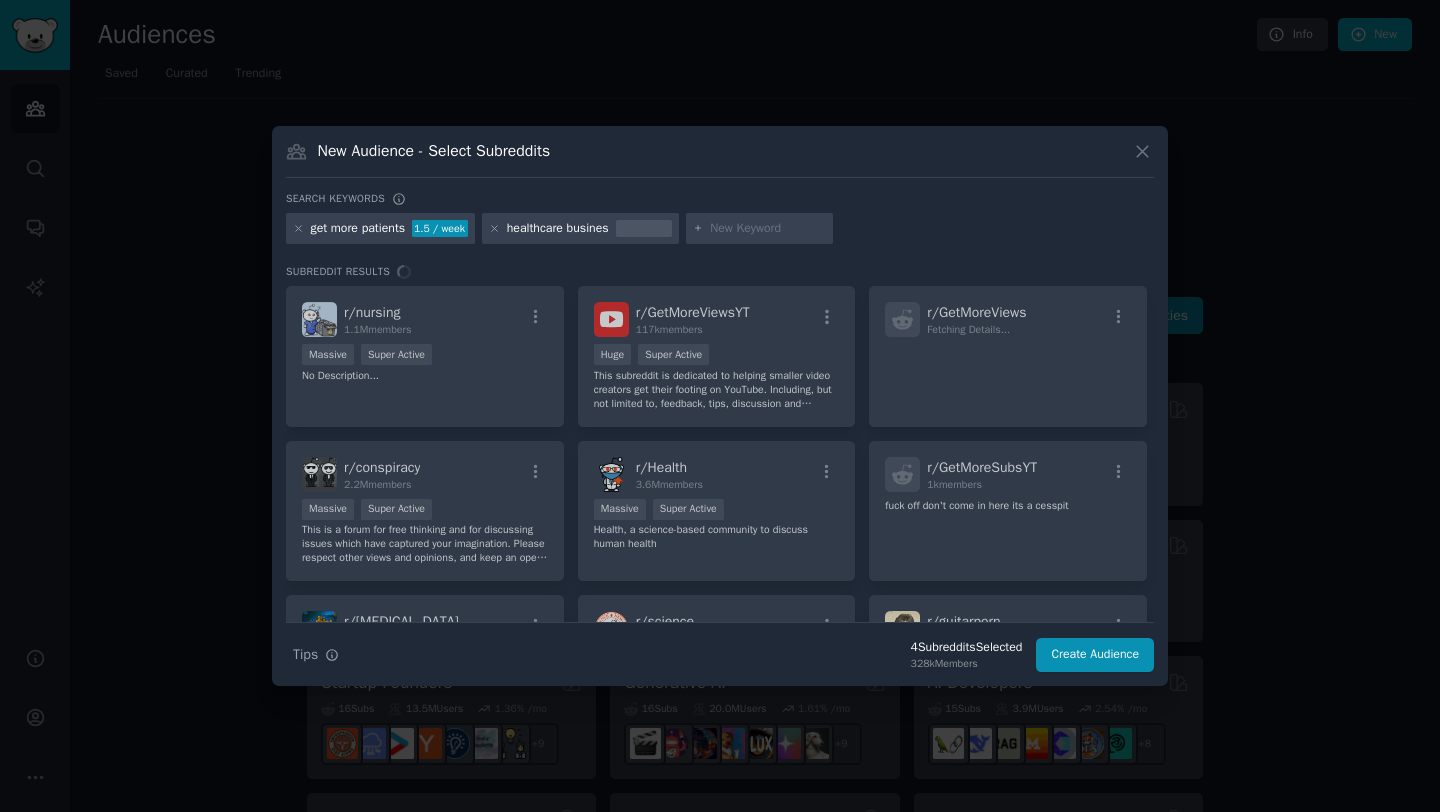 click on "healthcare busines" at bounding box center (558, 229) 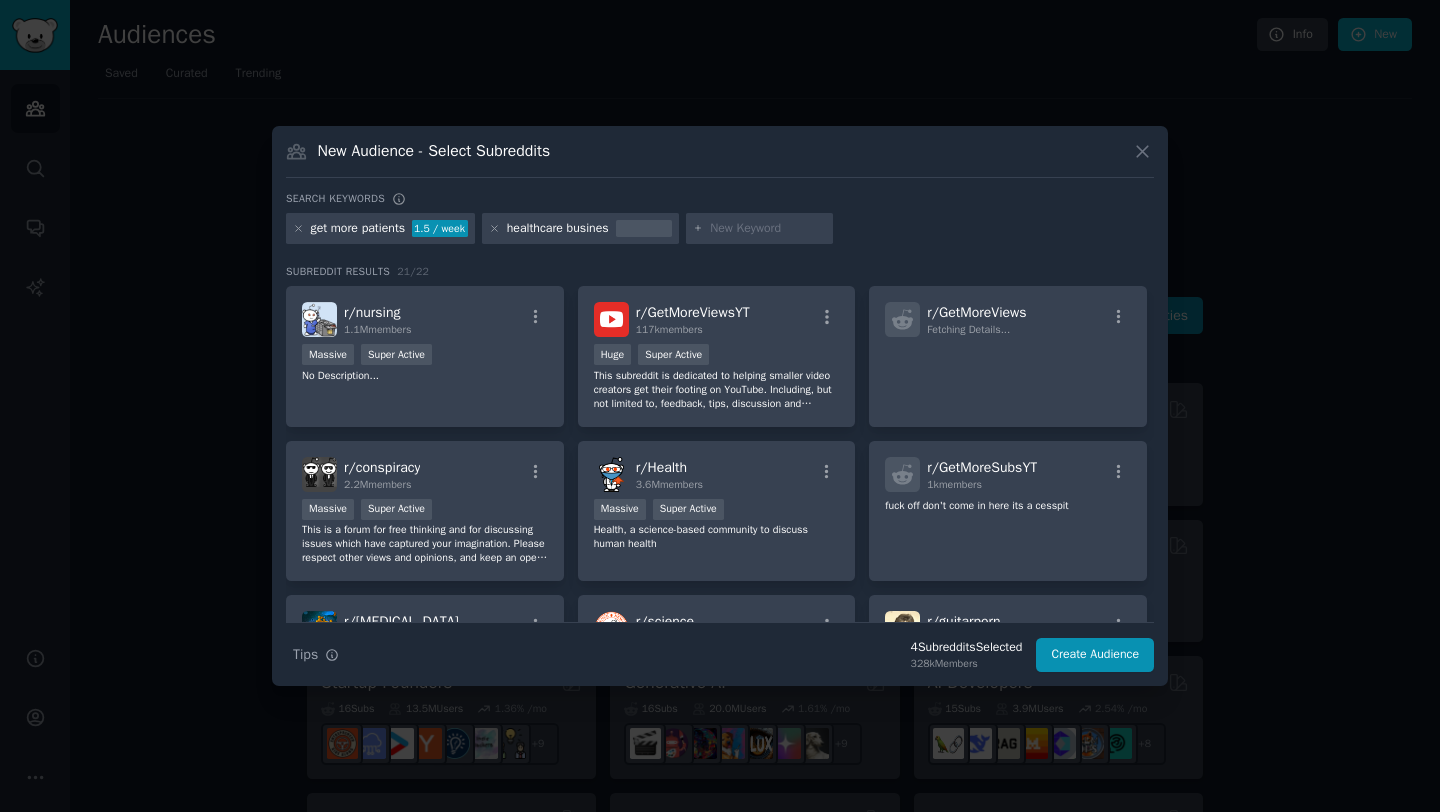 click on "healthcare busines" at bounding box center [558, 229] 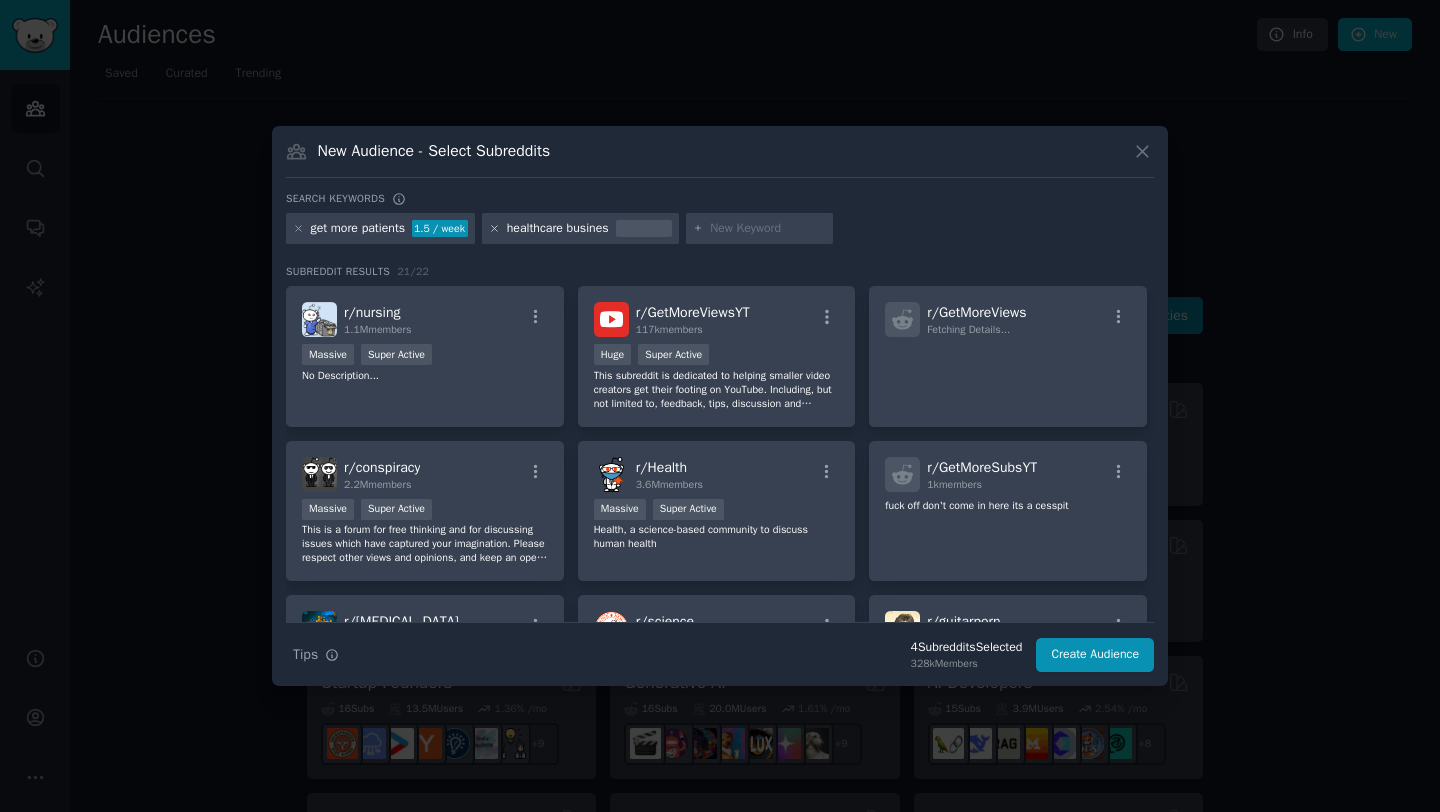 click 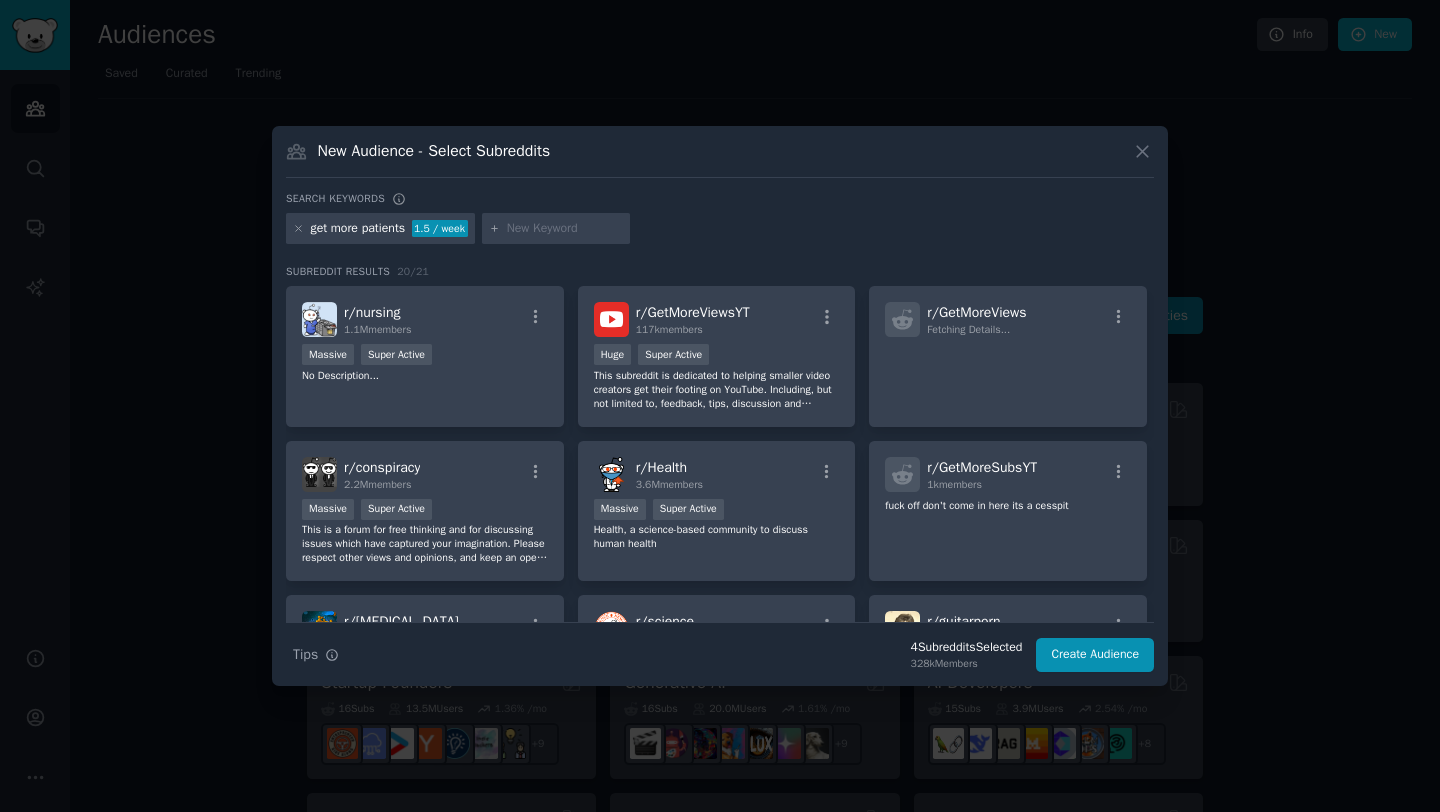 click at bounding box center [565, 229] 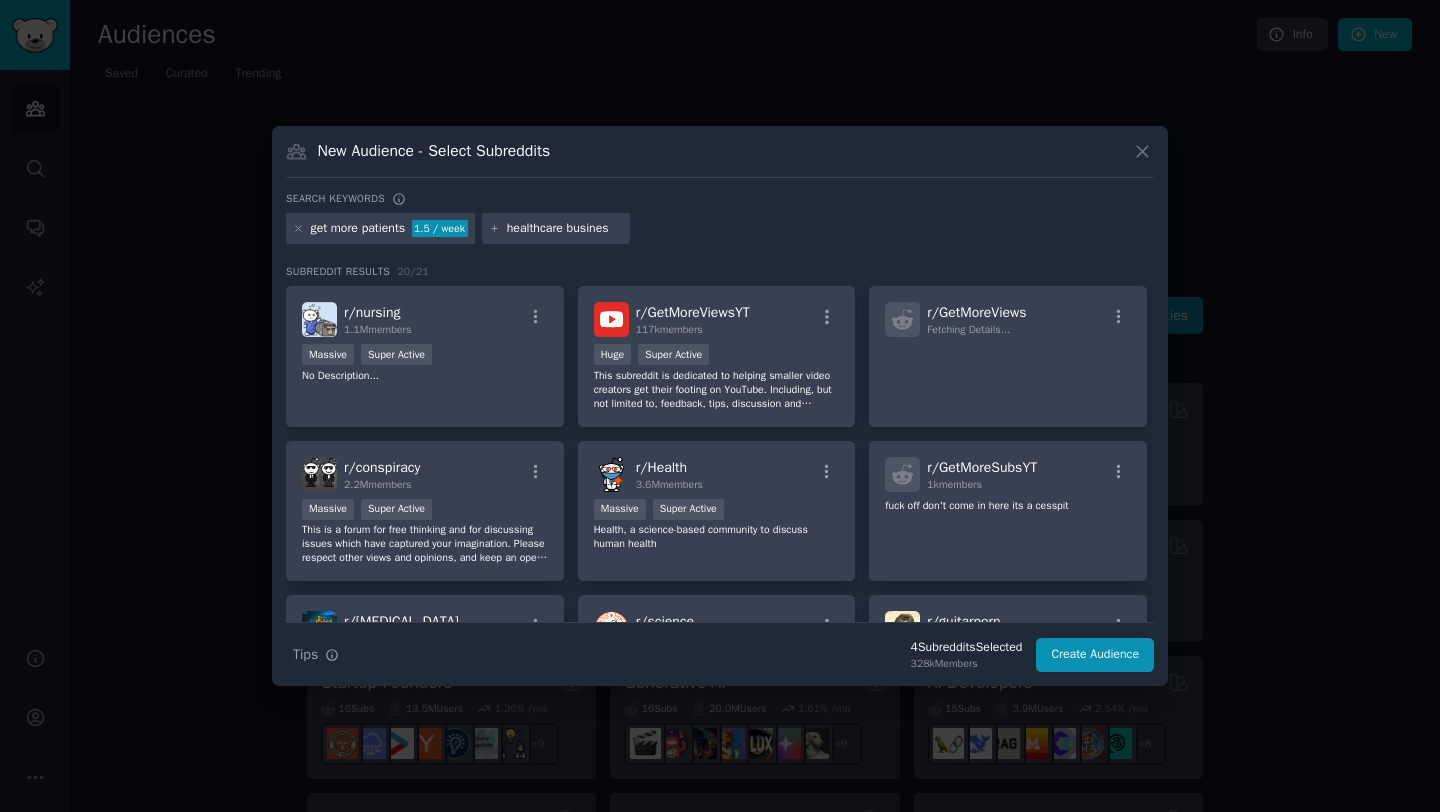 type on "healthcare business" 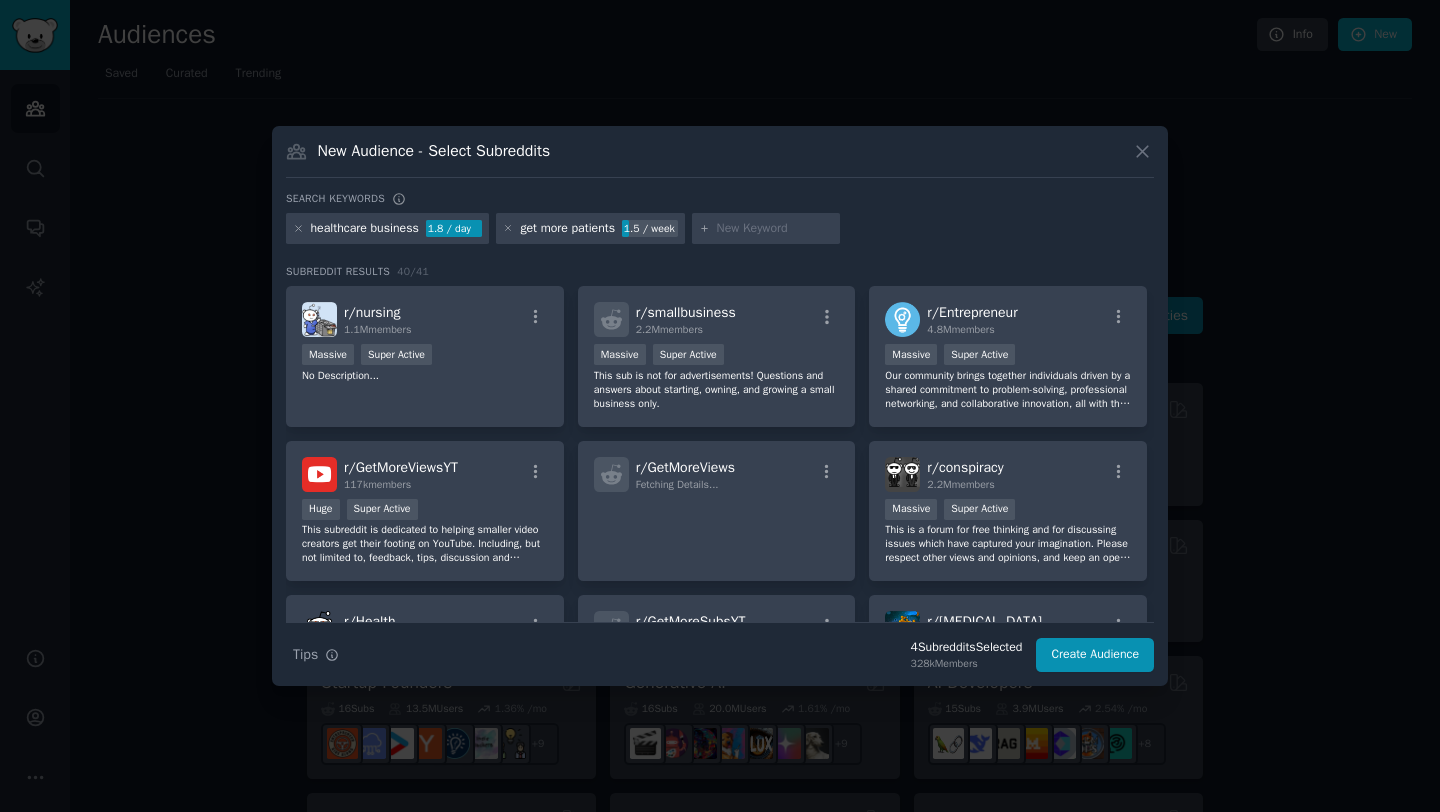 click on "healthcare business" at bounding box center (365, 229) 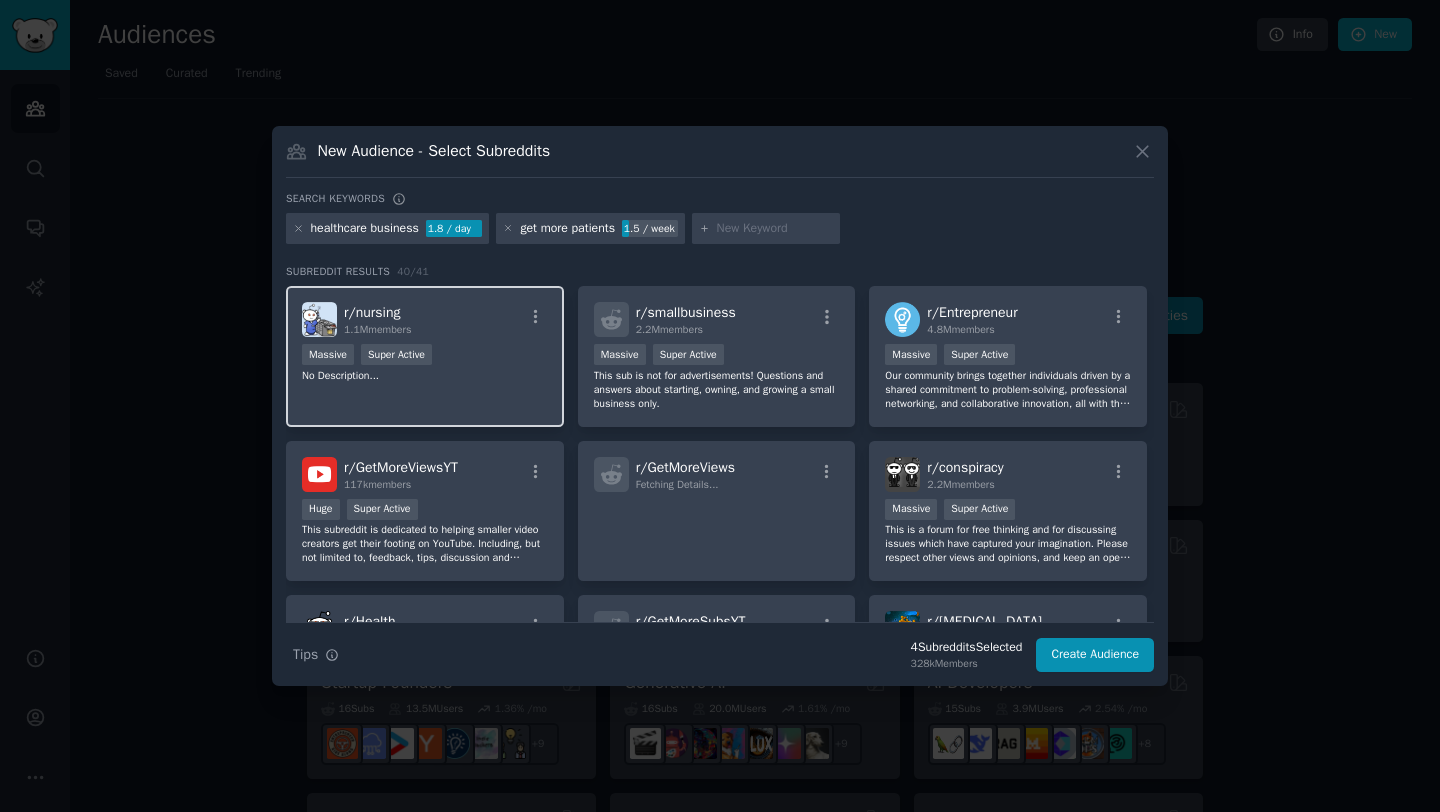 click on "No Description..." at bounding box center (425, 376) 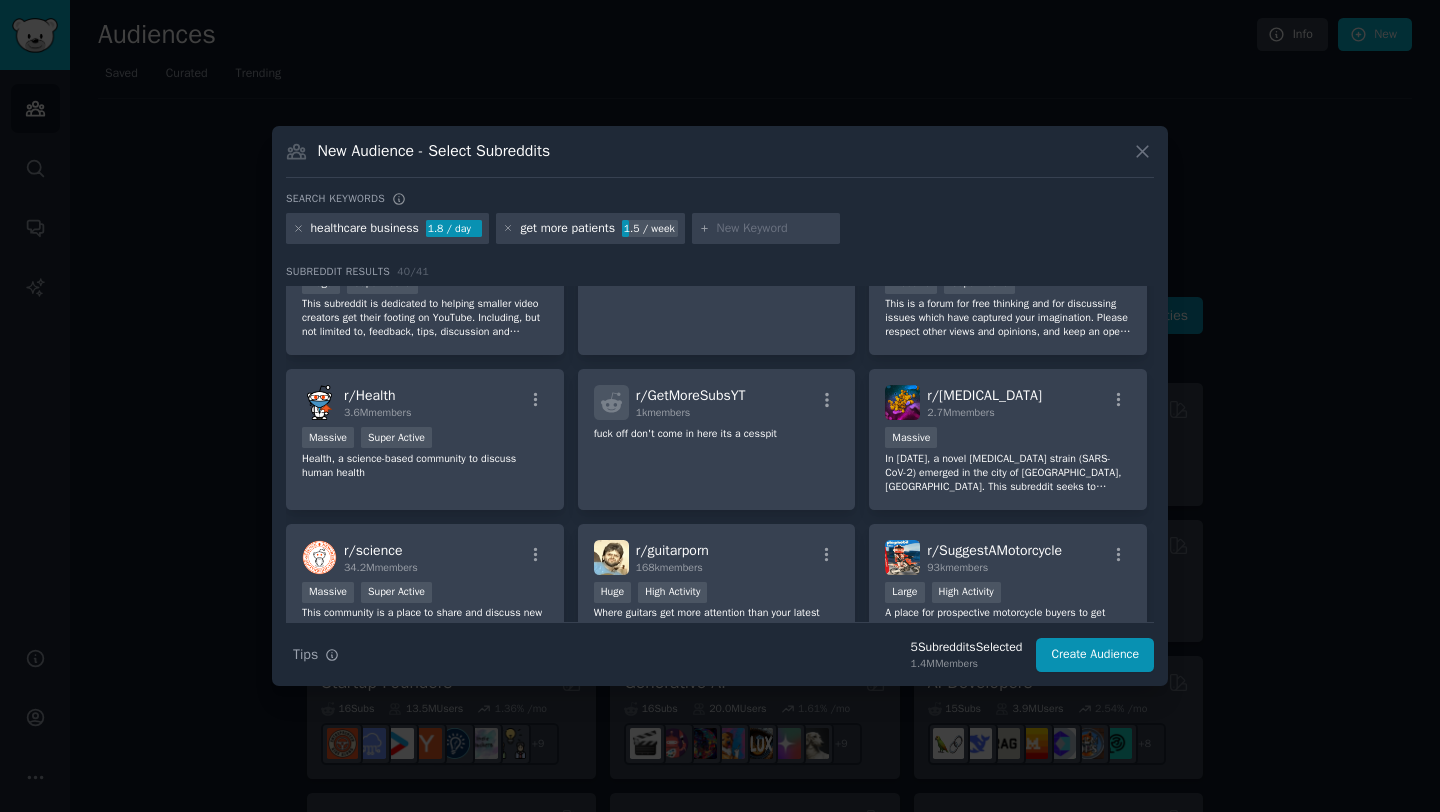 scroll, scrollTop: 242, scrollLeft: 0, axis: vertical 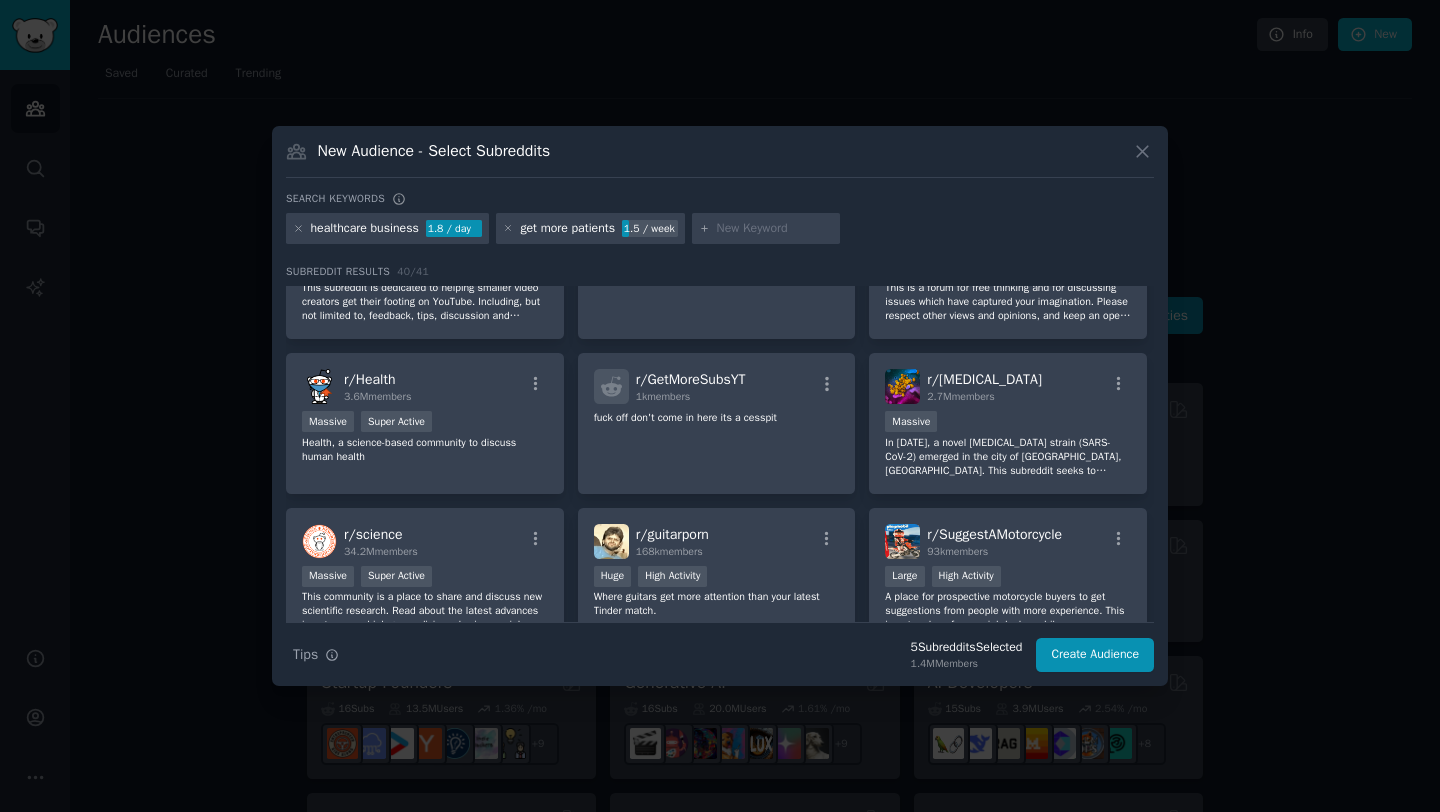 click at bounding box center [775, 229] 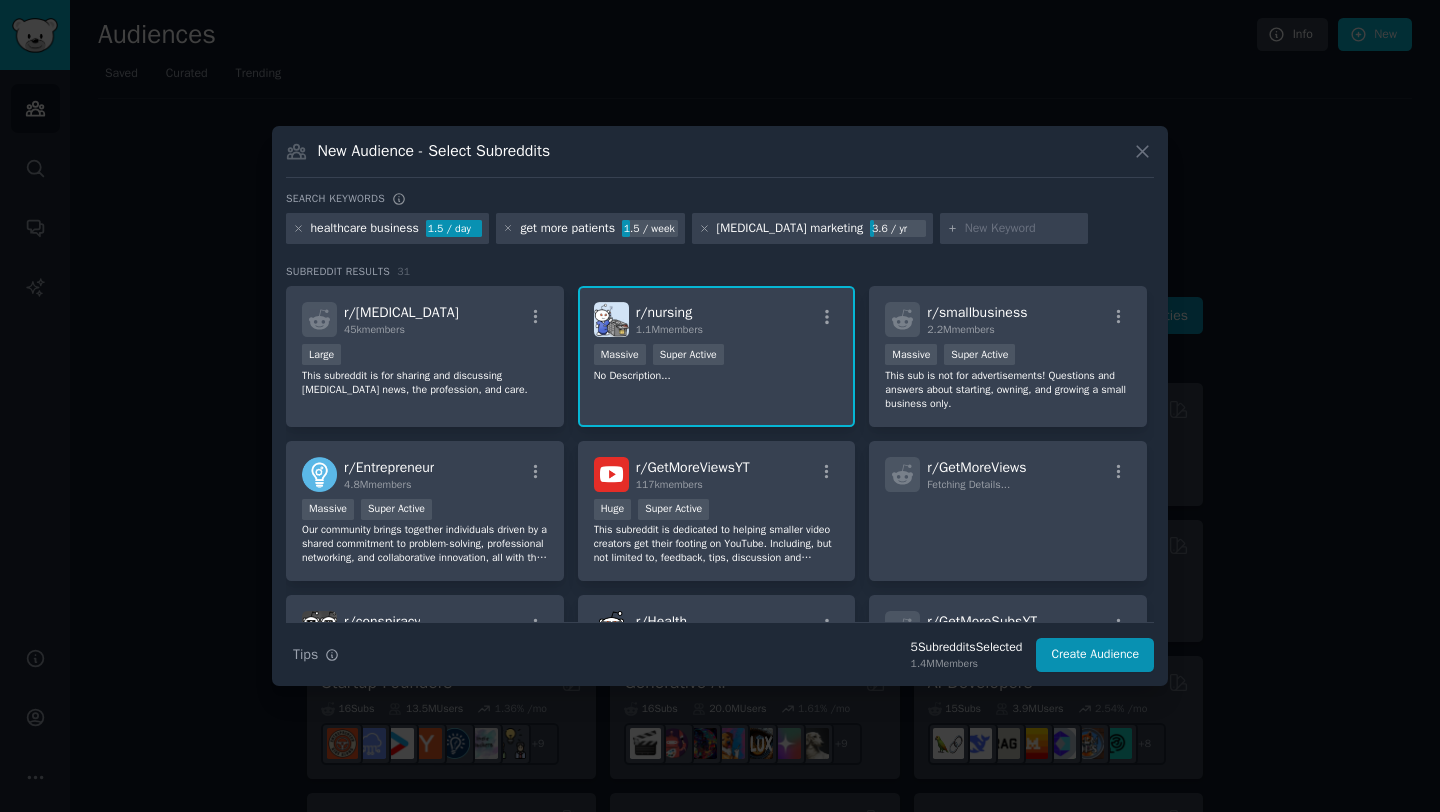 click at bounding box center [1023, 229] 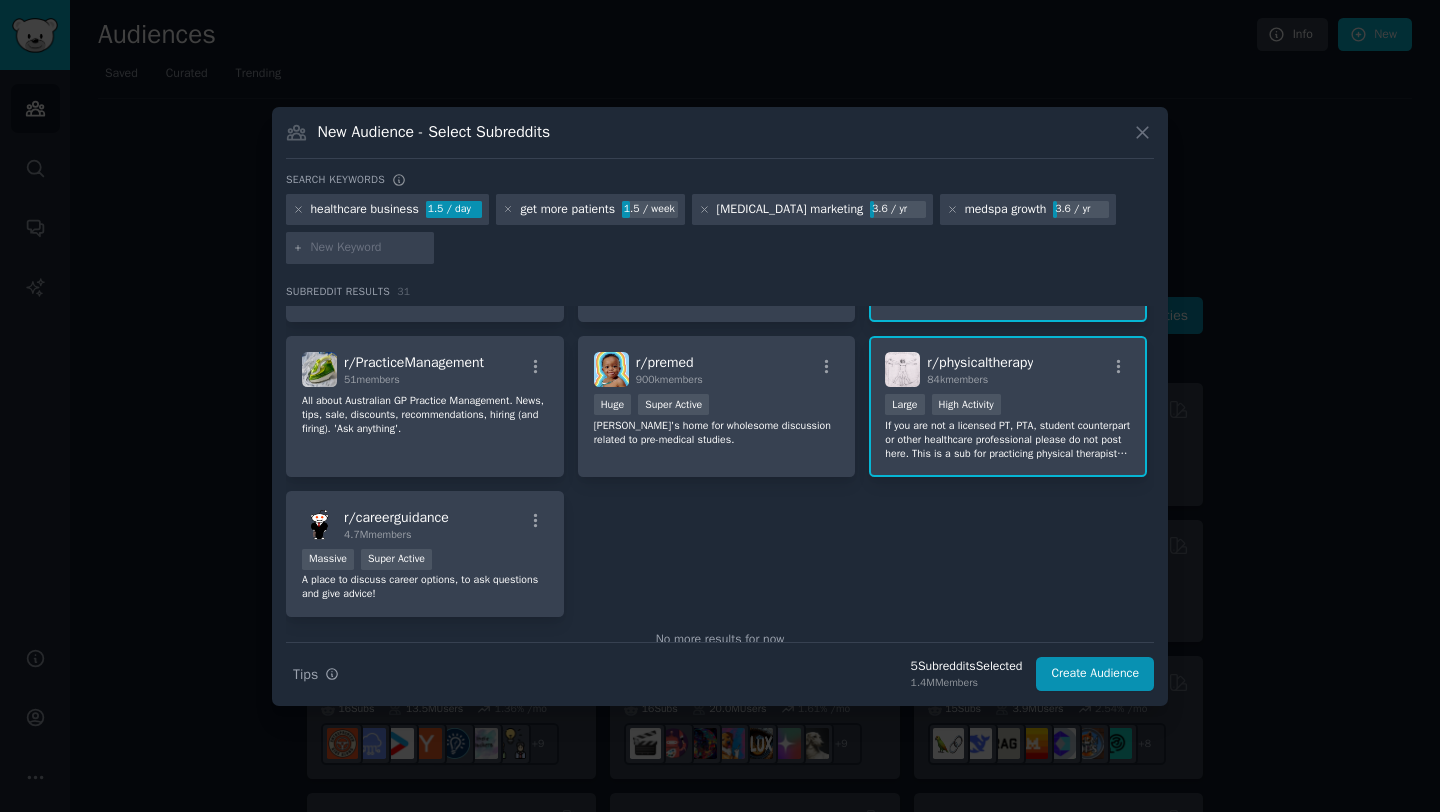 scroll, scrollTop: 1391, scrollLeft: 0, axis: vertical 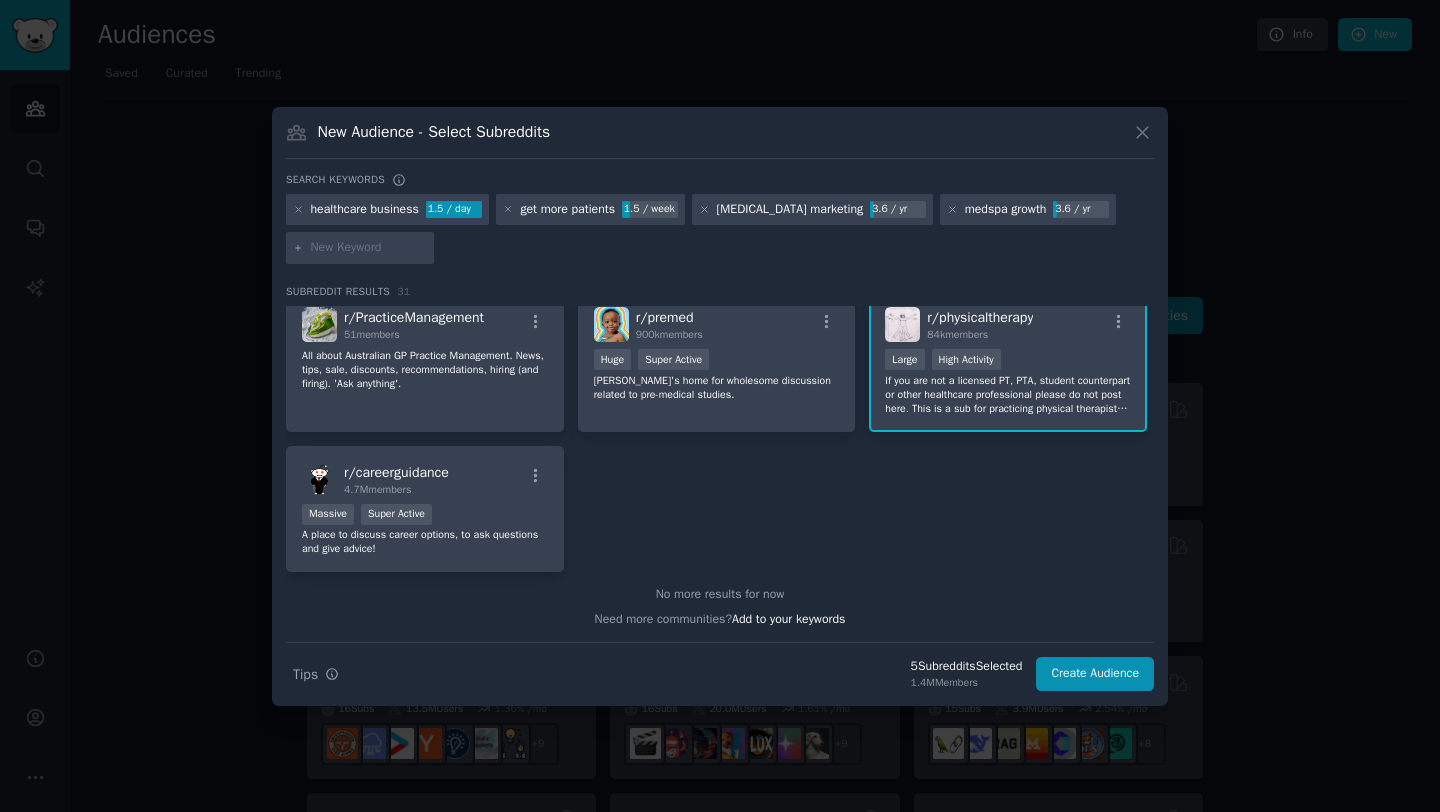 paste on "advertising doesn’t work" 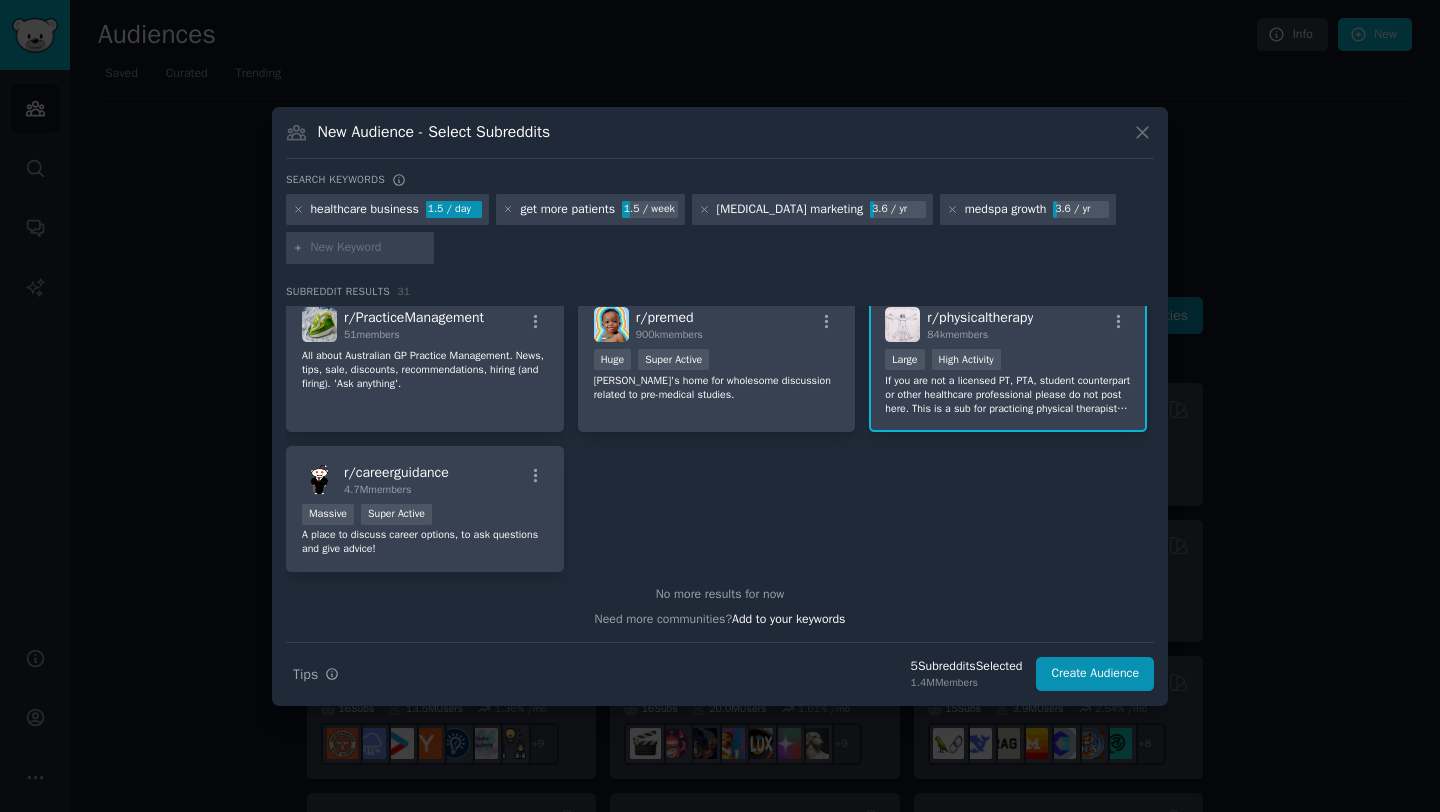 type on "advertising doesn’t work" 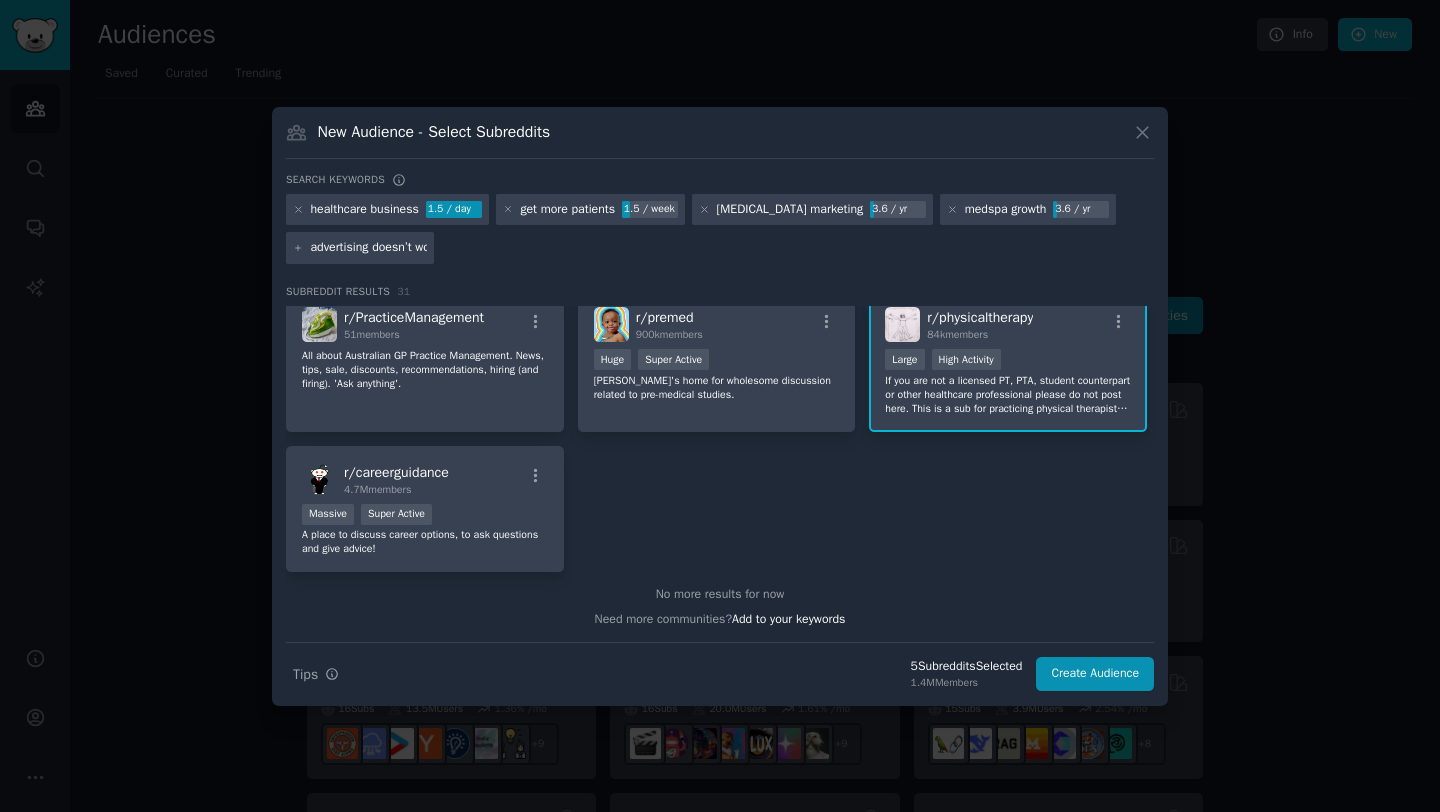 scroll, scrollTop: 0, scrollLeft: 6, axis: horizontal 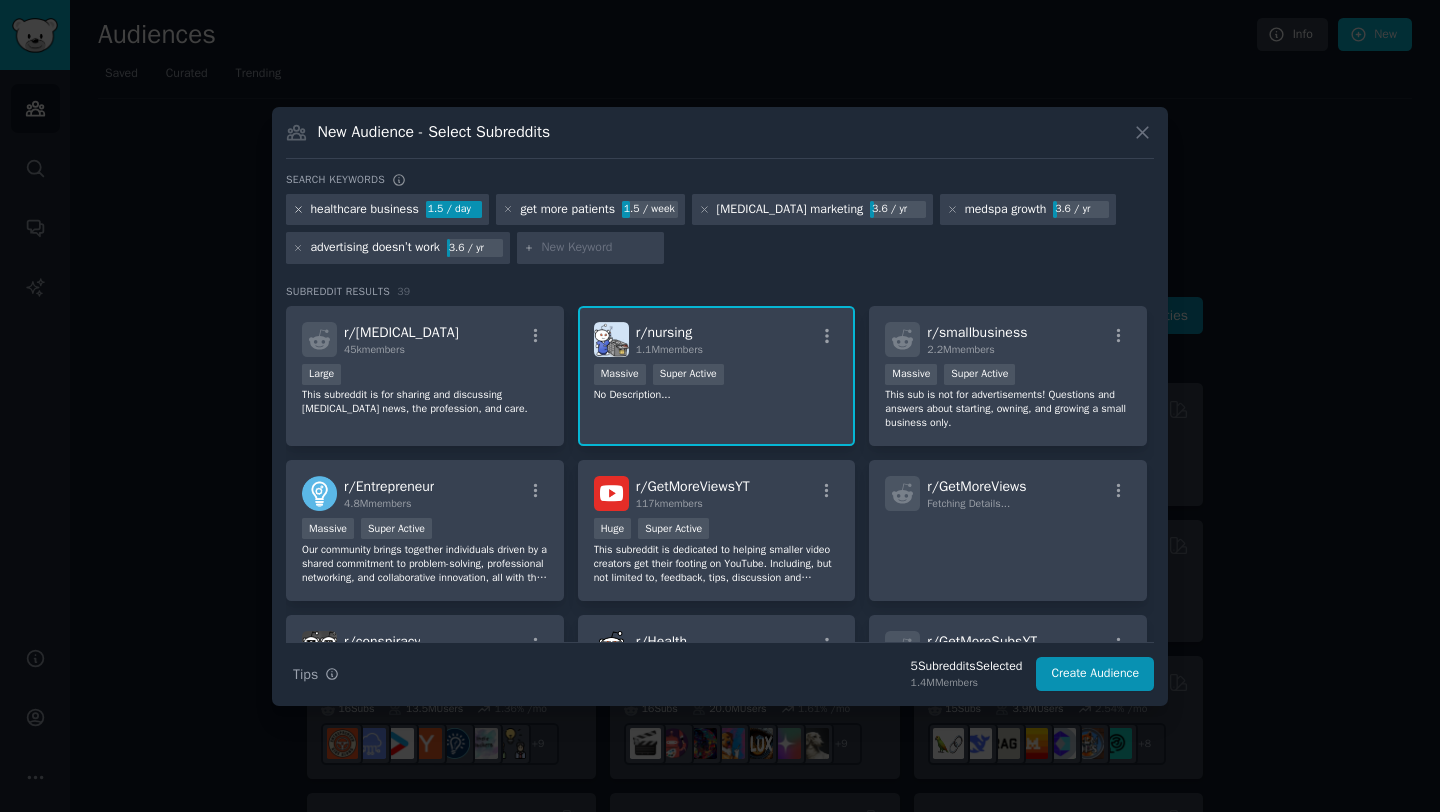click 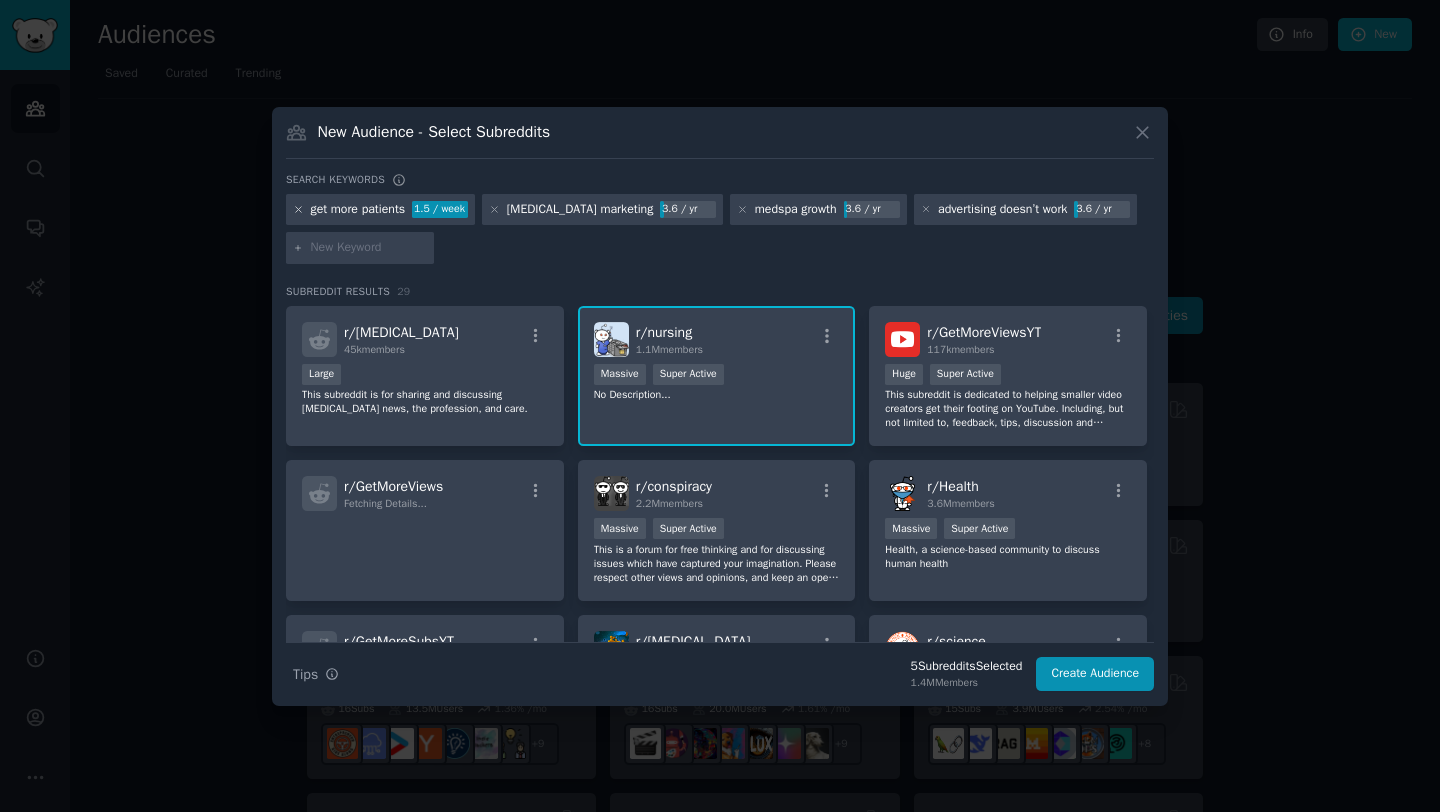 click 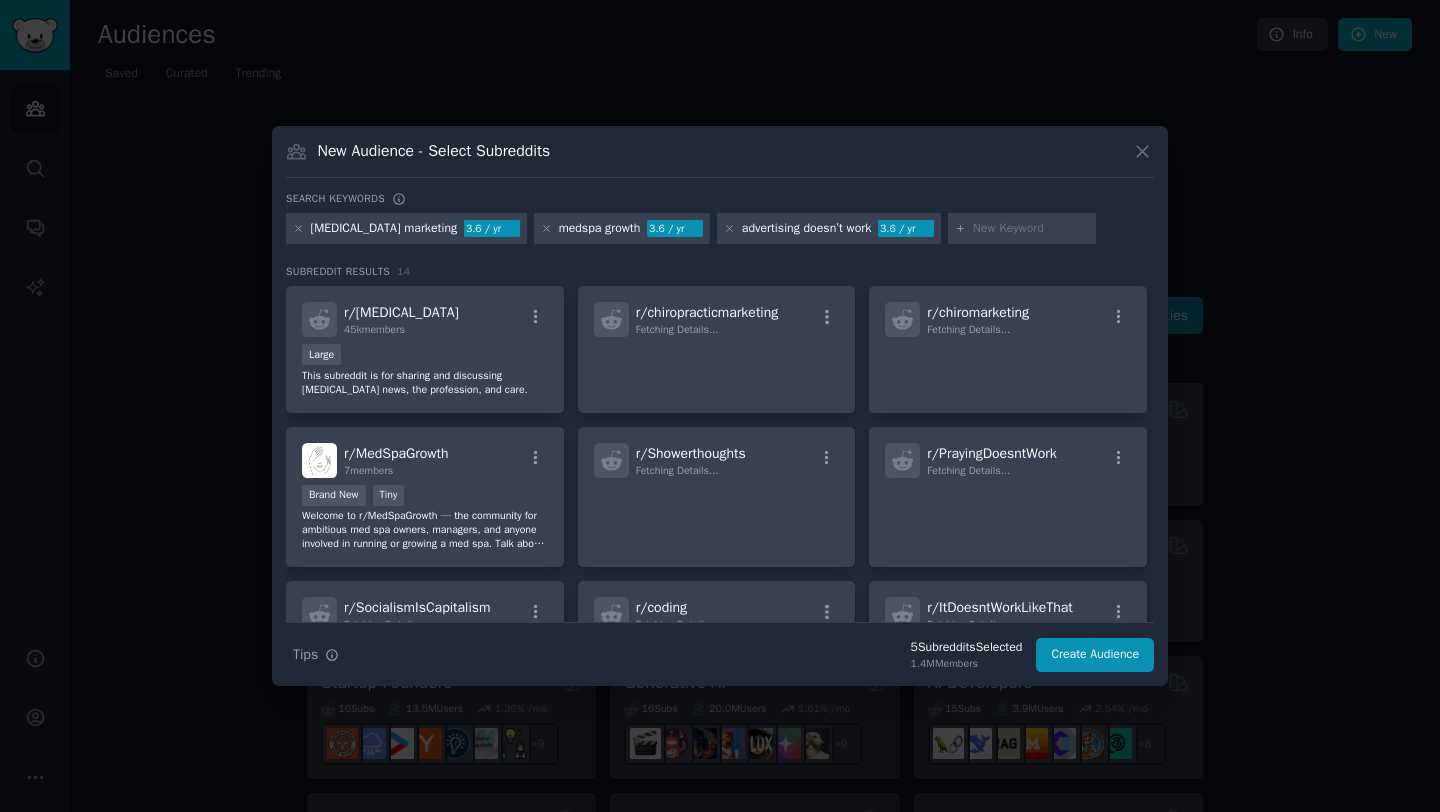 click at bounding box center (298, 229) 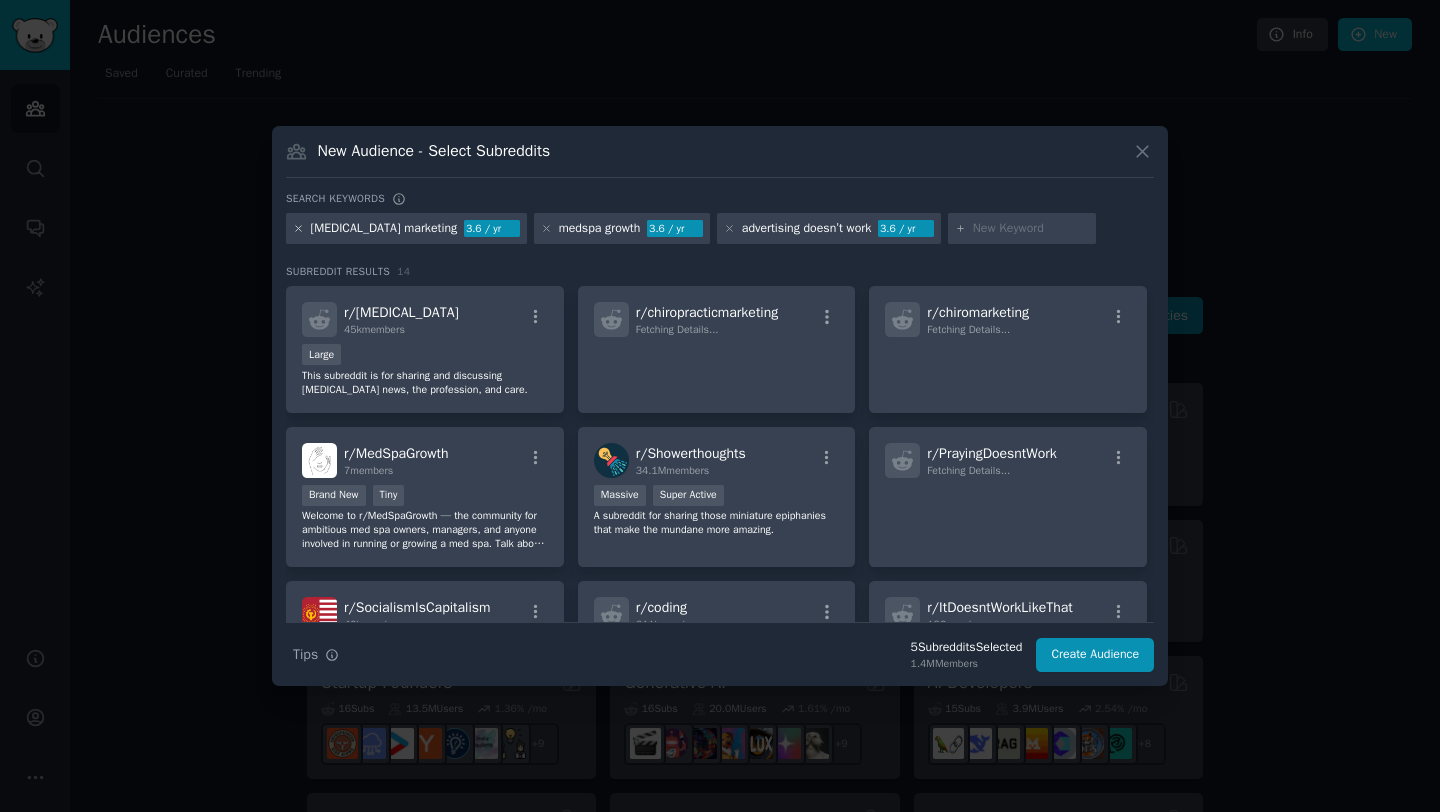 click 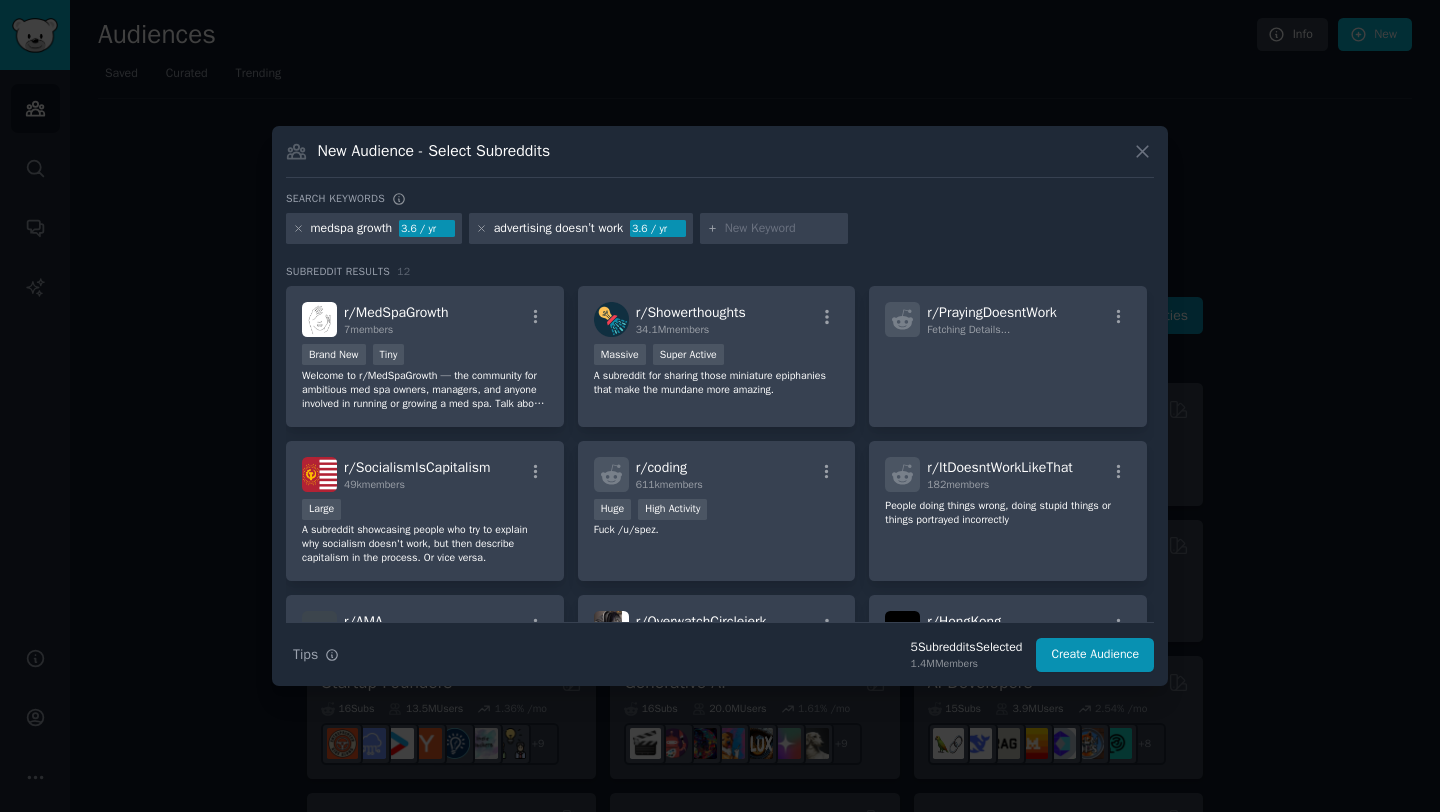 click 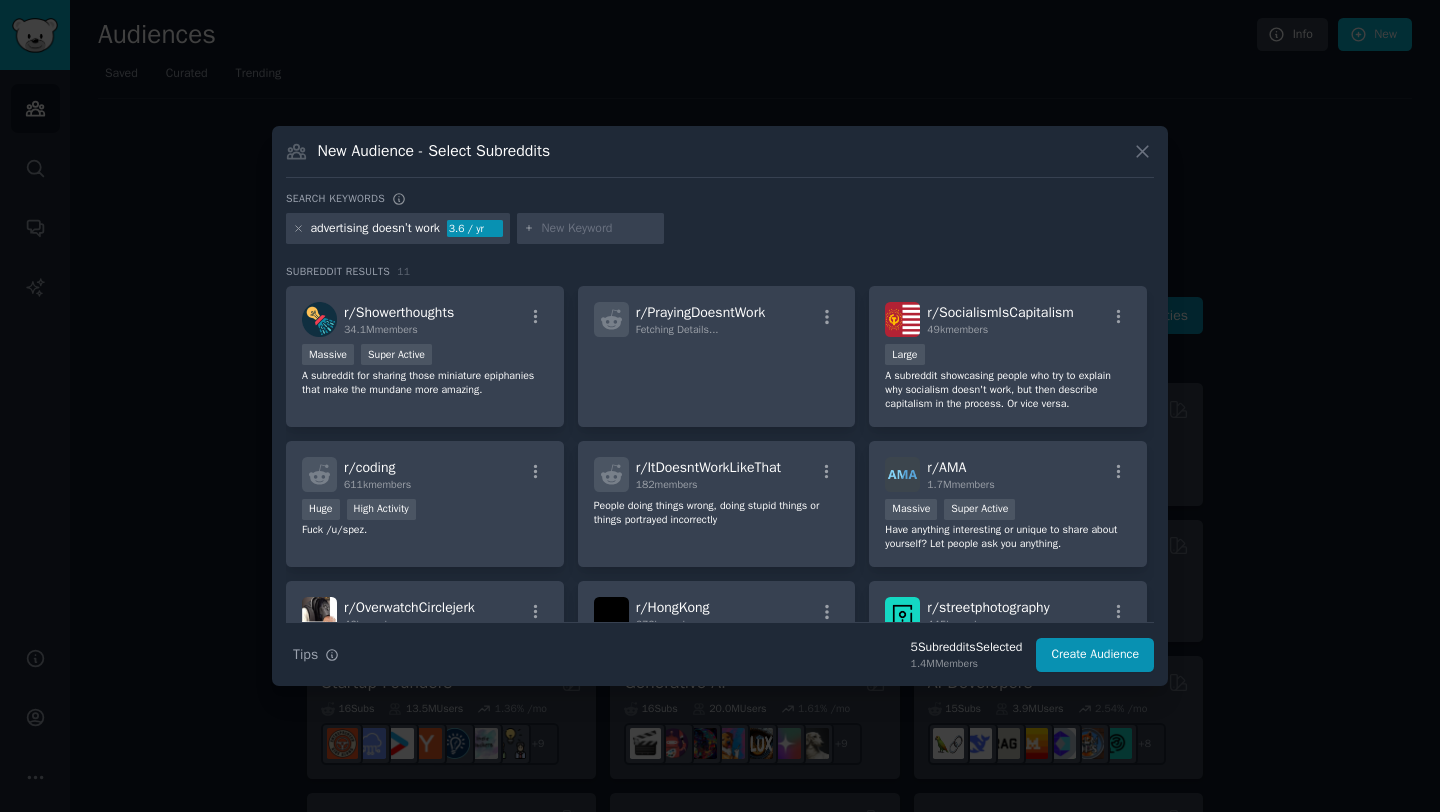 click at bounding box center (599, 229) 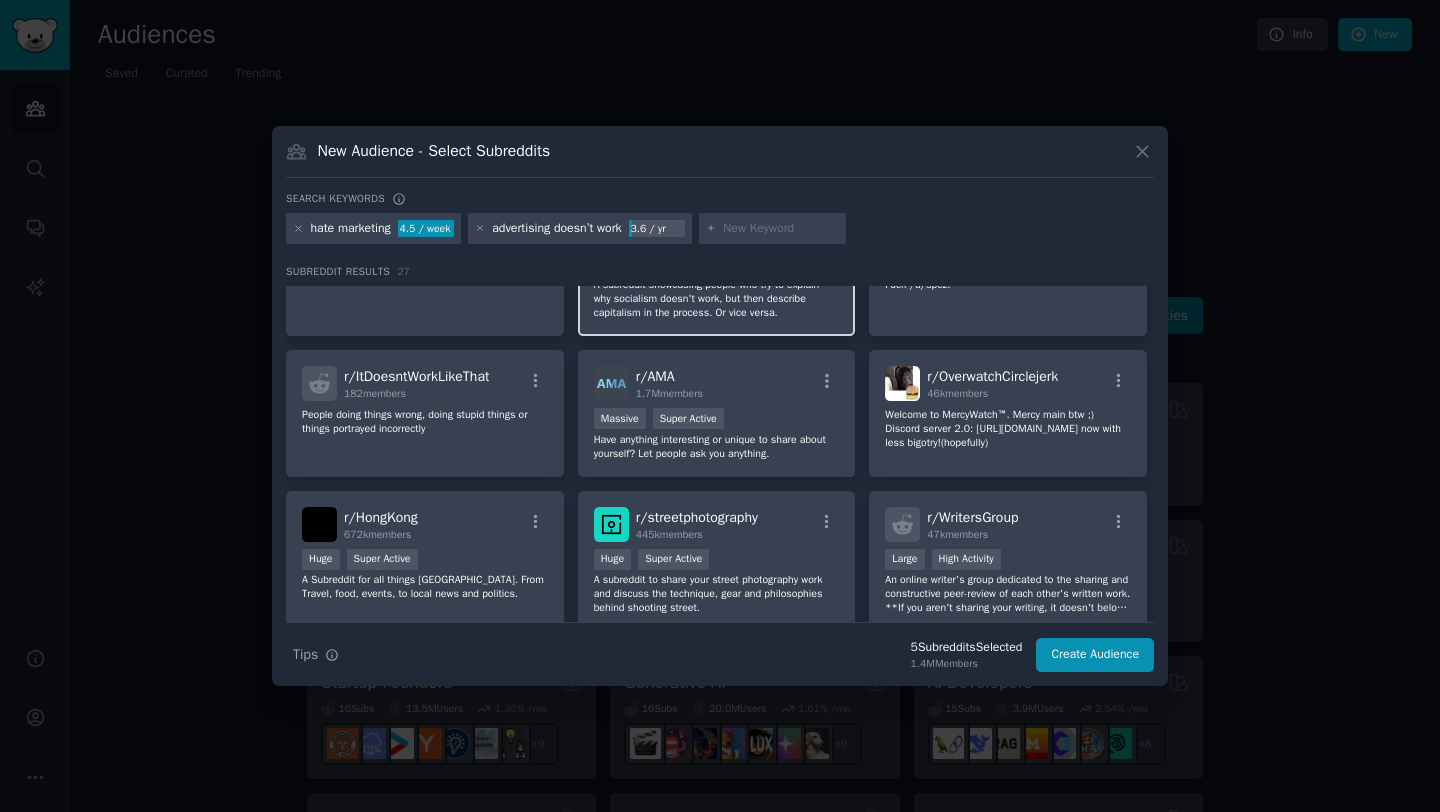 scroll, scrollTop: 319, scrollLeft: 0, axis: vertical 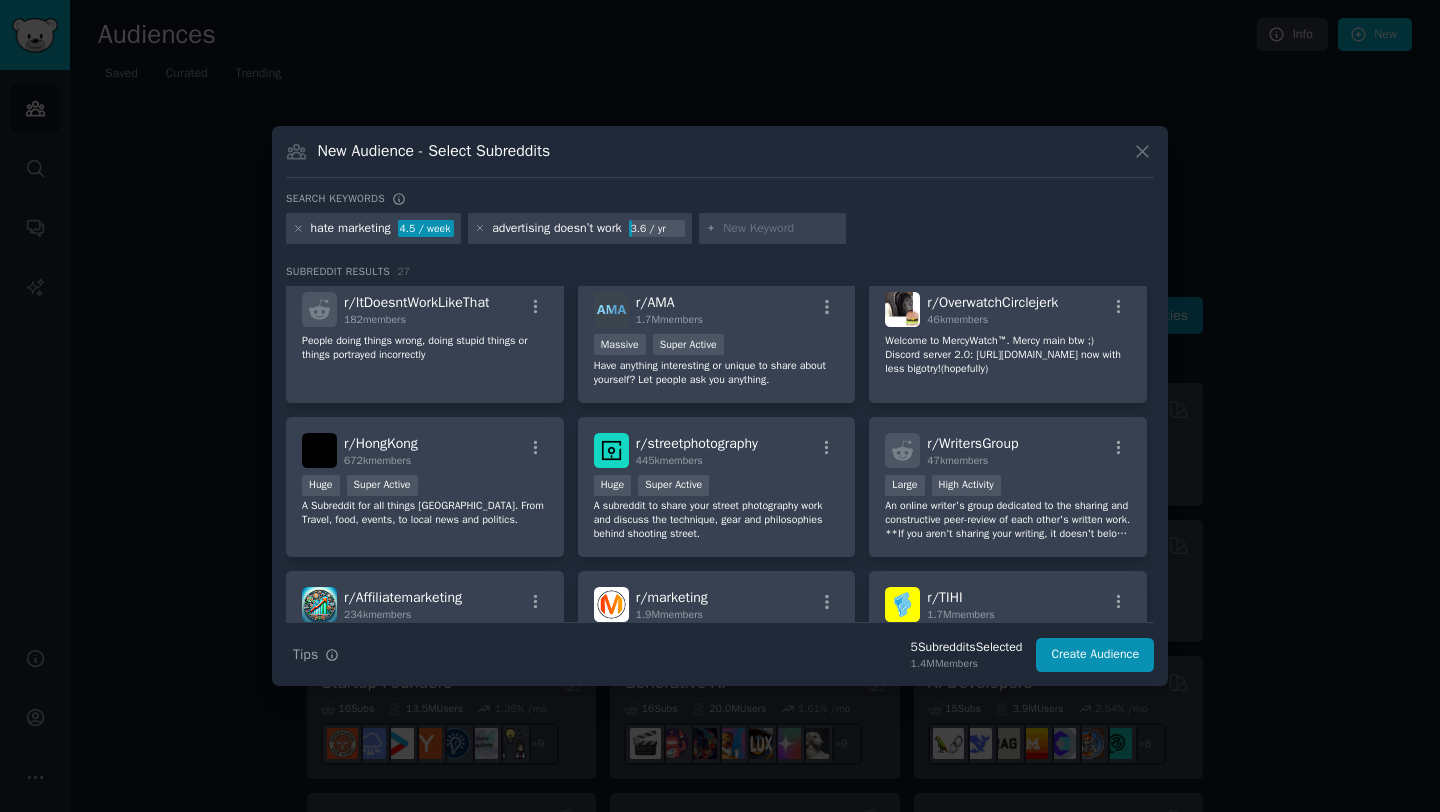 click at bounding box center (781, 229) 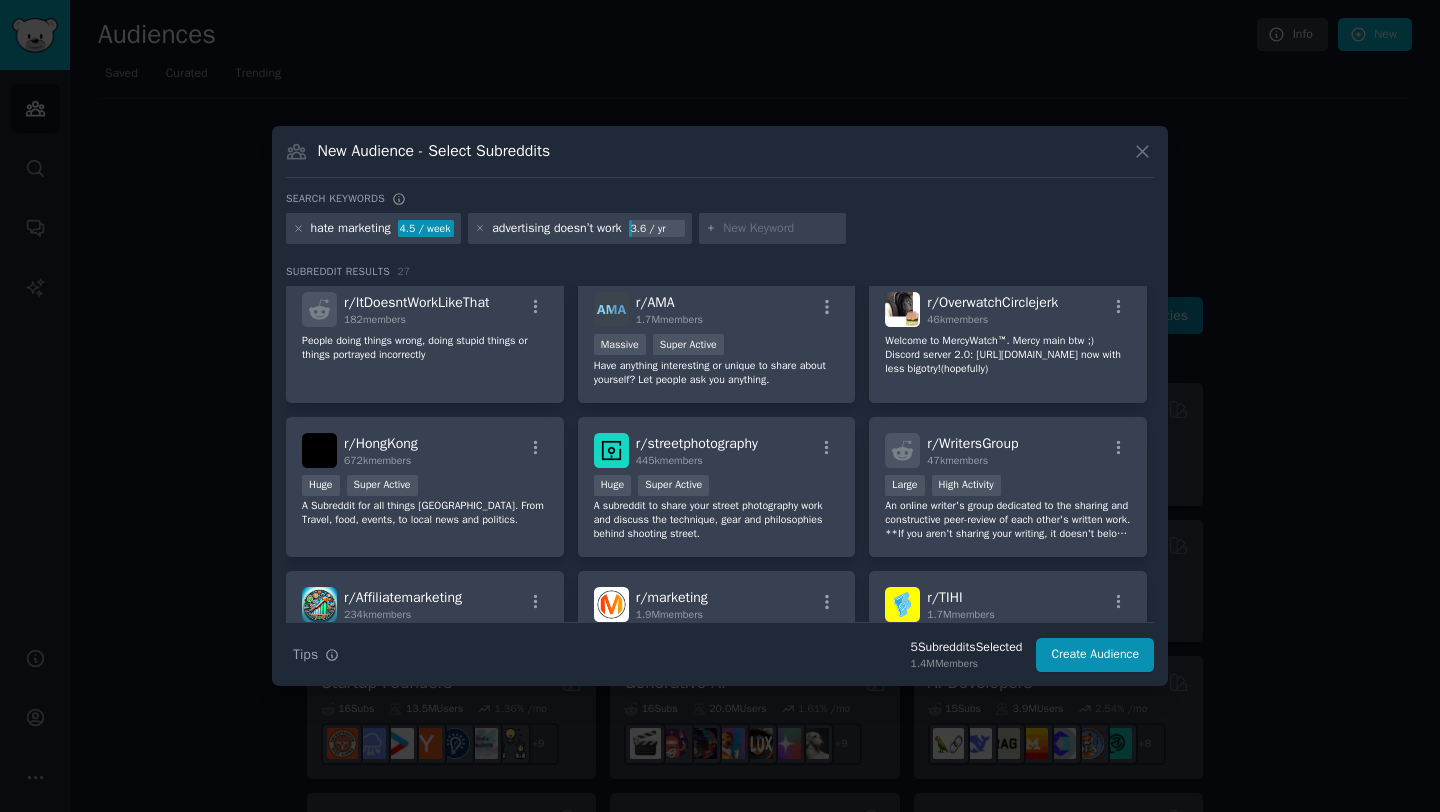 scroll, scrollTop: 0, scrollLeft: 0, axis: both 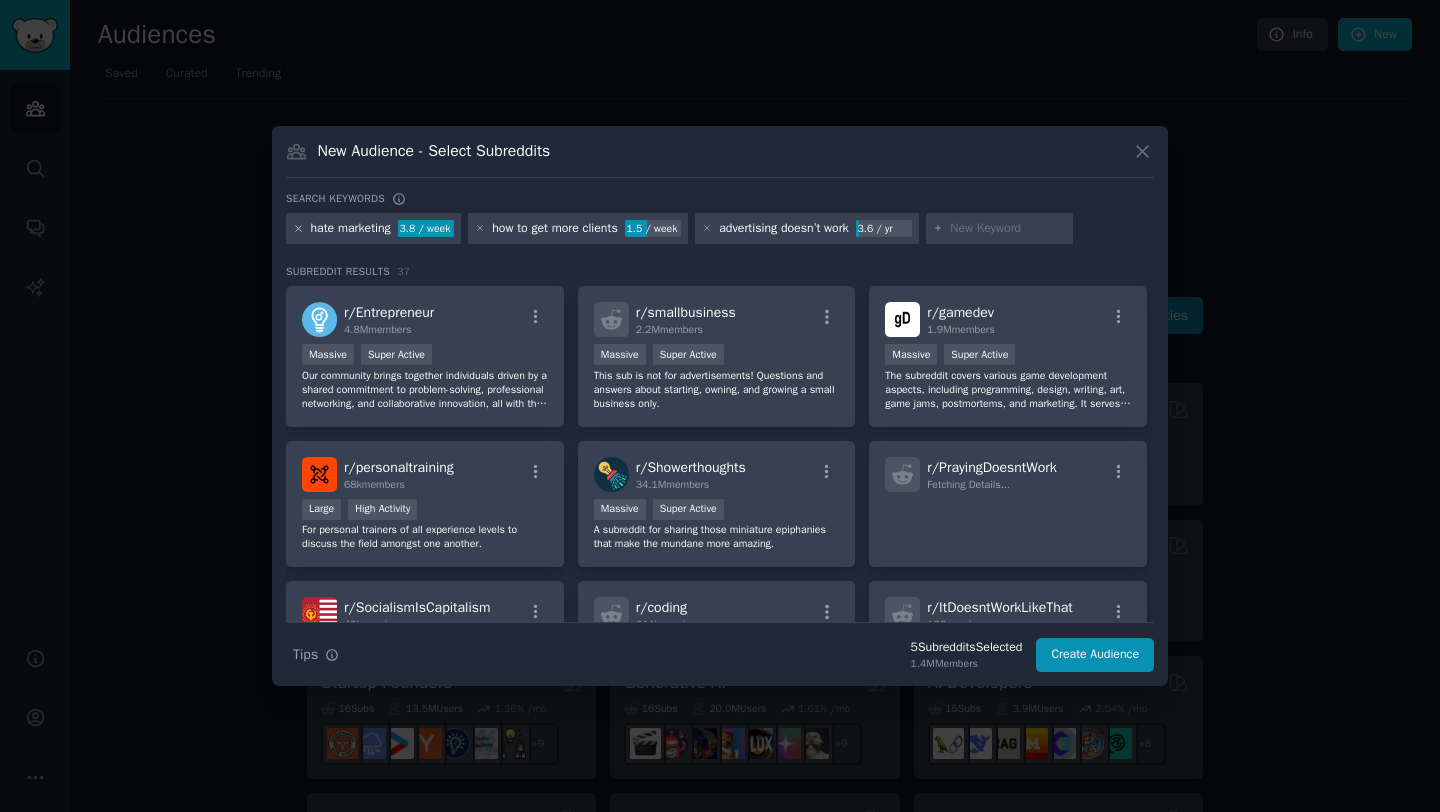 click 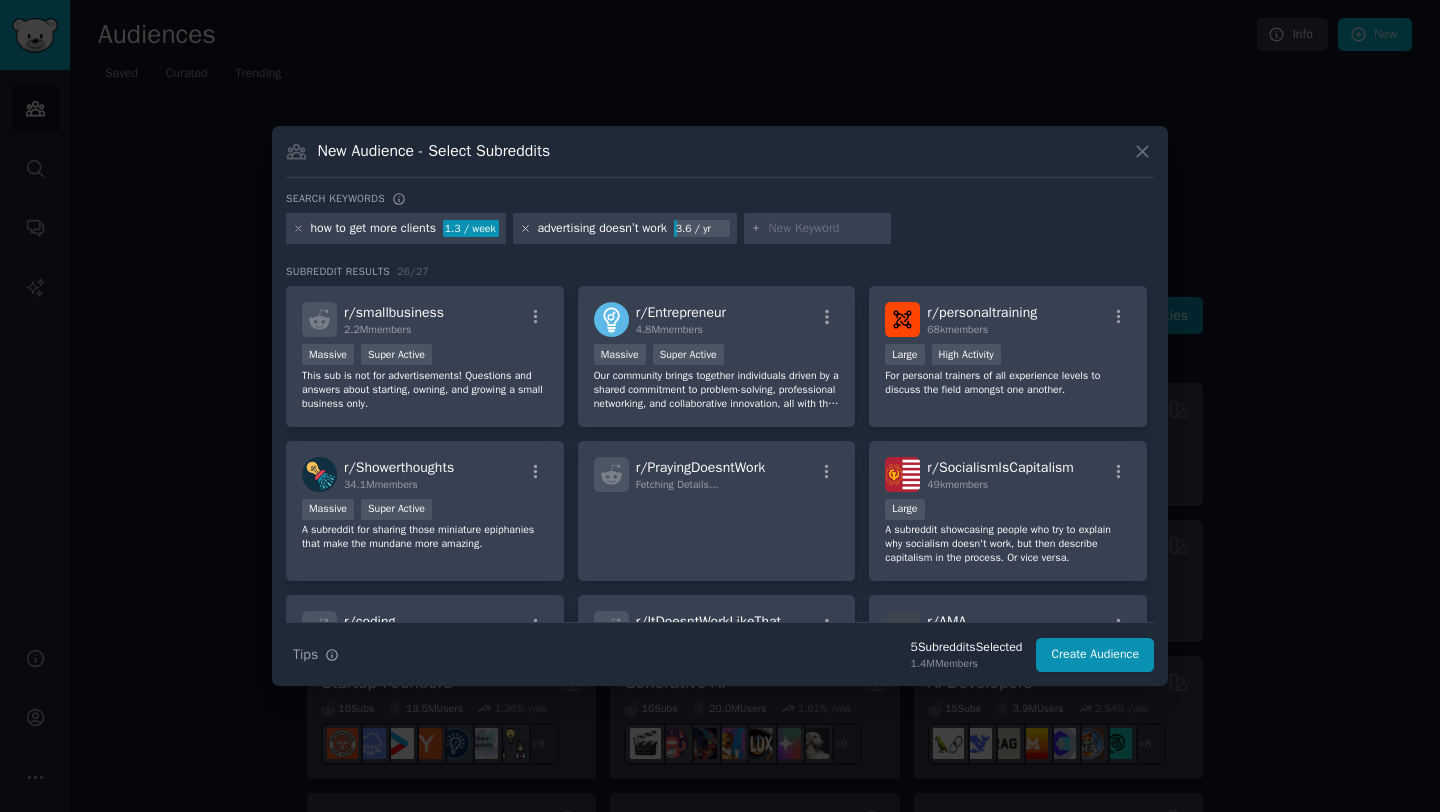 click 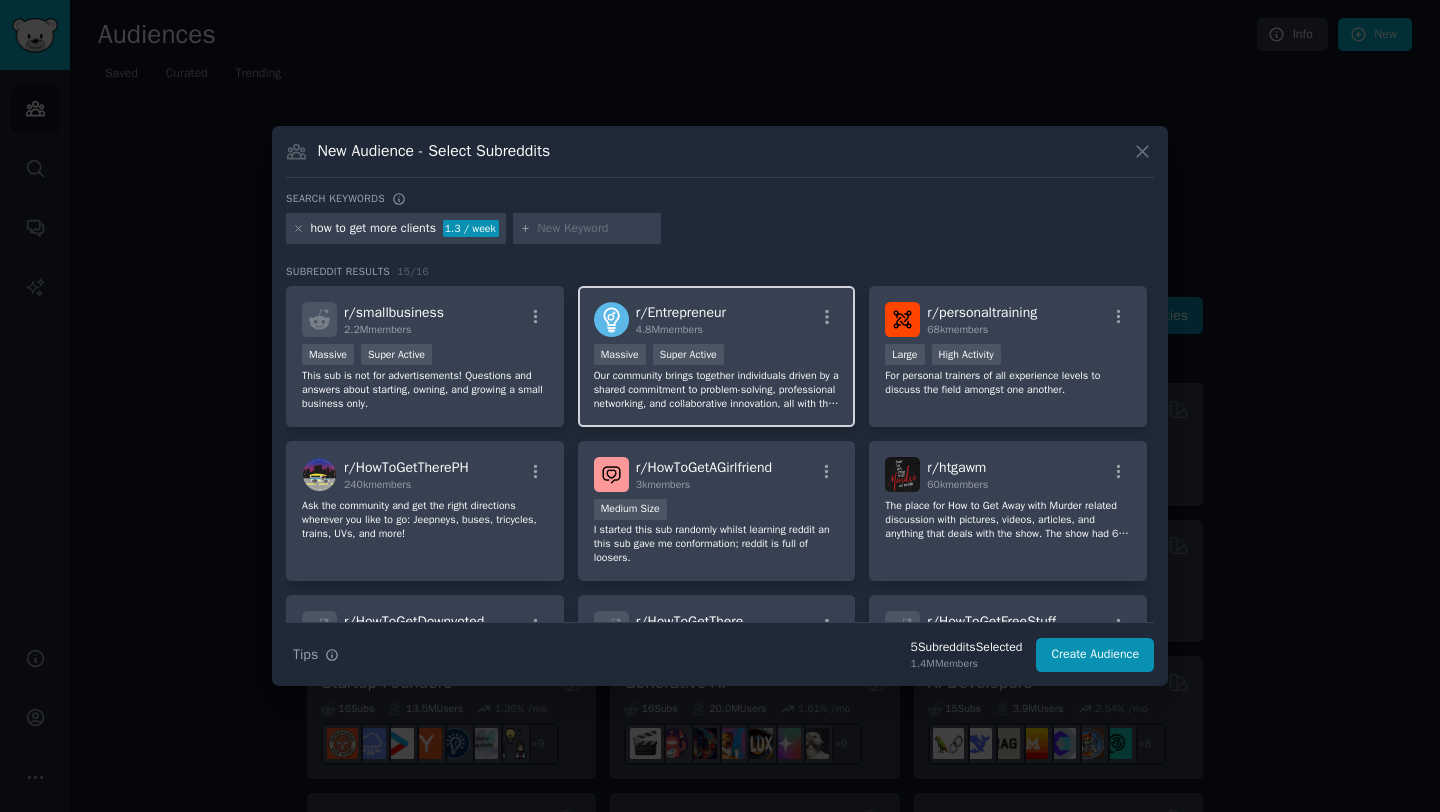 scroll, scrollTop: 1, scrollLeft: 0, axis: vertical 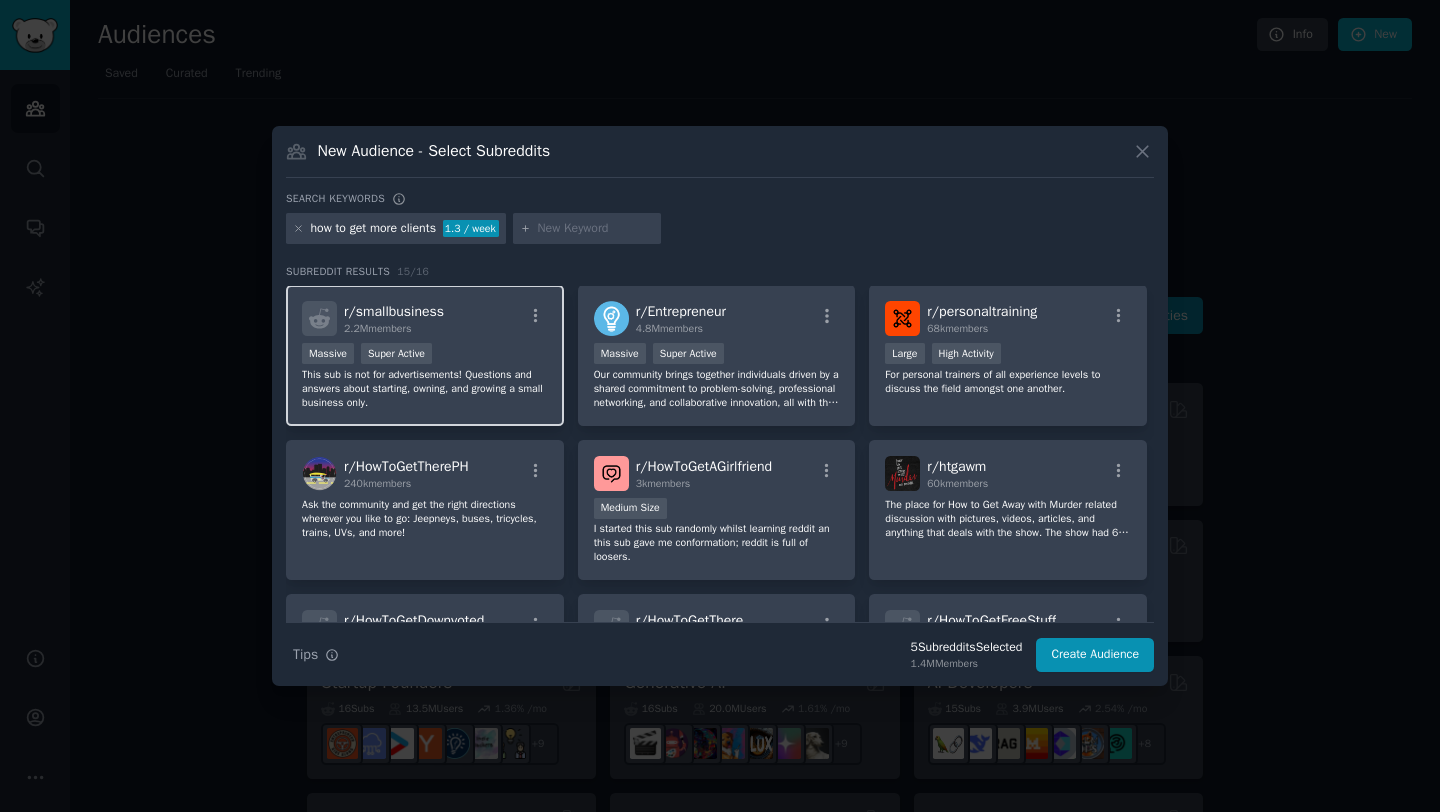 click on "This sub is not for advertisements! Questions and answers about starting, owning, and growing a small business only." at bounding box center [425, 389] 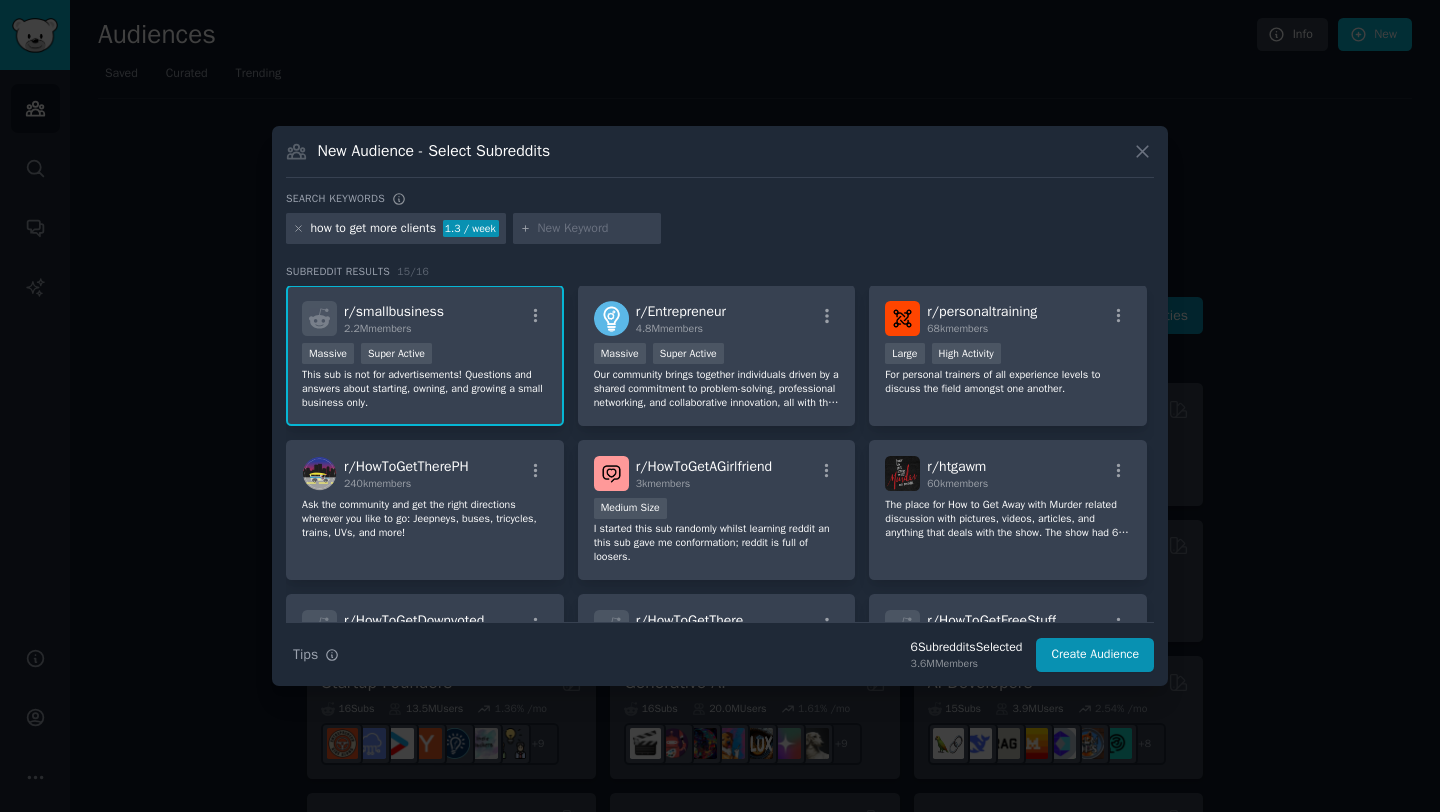 click at bounding box center (596, 229) 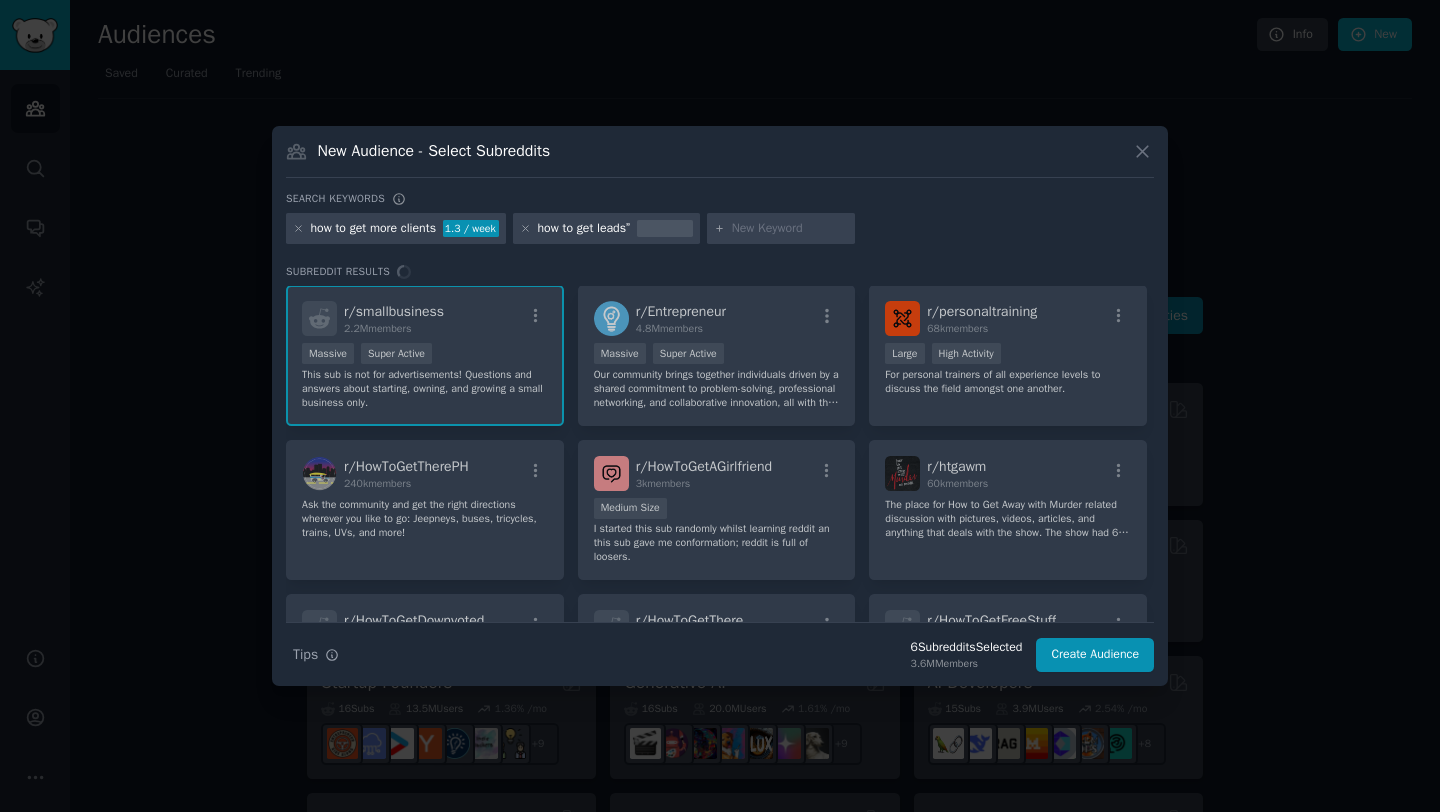 scroll, scrollTop: 0, scrollLeft: 0, axis: both 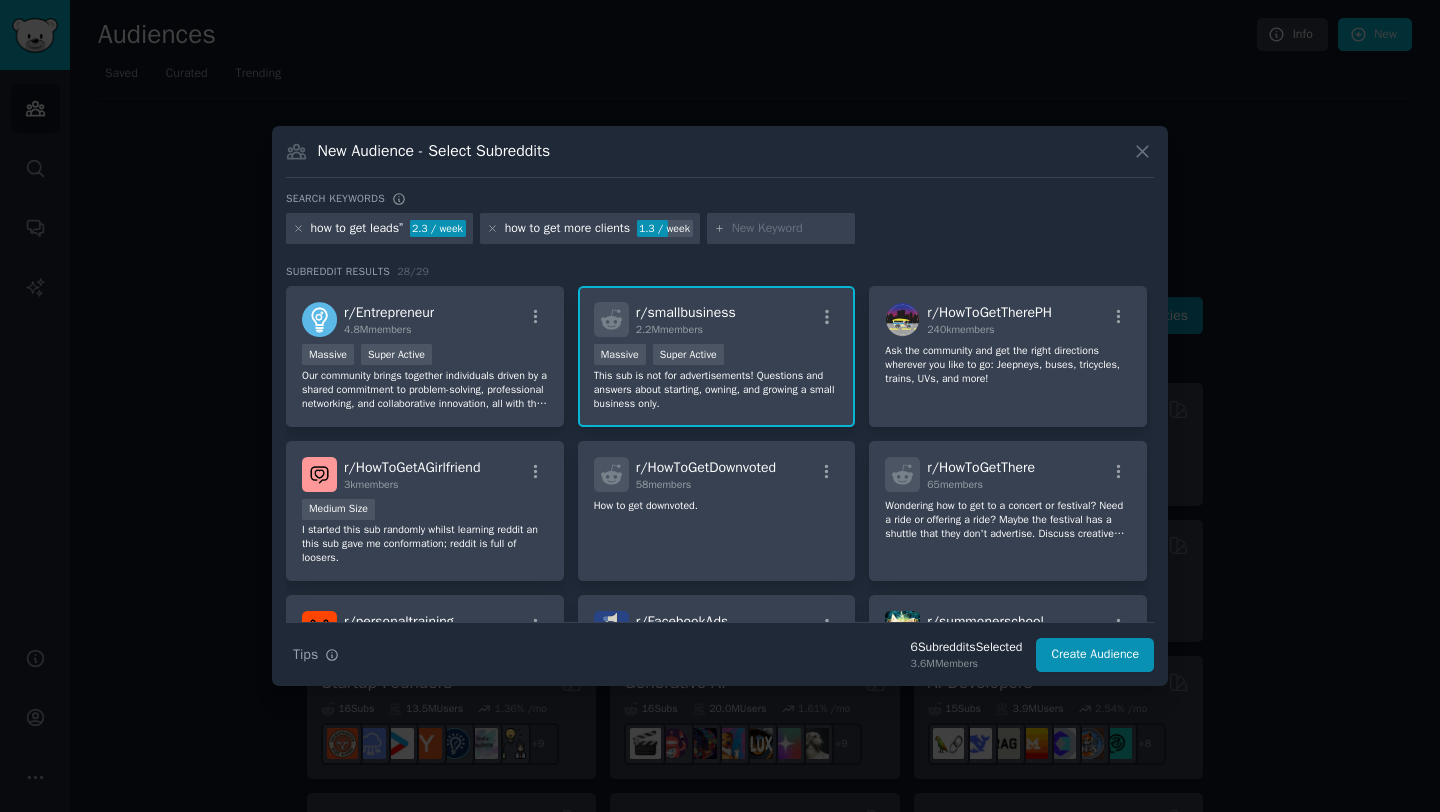paste on "zero traffic to website" 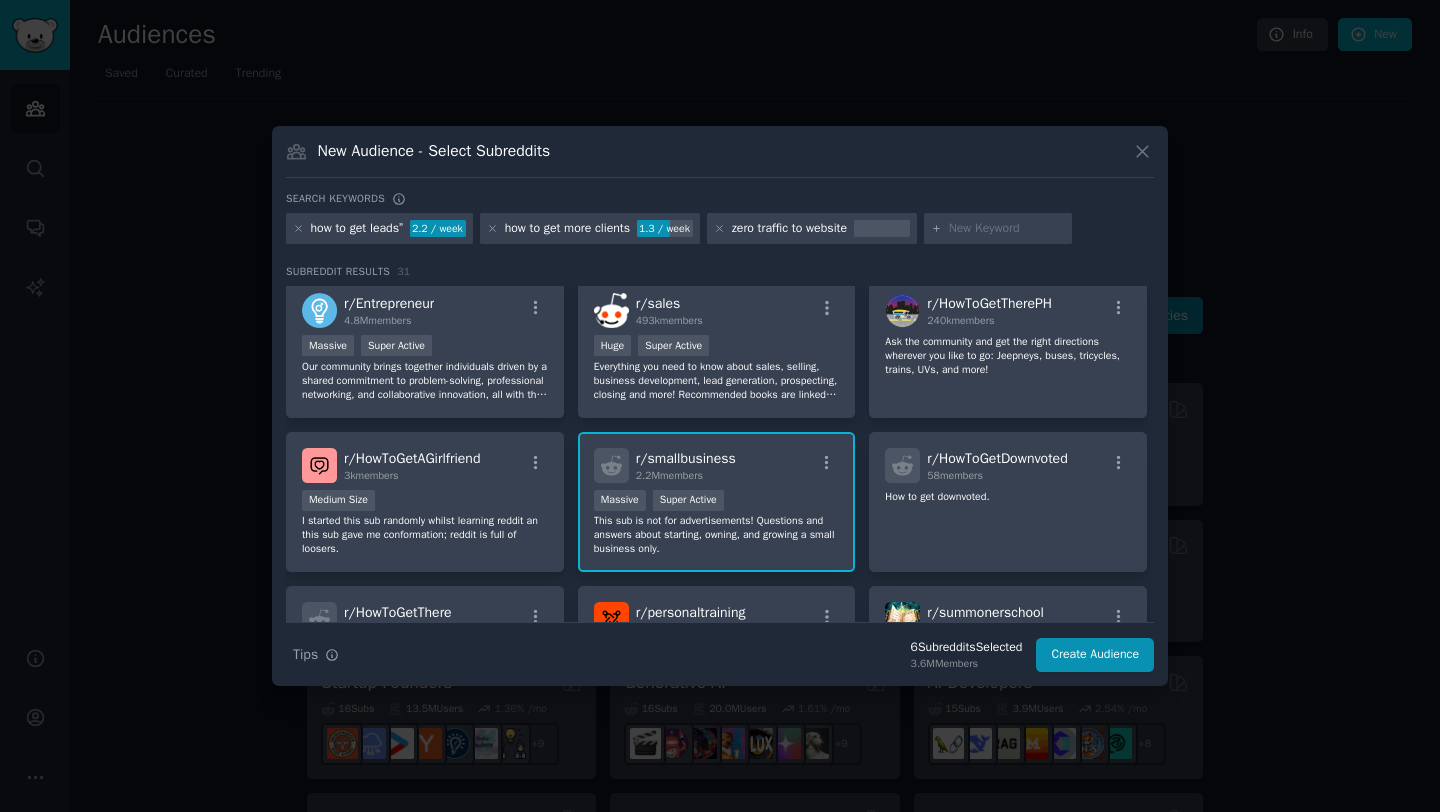 scroll, scrollTop: 0, scrollLeft: 0, axis: both 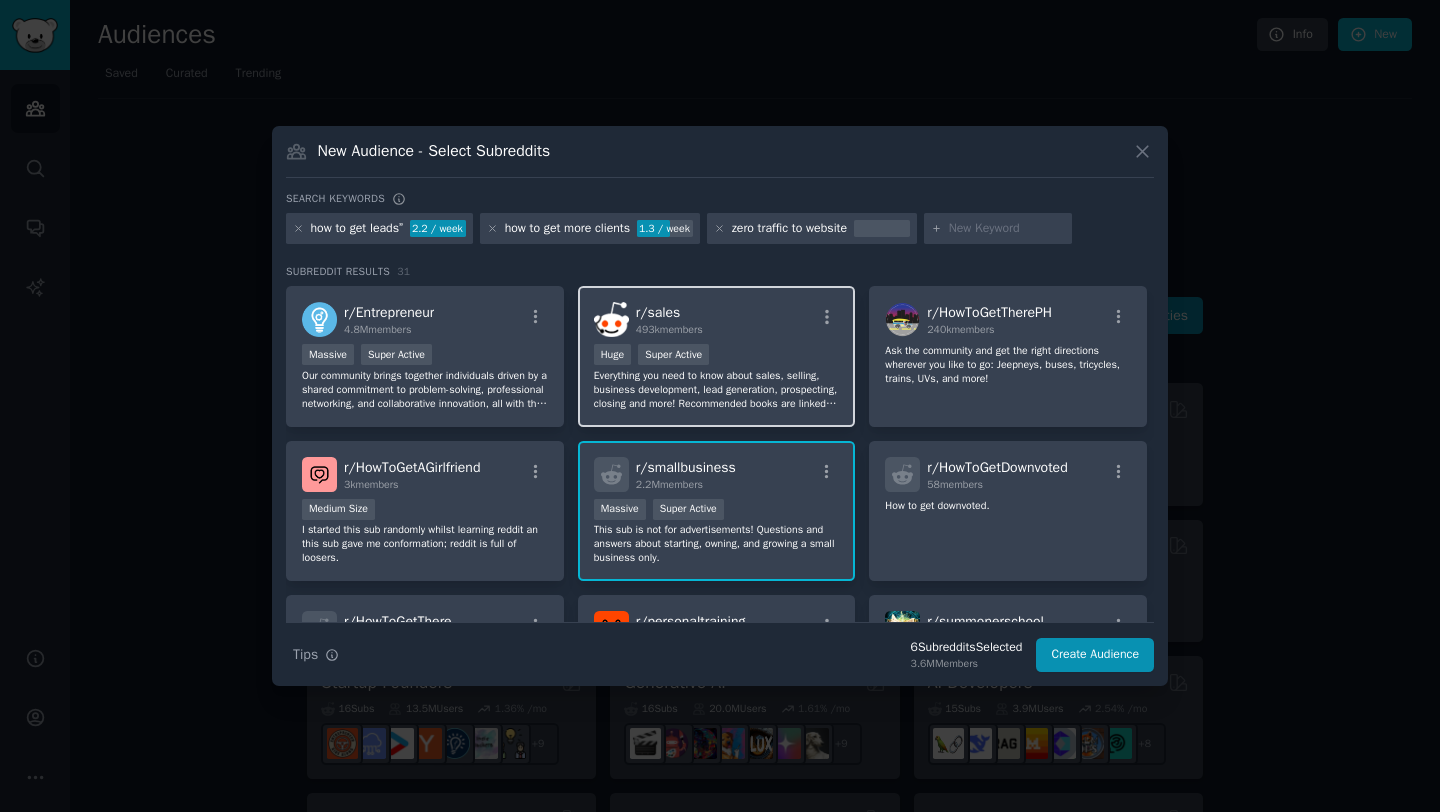 click on "Everything you need to know about sales, selling, business development, lead generation, prospecting, closing and more!
Recommended books are linked in the menu and sidebar. Read our rules before posting or commenting.
Selling, recruiting and blog spam will result in an immediate and permanent ban." at bounding box center [717, 390] 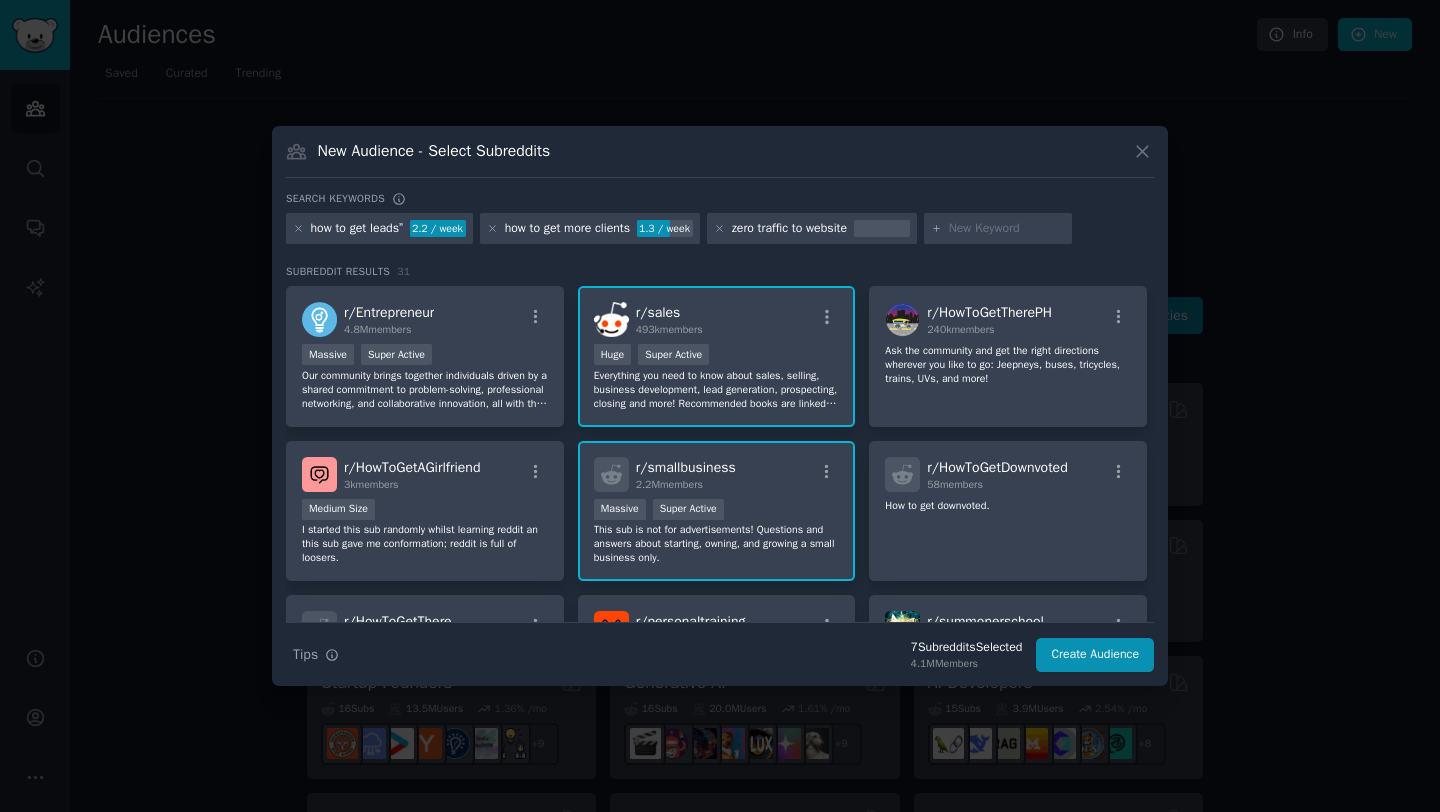 click at bounding box center [1007, 229] 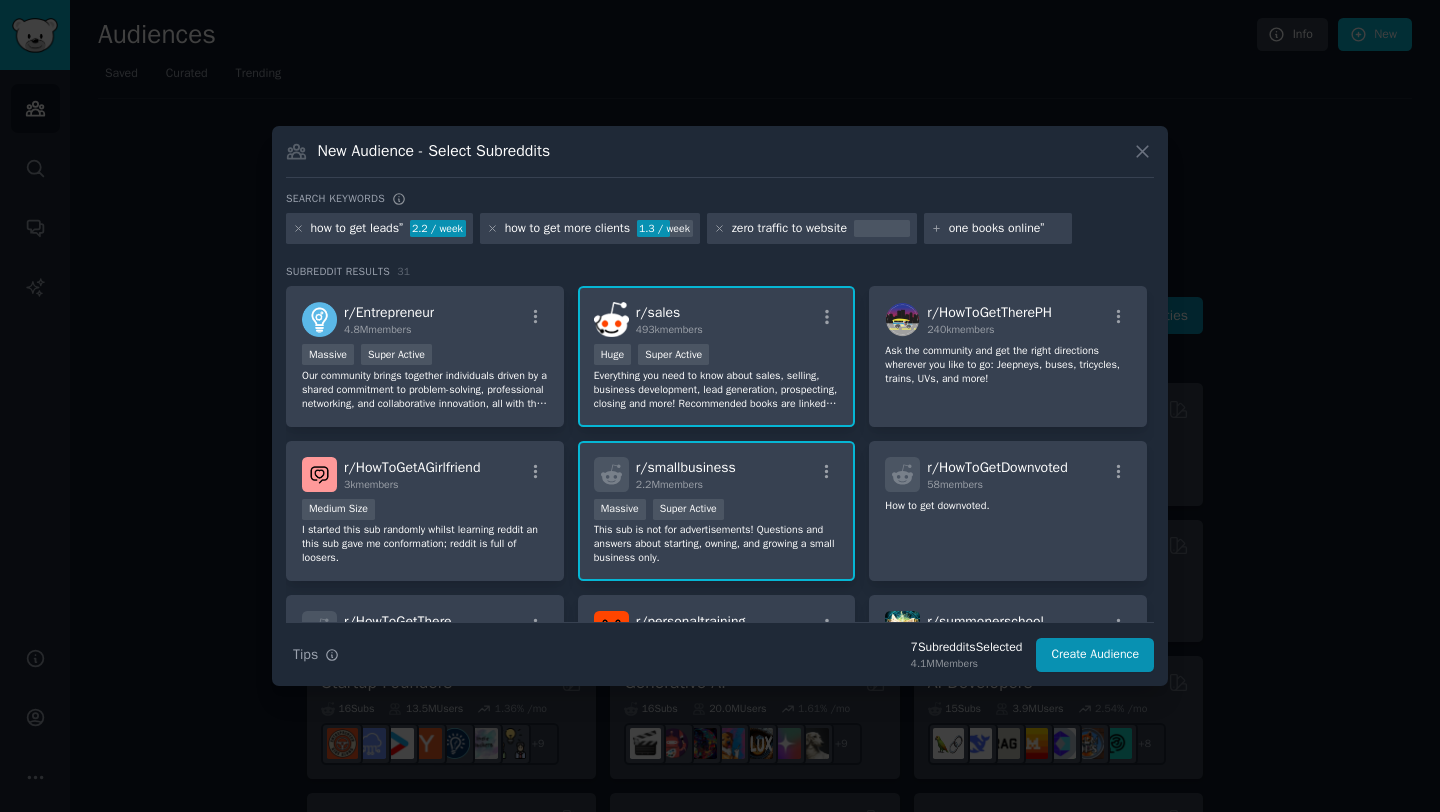 type on "one books online" 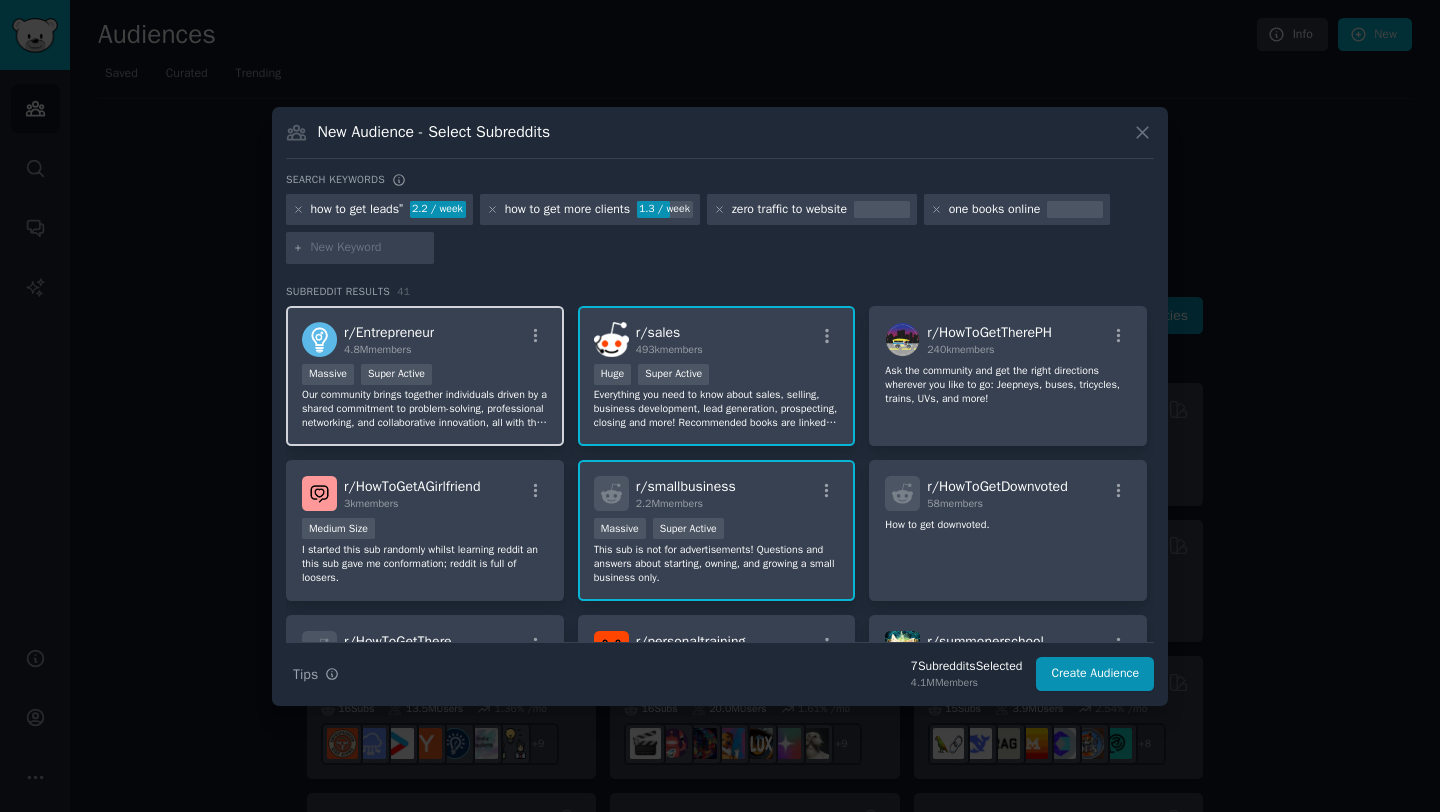 click on "Our community brings together individuals driven by a shared commitment to problem-solving, professional networking, and collaborative innovation, all with the goal of making a positive impact. We welcome a diverse range of pursuits, from side projects and small businesses to venture-backed startups and solo ventures. However, this is a space for genuine connection and exchange of ideas, not self-promotion. Please refrain from promoting personal blogs, consulting services, books, MLMs, opinions." at bounding box center (425, 409) 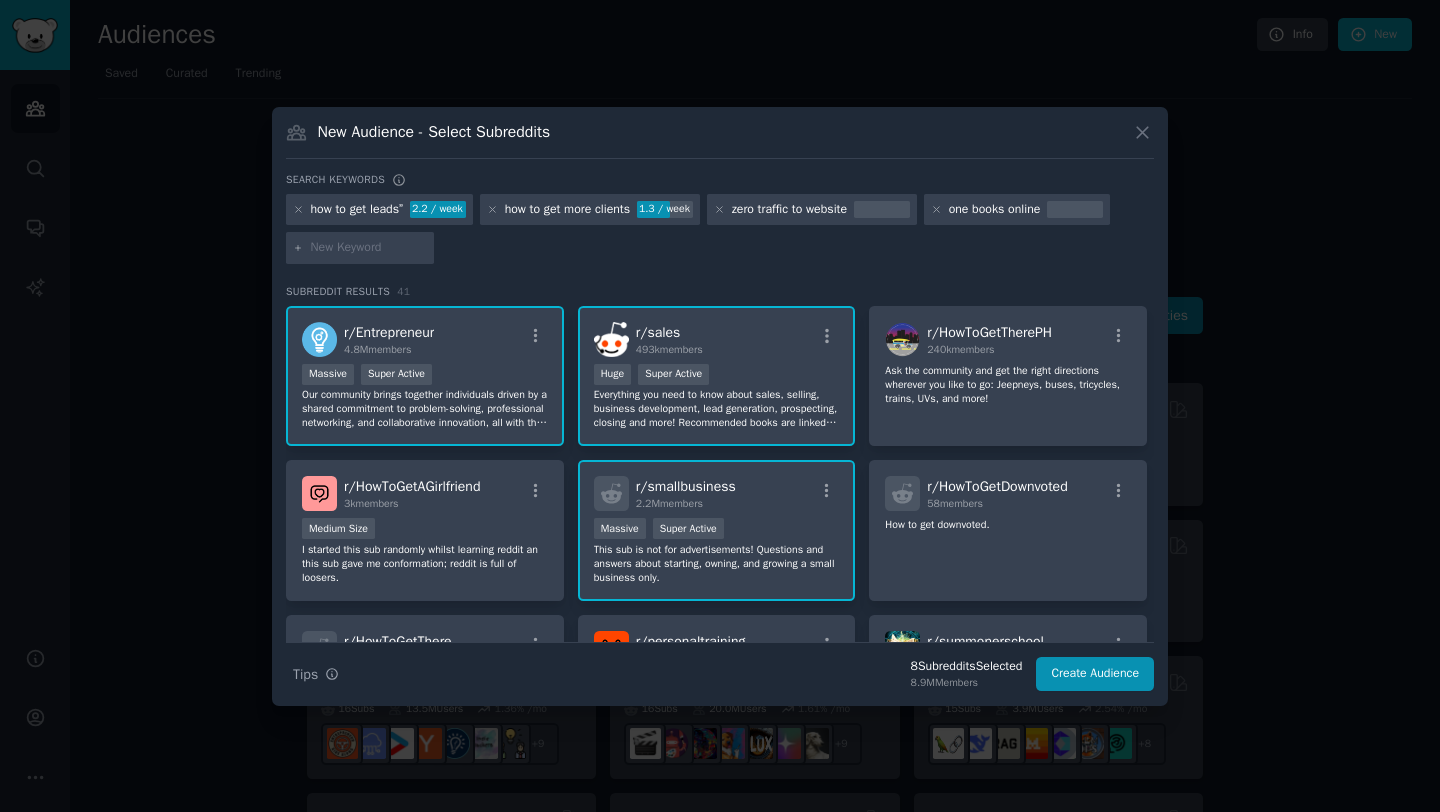 scroll, scrollTop: 423, scrollLeft: 0, axis: vertical 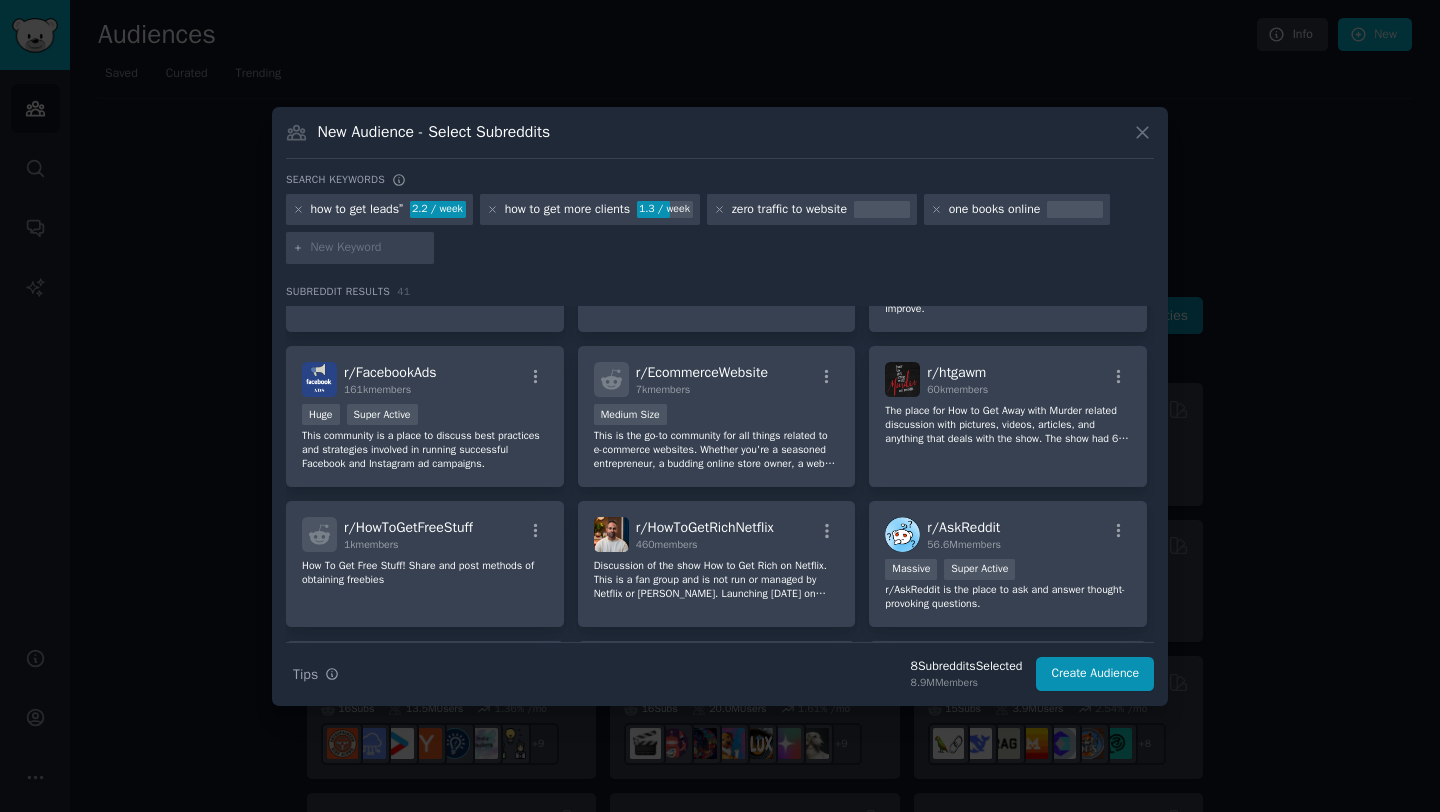 click at bounding box center [369, 248] 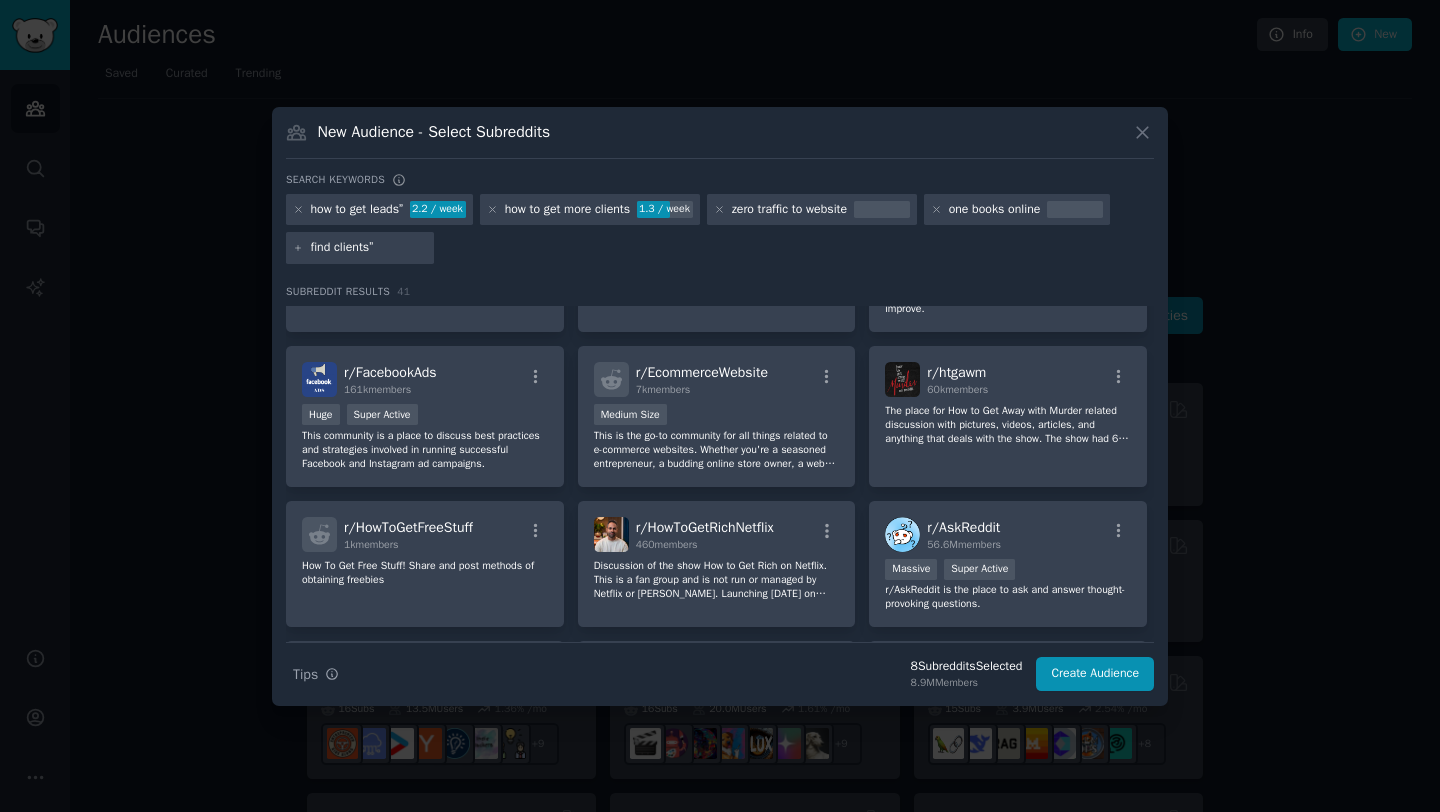 type on "find clients" 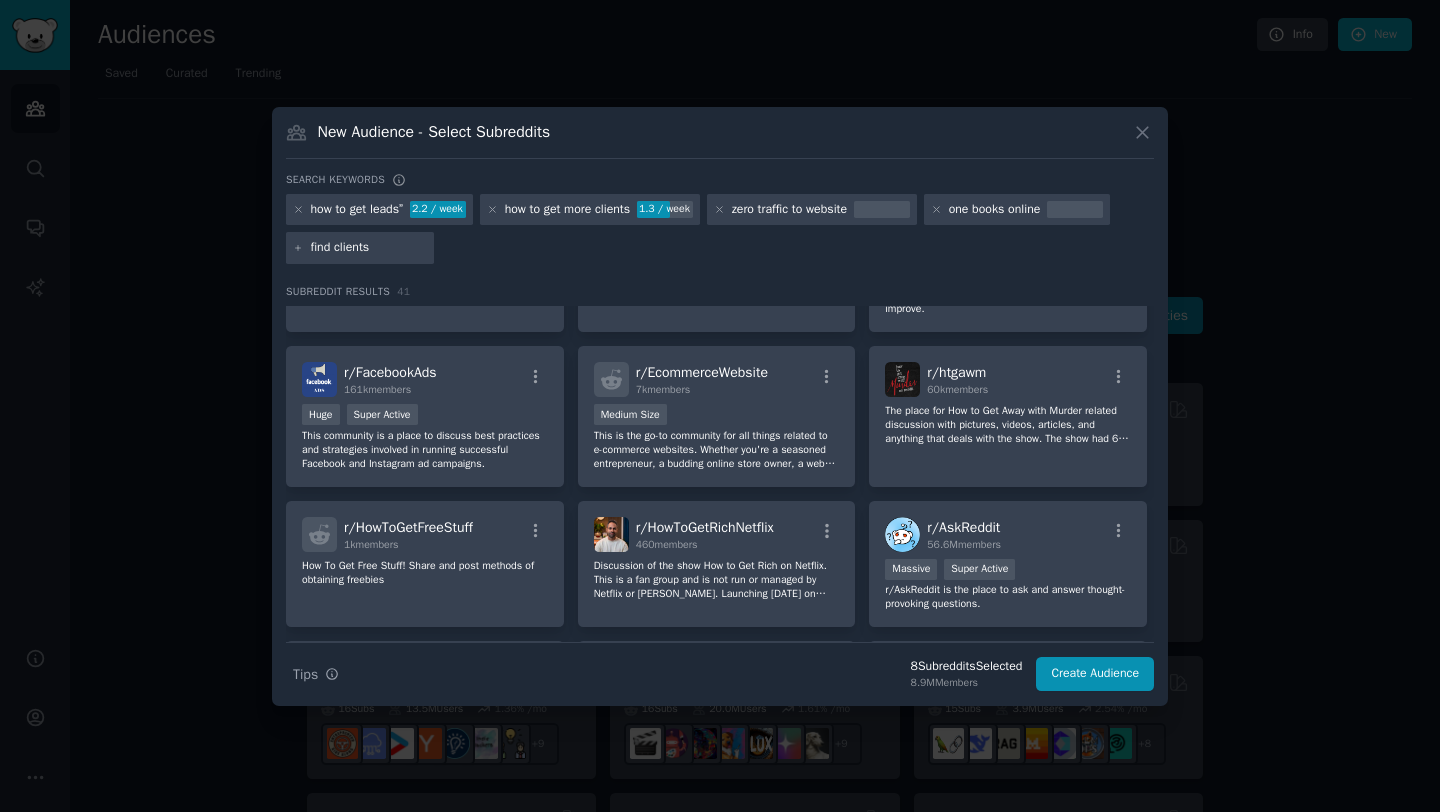 type 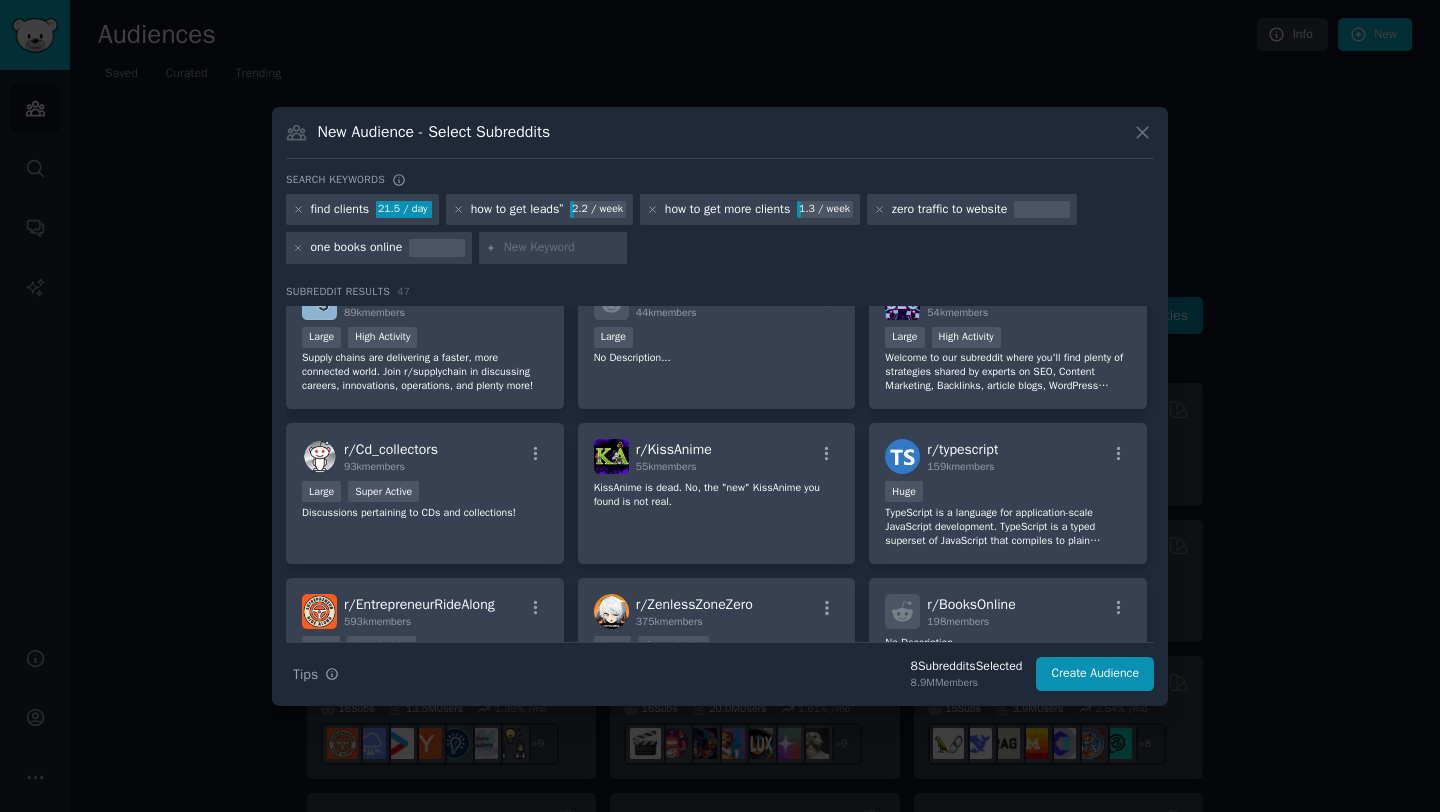 scroll, scrollTop: 951, scrollLeft: 0, axis: vertical 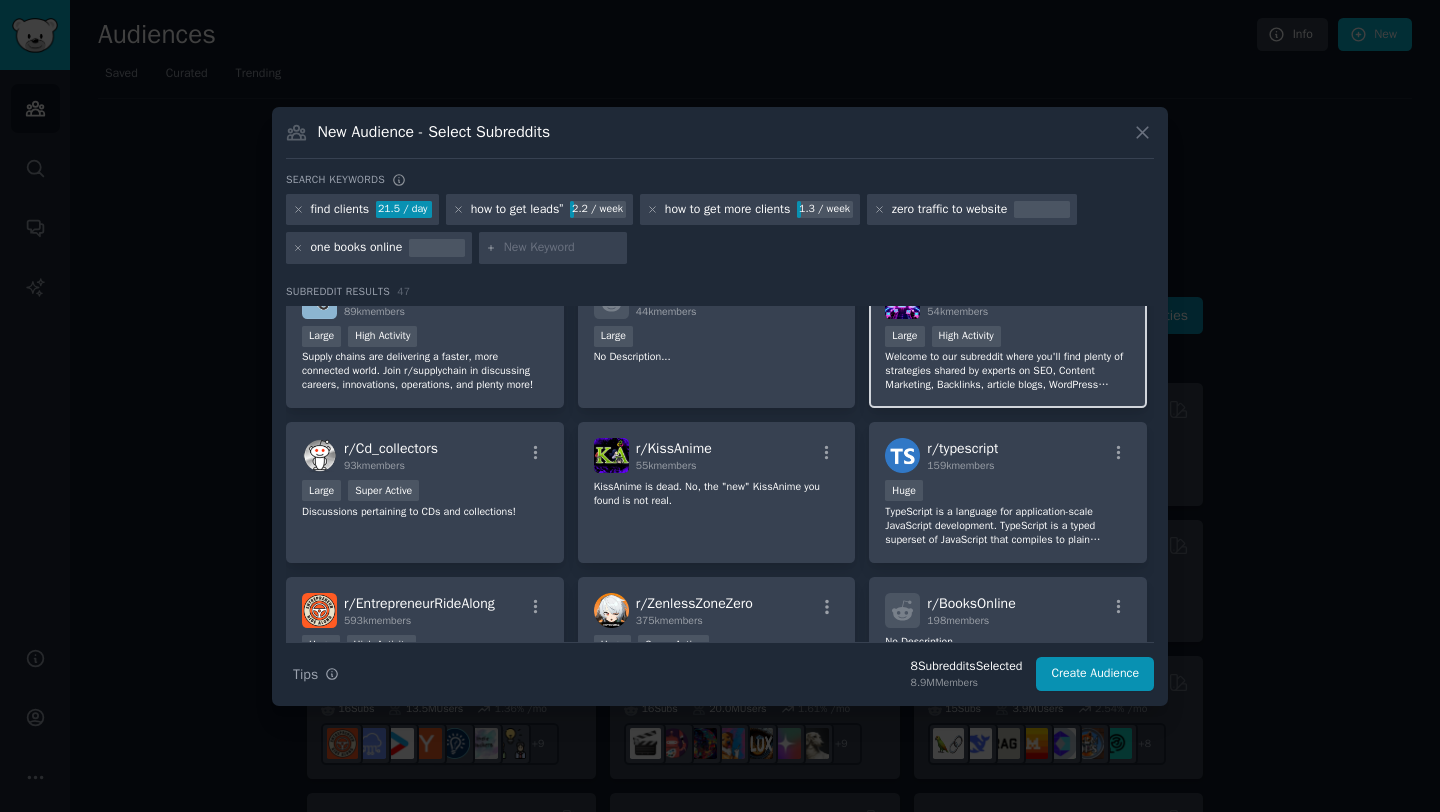 click on "Welcome to our subreddit where you'll find plenty of strategies shared by experts on SEO, Content Marketing, Backlinks, article blogs, WordPress Plugins, and Link building. Always use the correct "Post Flair"! If your a business, mark the post "Unverified Business". If there is a Post Flair you want added that doesnt meet your Post criteria, reach out to Mods and we will make it." at bounding box center (1008, 371) 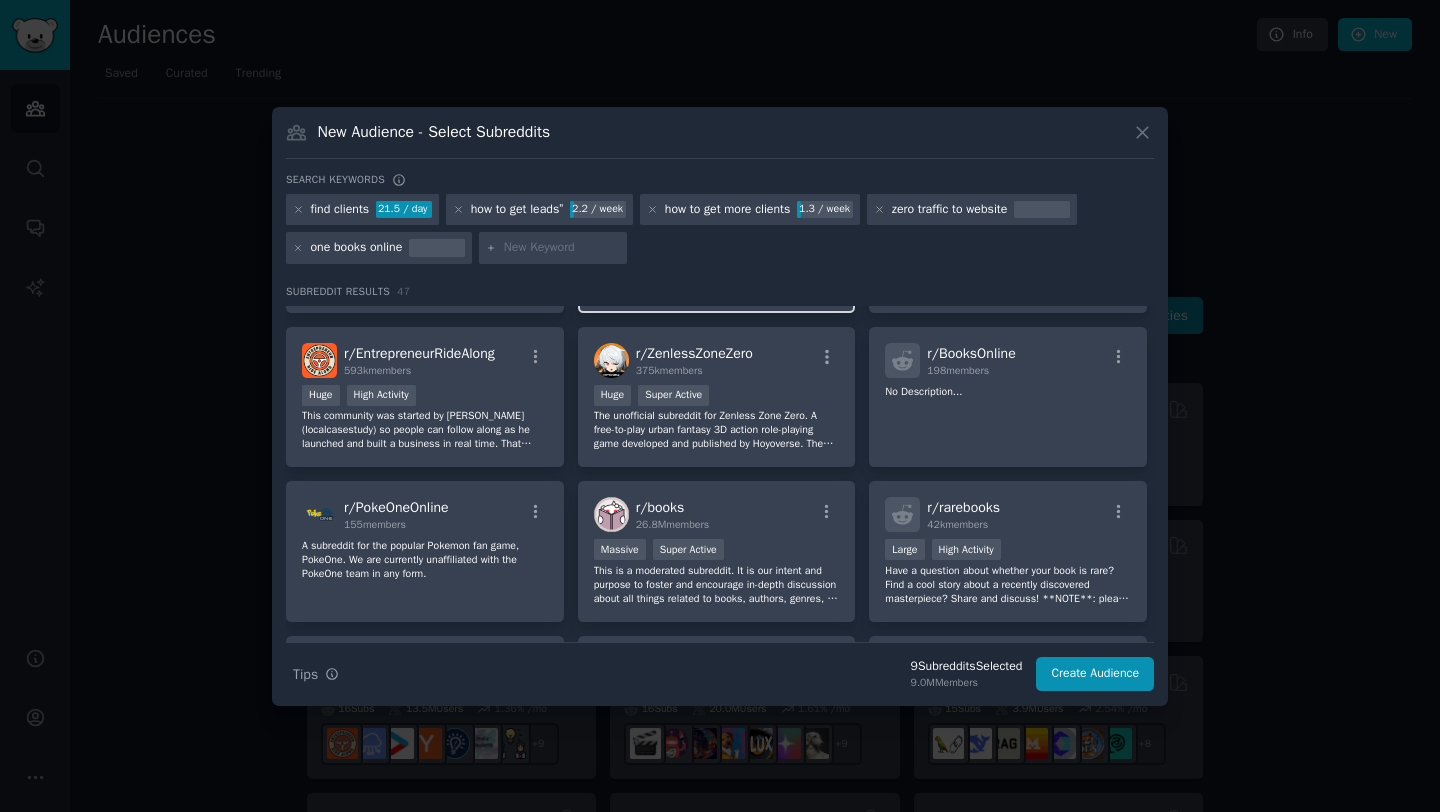 scroll, scrollTop: 1202, scrollLeft: 0, axis: vertical 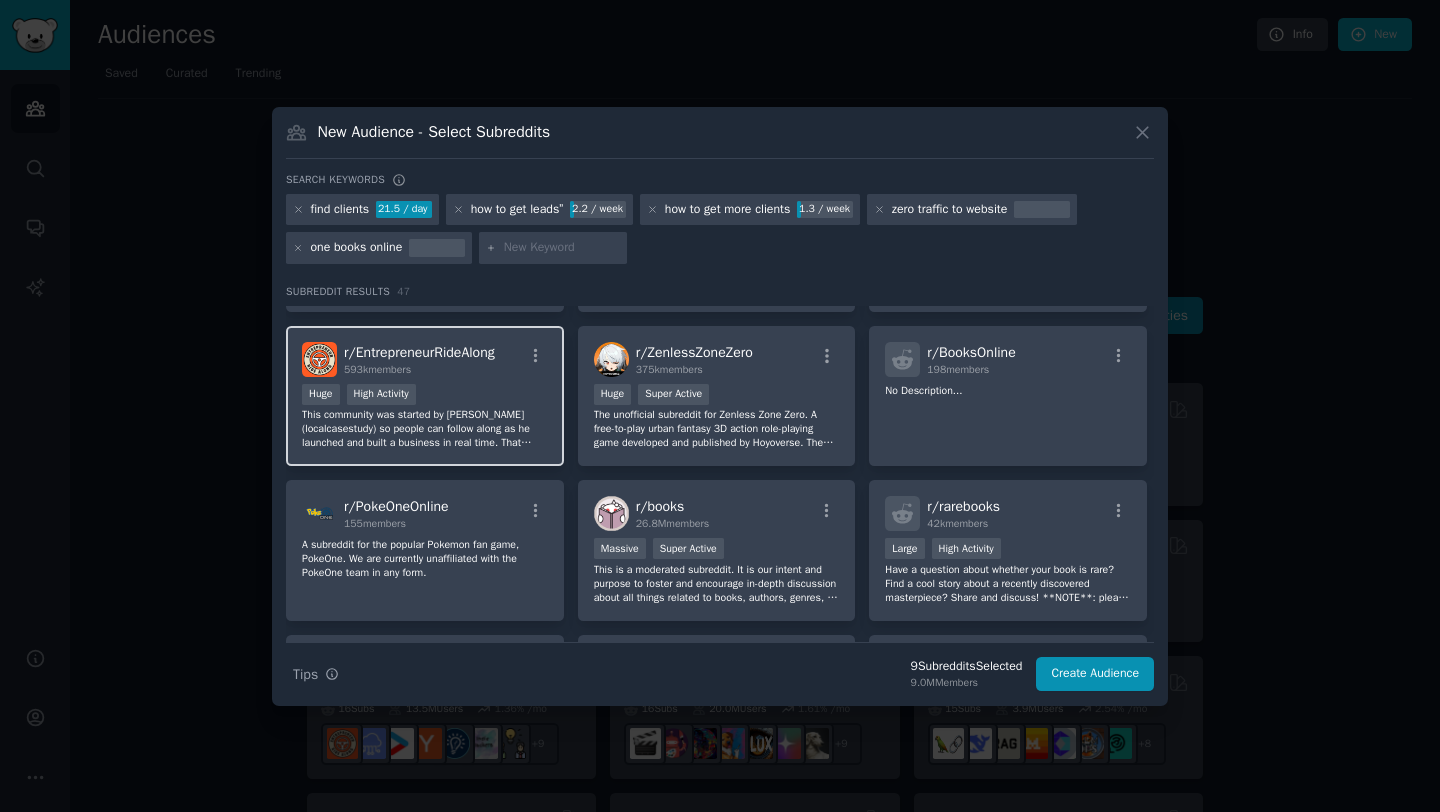 click on "r/ EntrepreneurRideAlong 593k  members Huge High Activity This community was started by [PERSON_NAME] (localcasestudy) so people can follow along as he launched and built a business in real time.  That business ended up doing over $20 million in sales. [PERSON_NAME] is now building new businesses transparently." at bounding box center (425, 396) 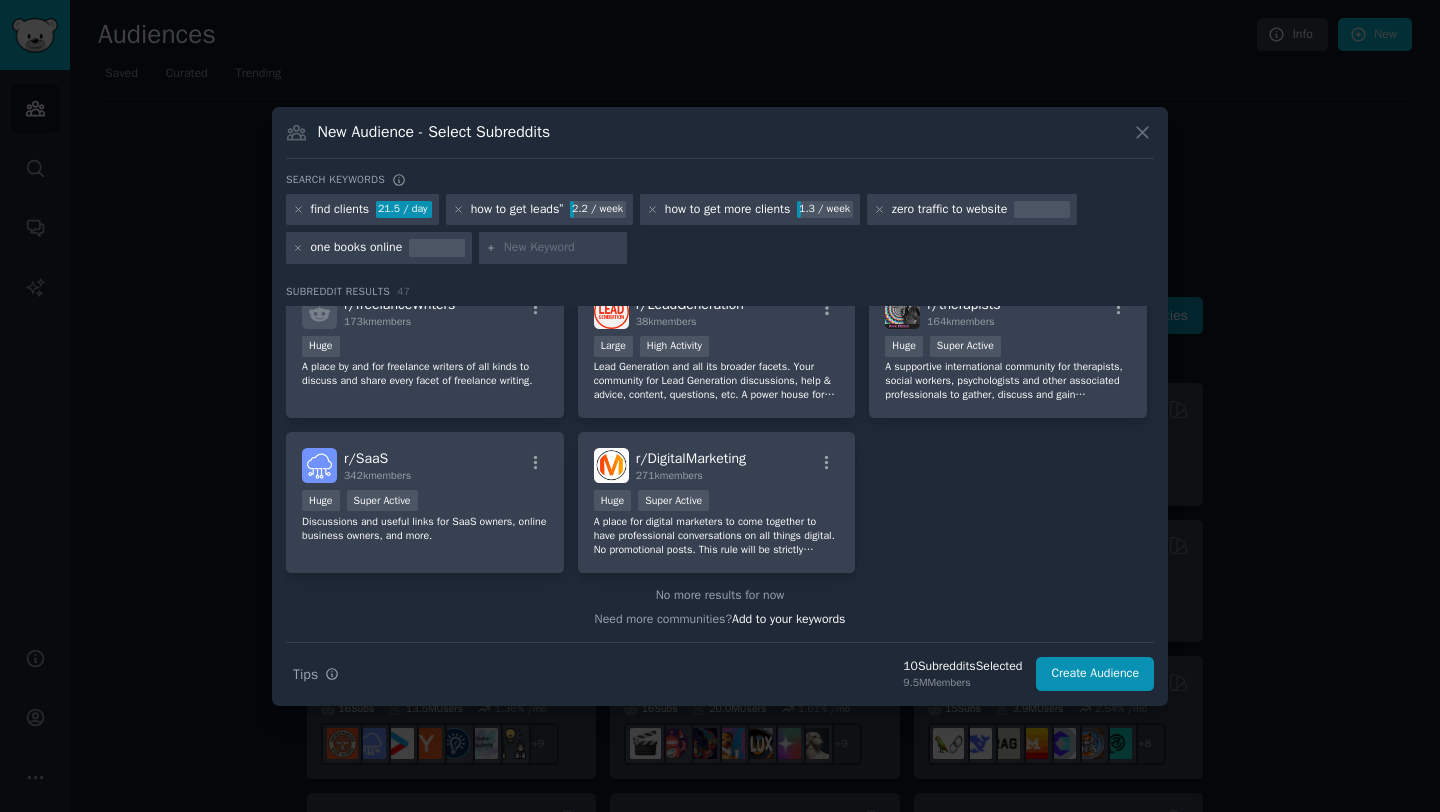 scroll, scrollTop: 2178, scrollLeft: 0, axis: vertical 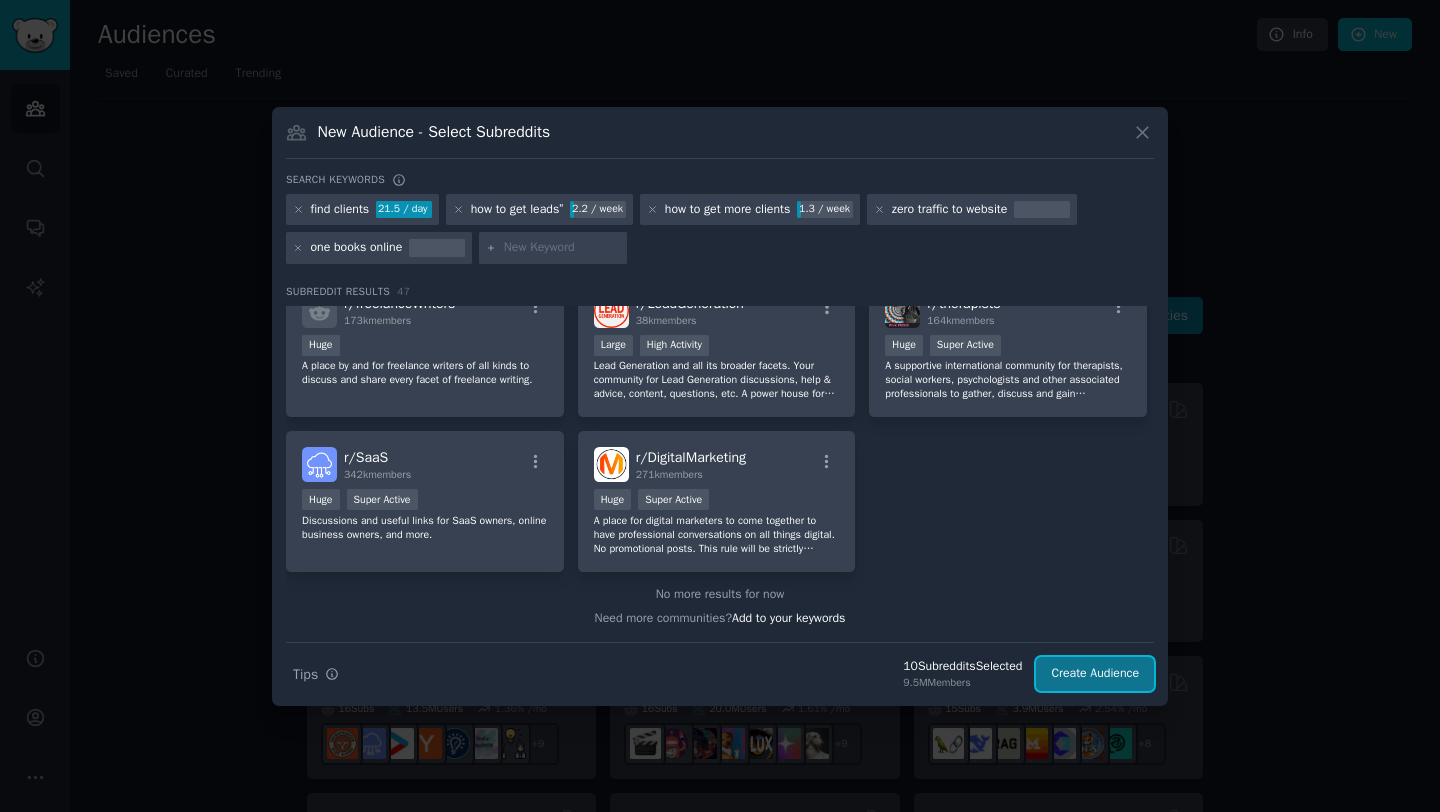 click on "Create Audience" at bounding box center [1095, 674] 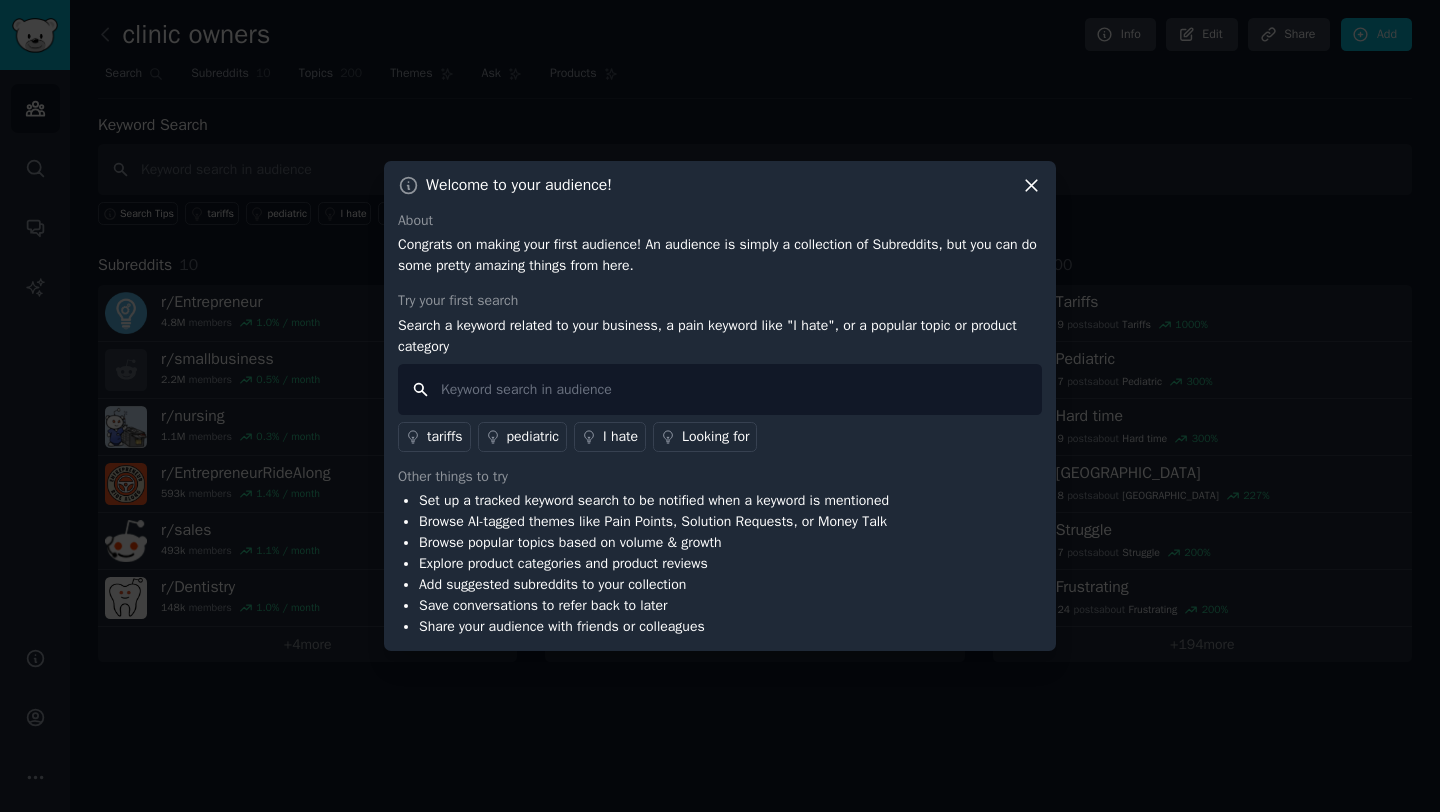 click at bounding box center [720, 389] 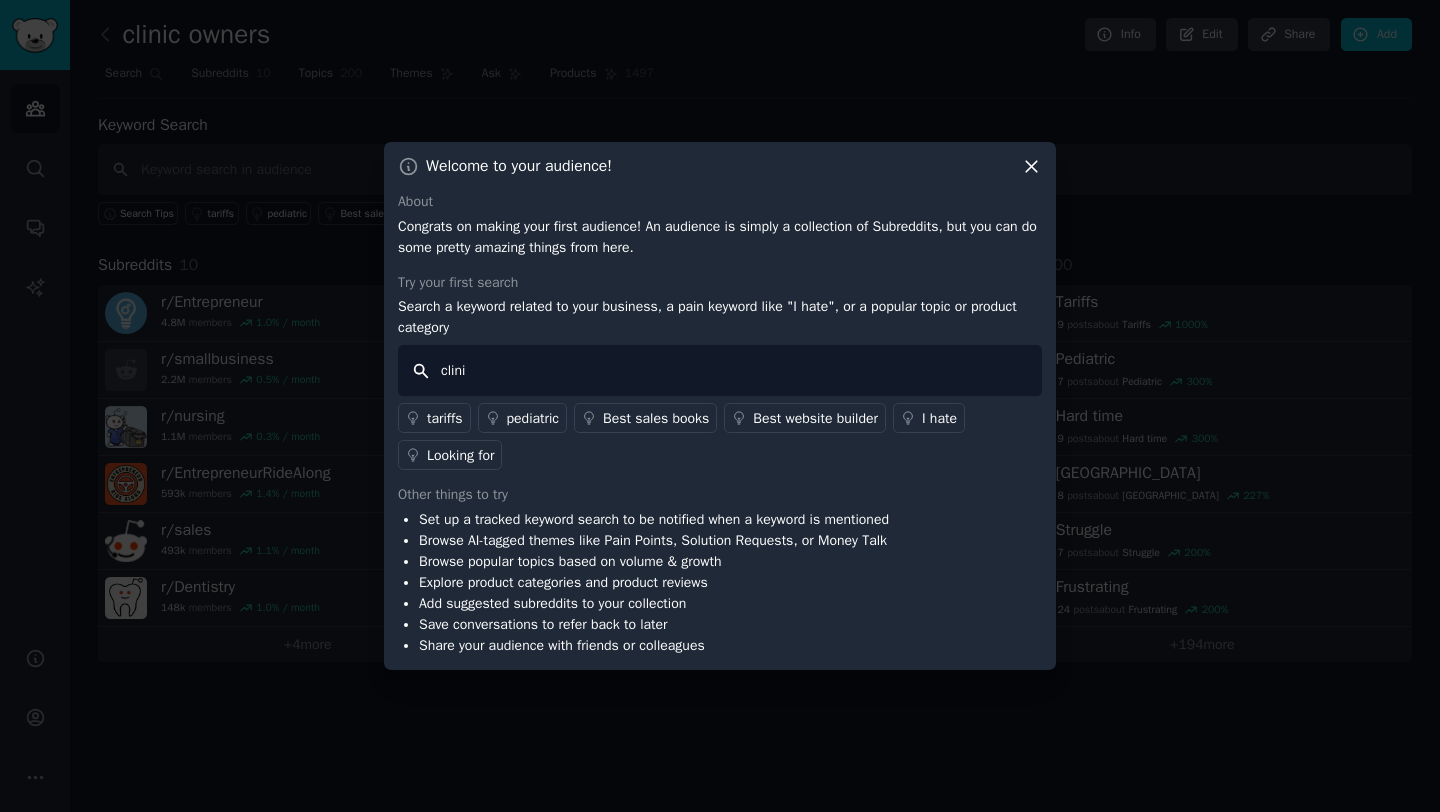 type on "clinic" 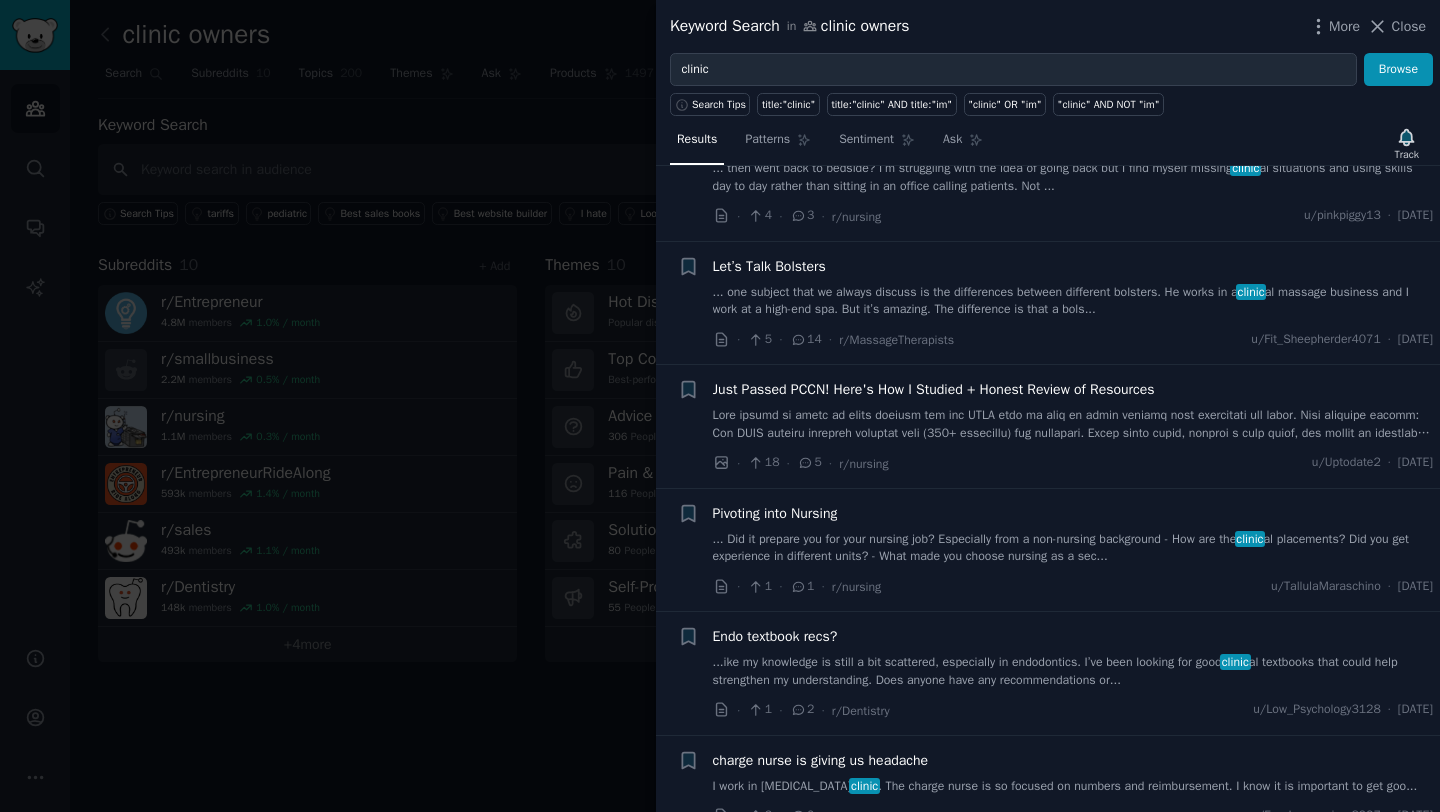 scroll, scrollTop: 2018, scrollLeft: 0, axis: vertical 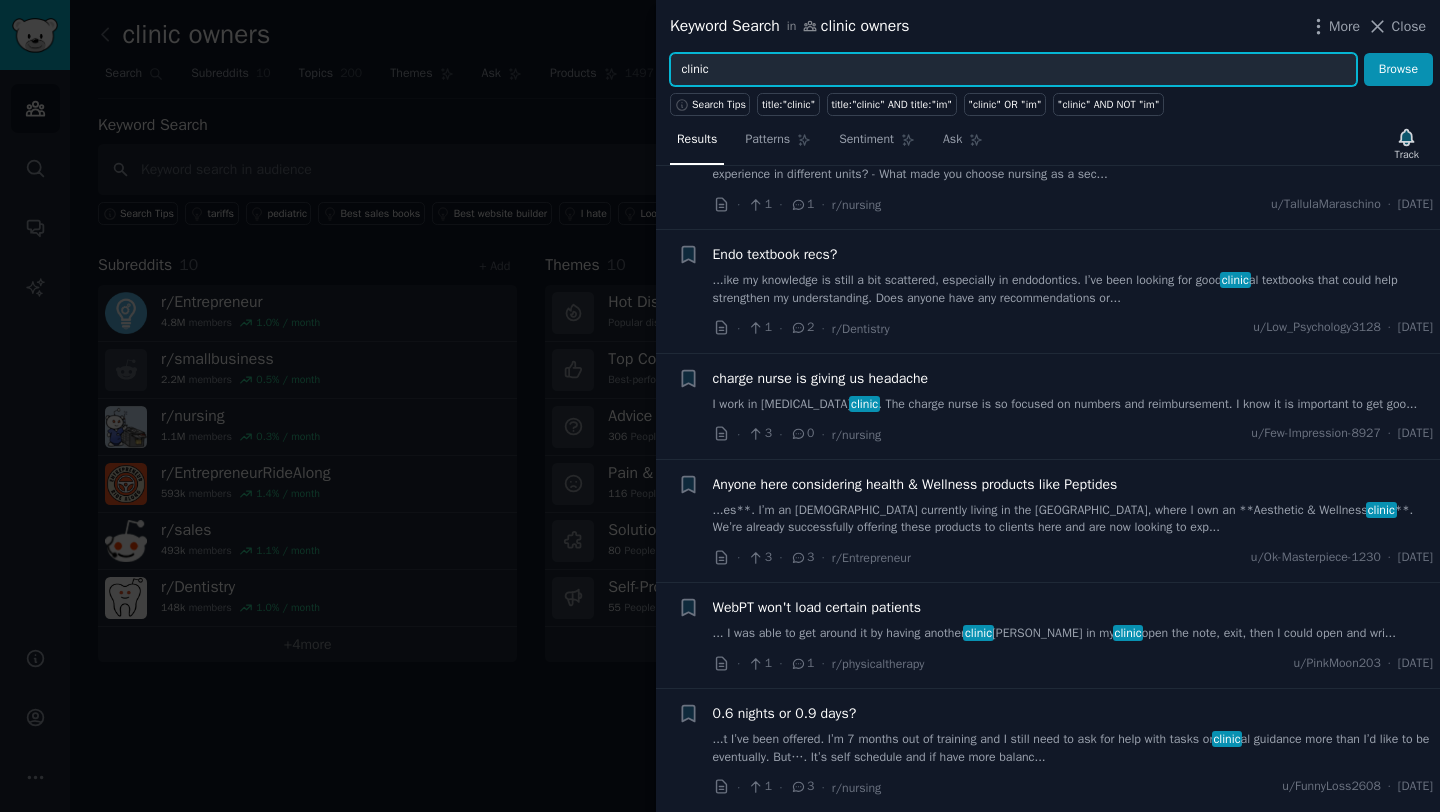 click on "clinic" at bounding box center (1013, 70) 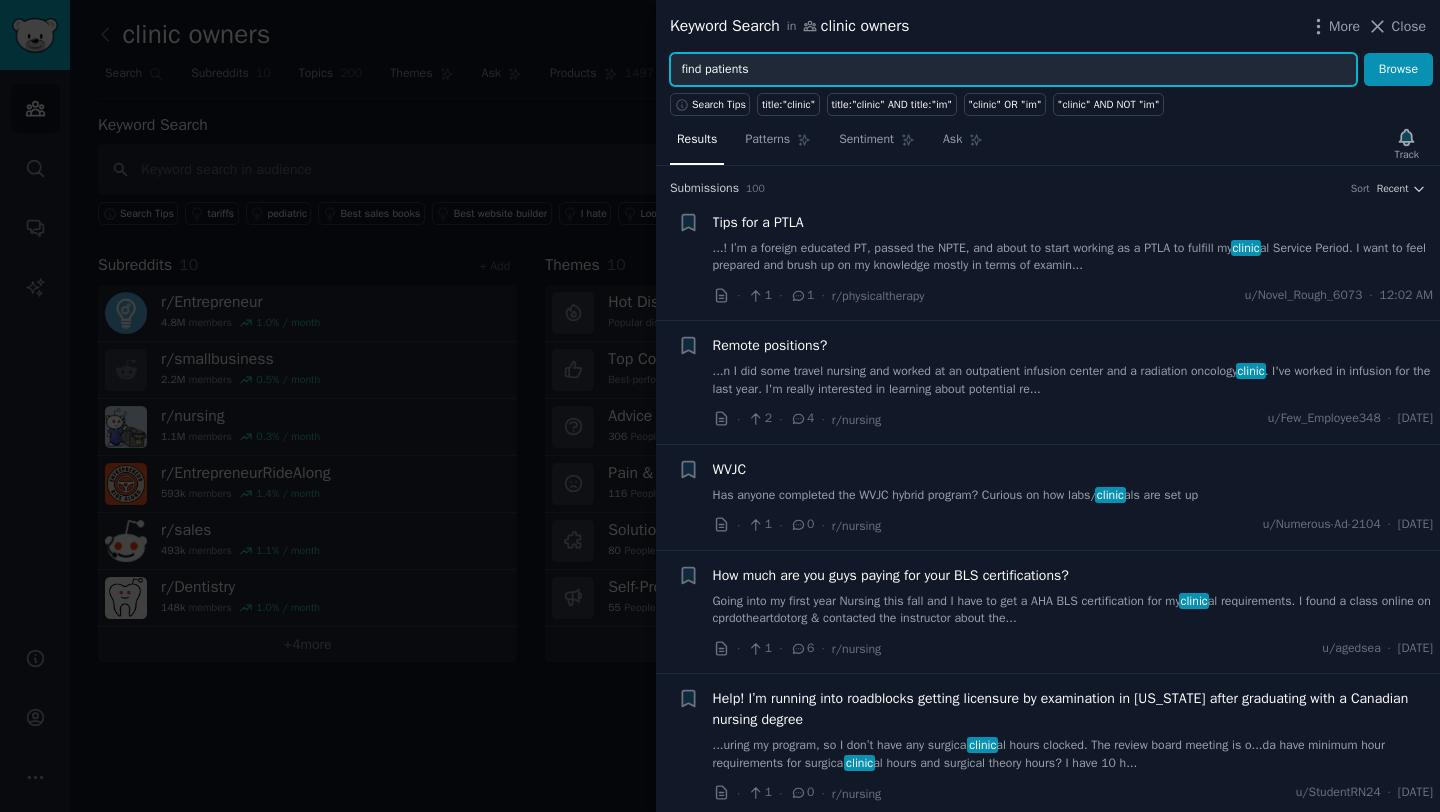 click on "Browse" at bounding box center (1398, 70) 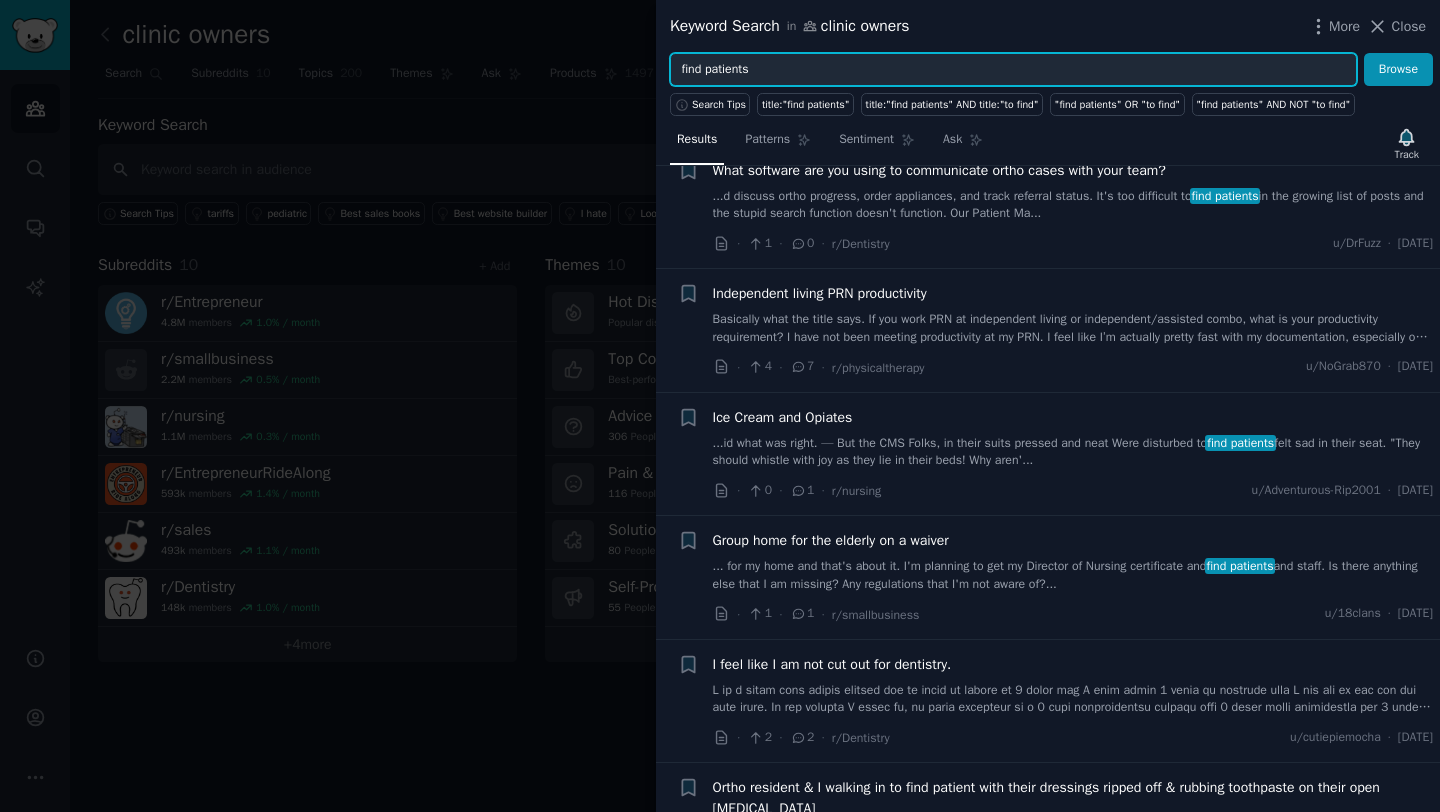 scroll, scrollTop: 0, scrollLeft: 0, axis: both 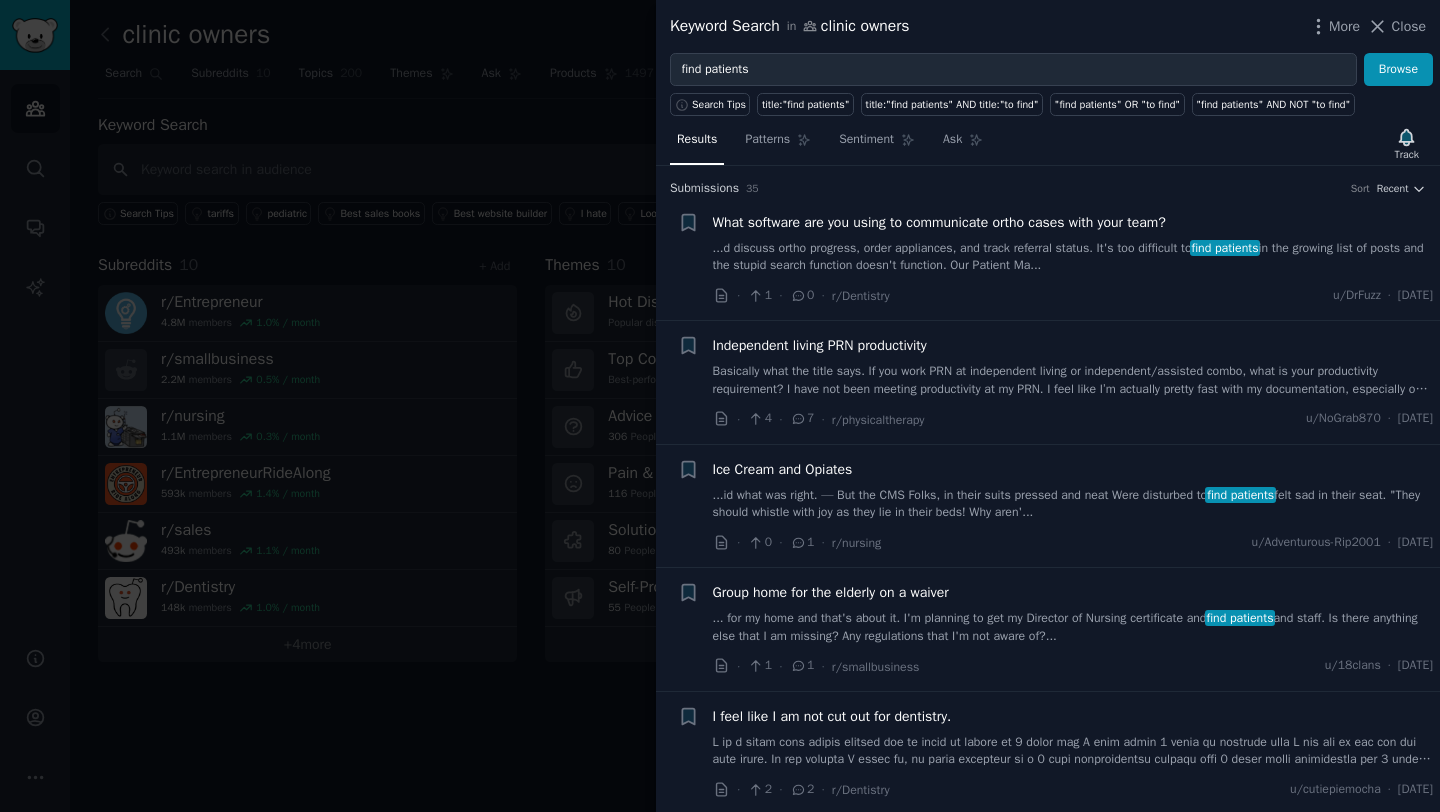 click on "...d discuss ortho progress, order appliances, and track referral status. It's too difficult to  find patients  in the growing list of posts and the stupid search function doesn't function. Our Patient Ma..." at bounding box center [1073, 257] 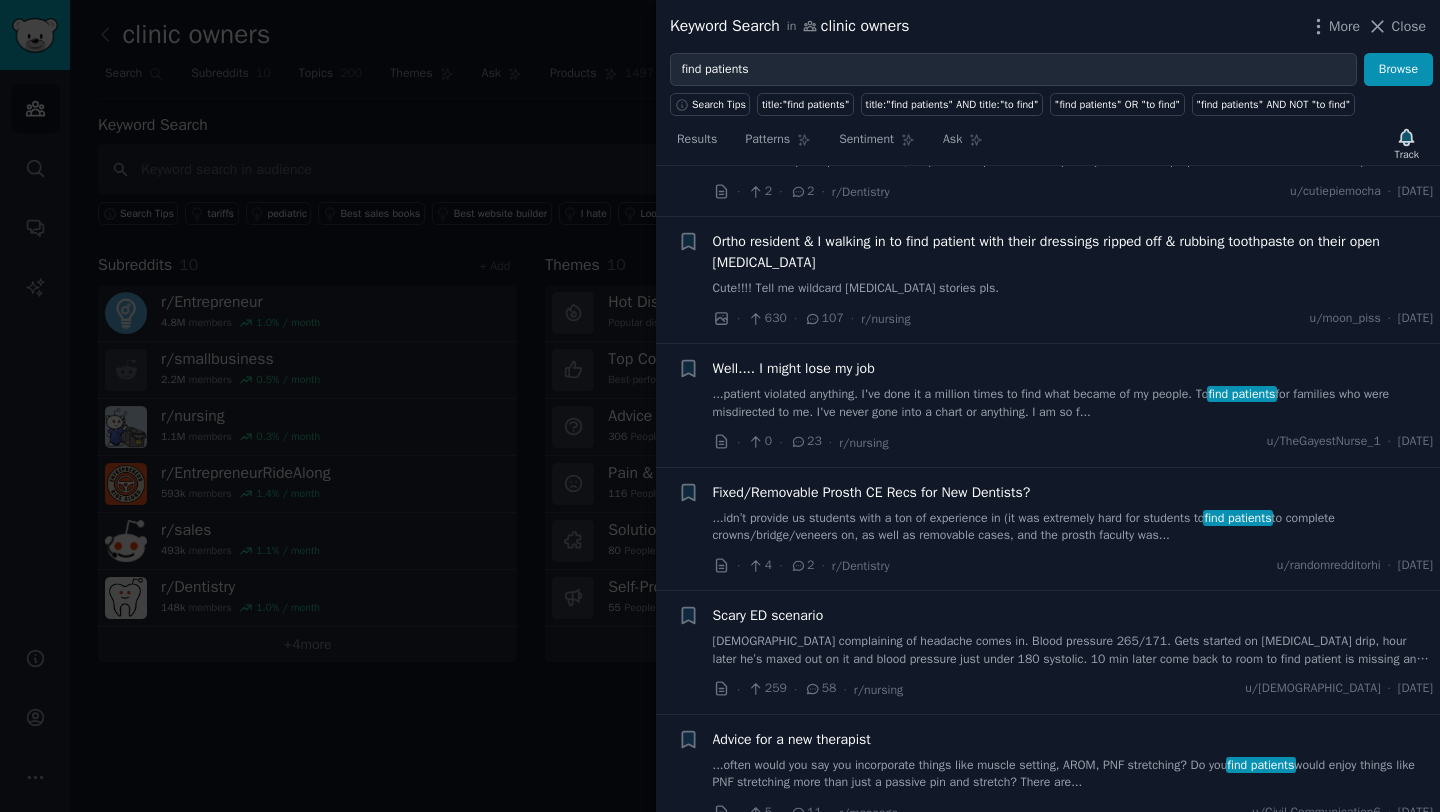 scroll, scrollTop: 912, scrollLeft: 0, axis: vertical 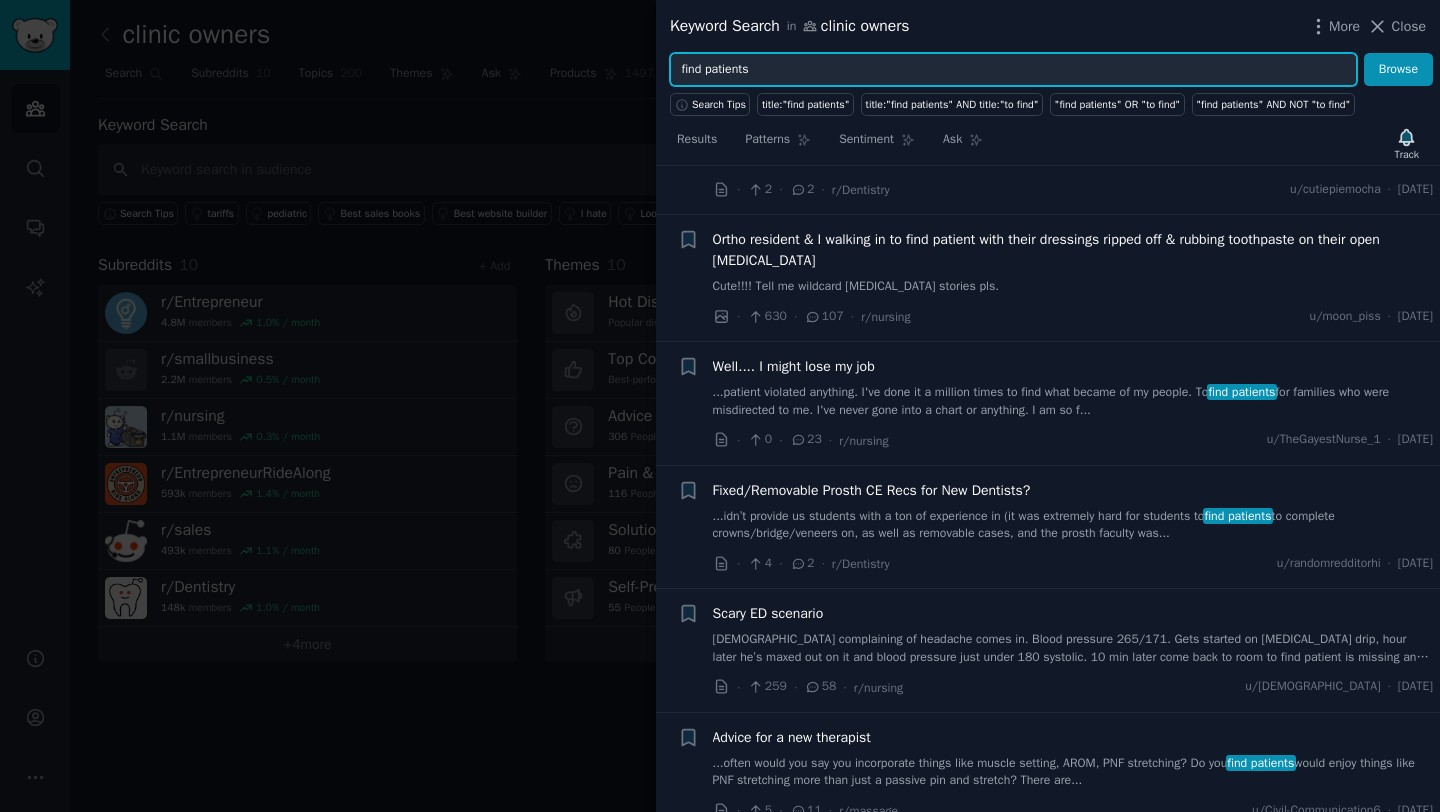 click on "find patients" at bounding box center [1013, 70] 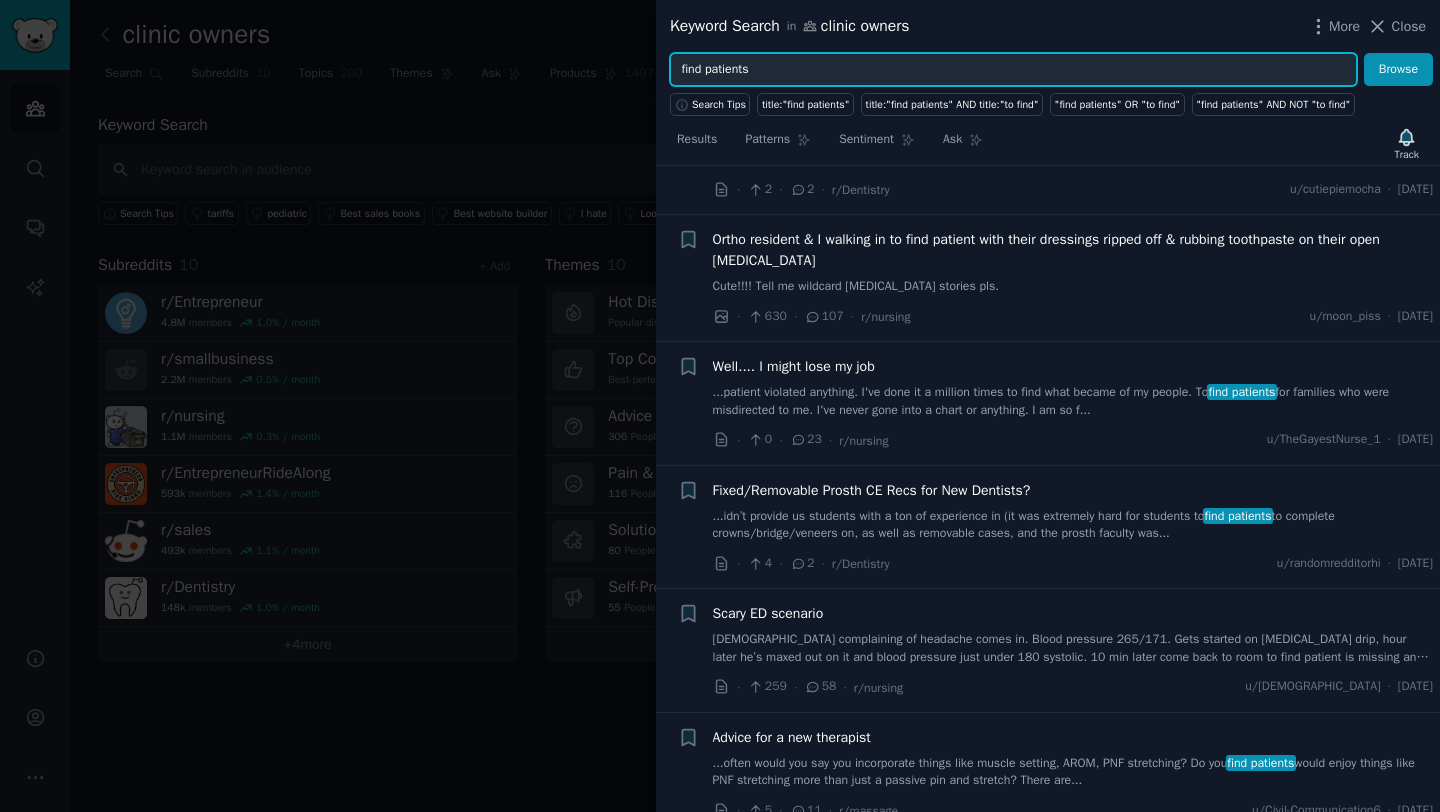 click on "find patients" at bounding box center (1013, 70) 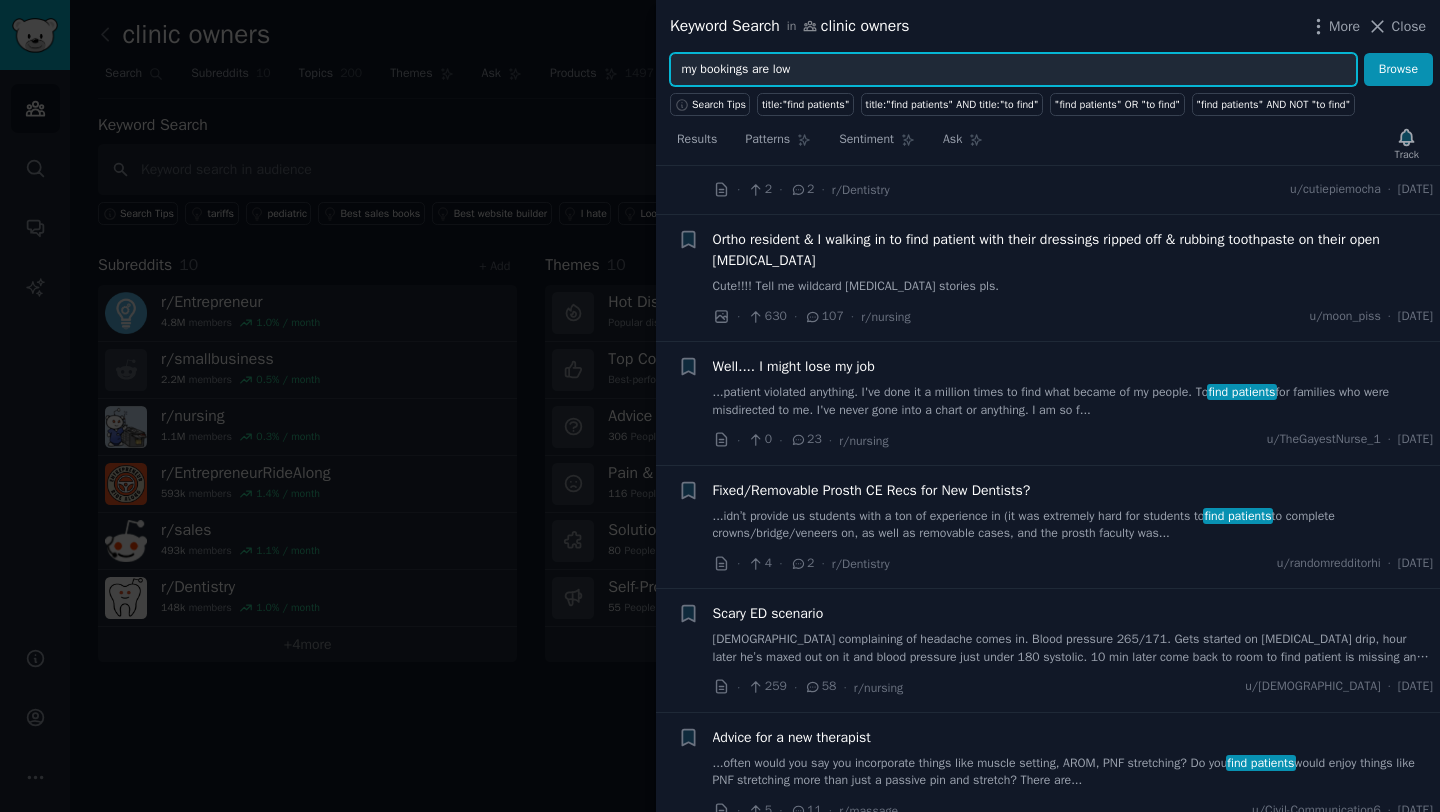 click on "Browse" at bounding box center [1398, 70] 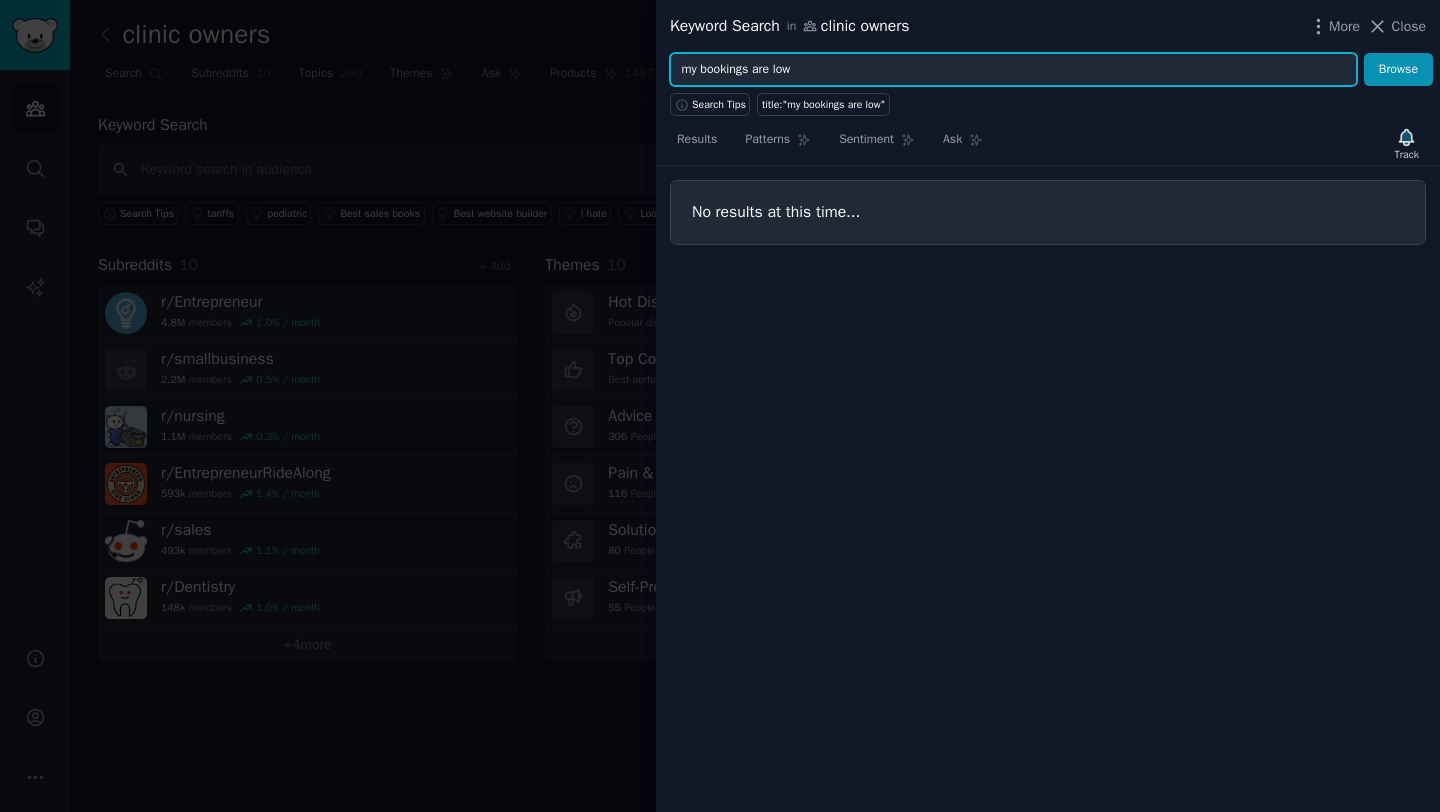 drag, startPoint x: 705, startPoint y: 69, endPoint x: 639, endPoint y: 63, distance: 66.27216 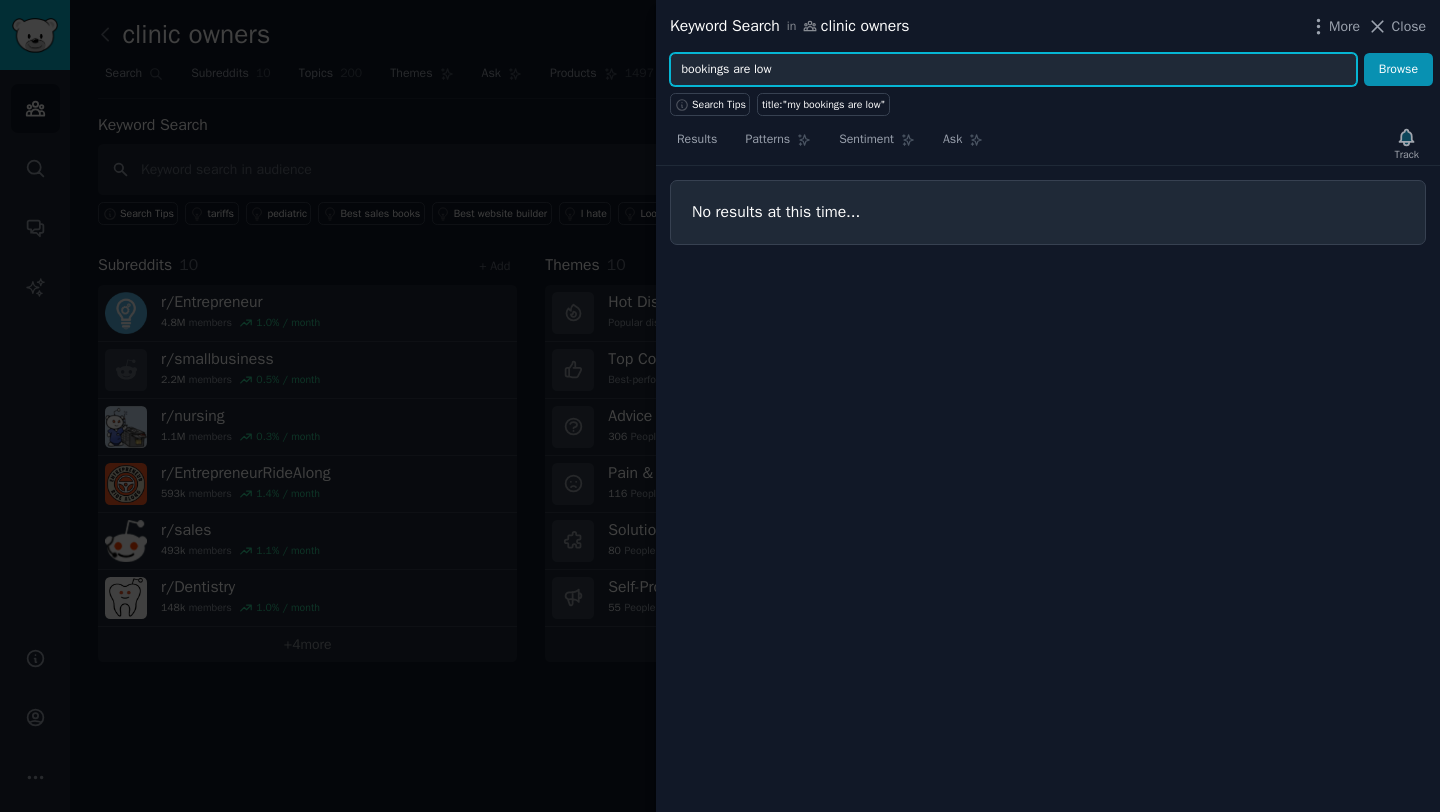 click on "Browse" at bounding box center (1398, 70) 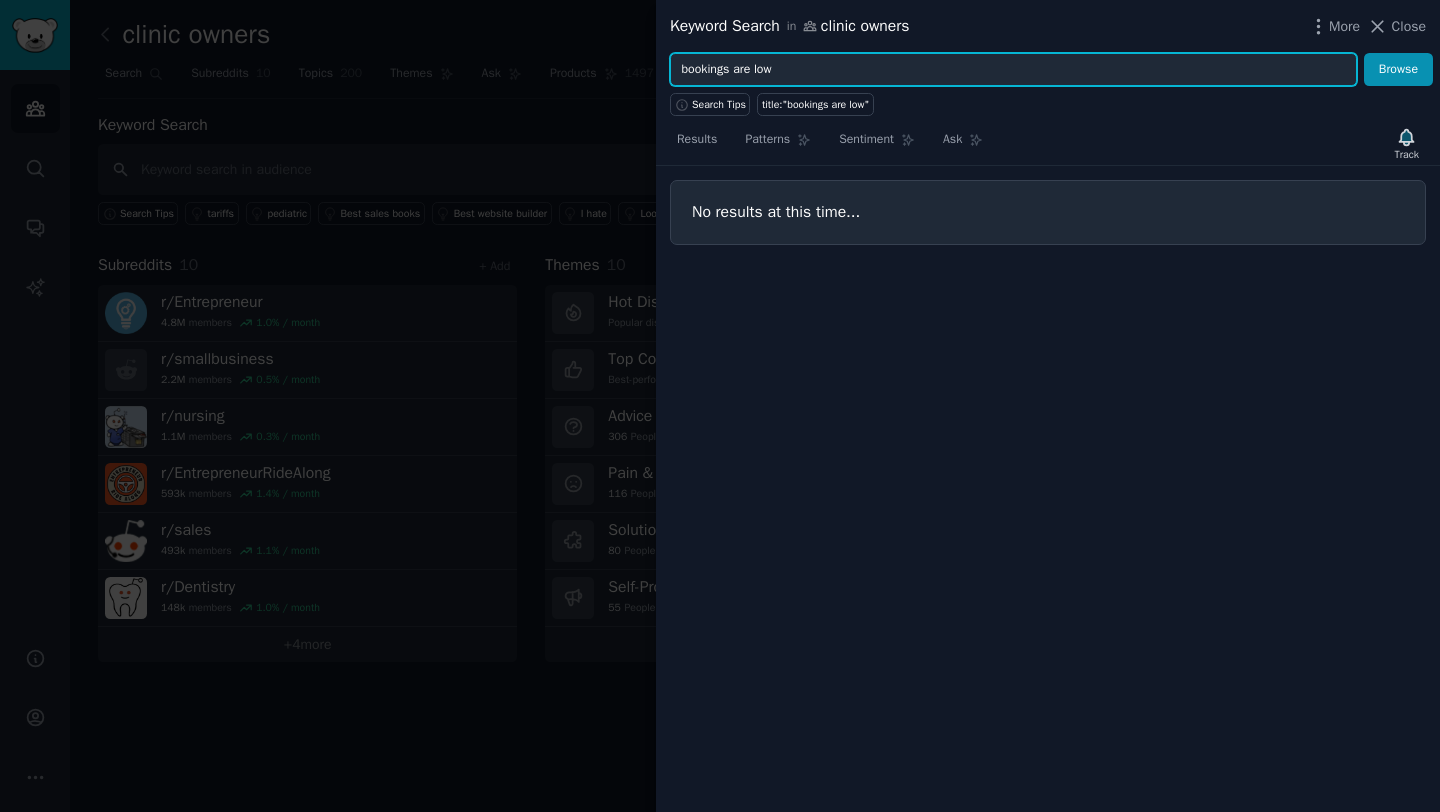 drag, startPoint x: 802, startPoint y: 75, endPoint x: 740, endPoint y: 71, distance: 62.1289 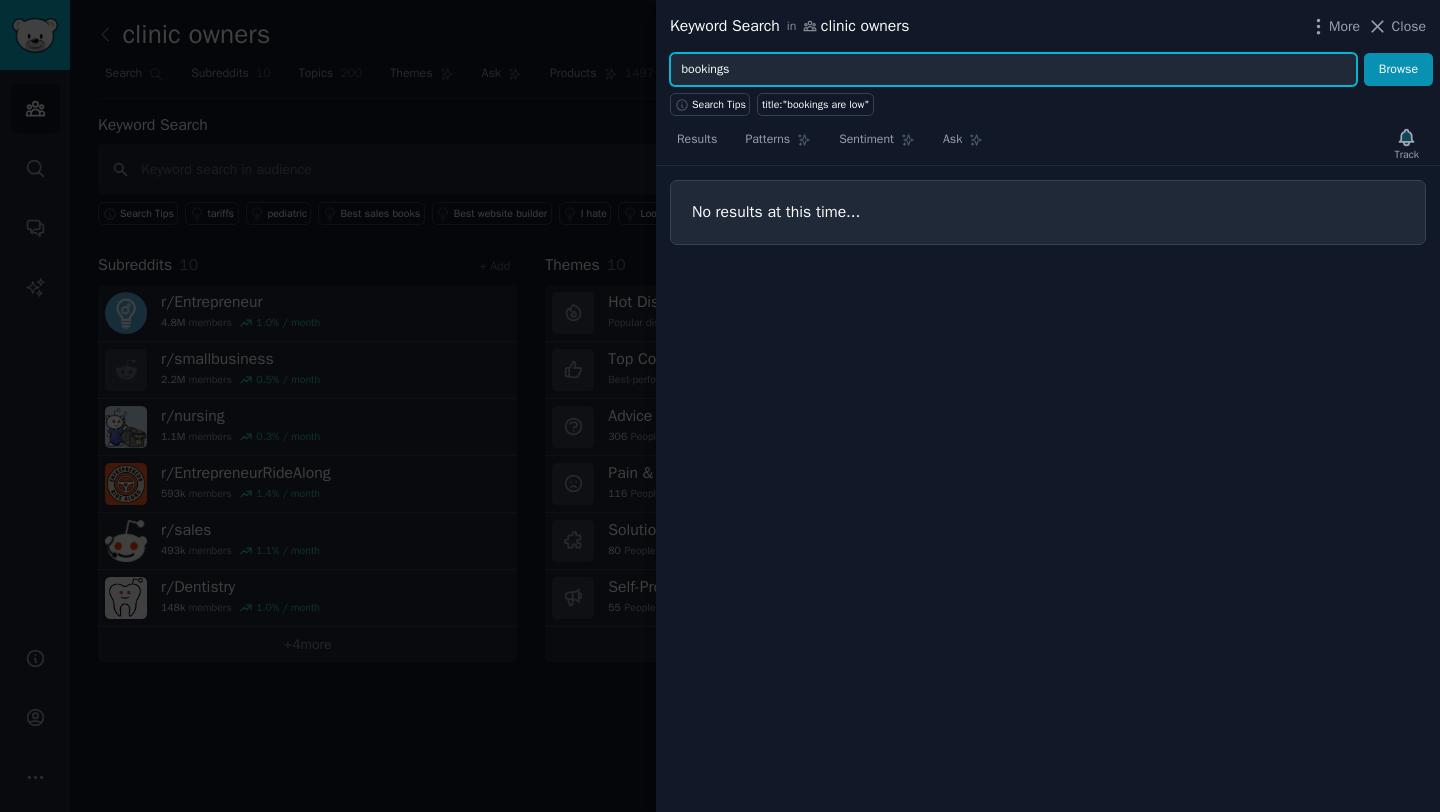 type on "bookings" 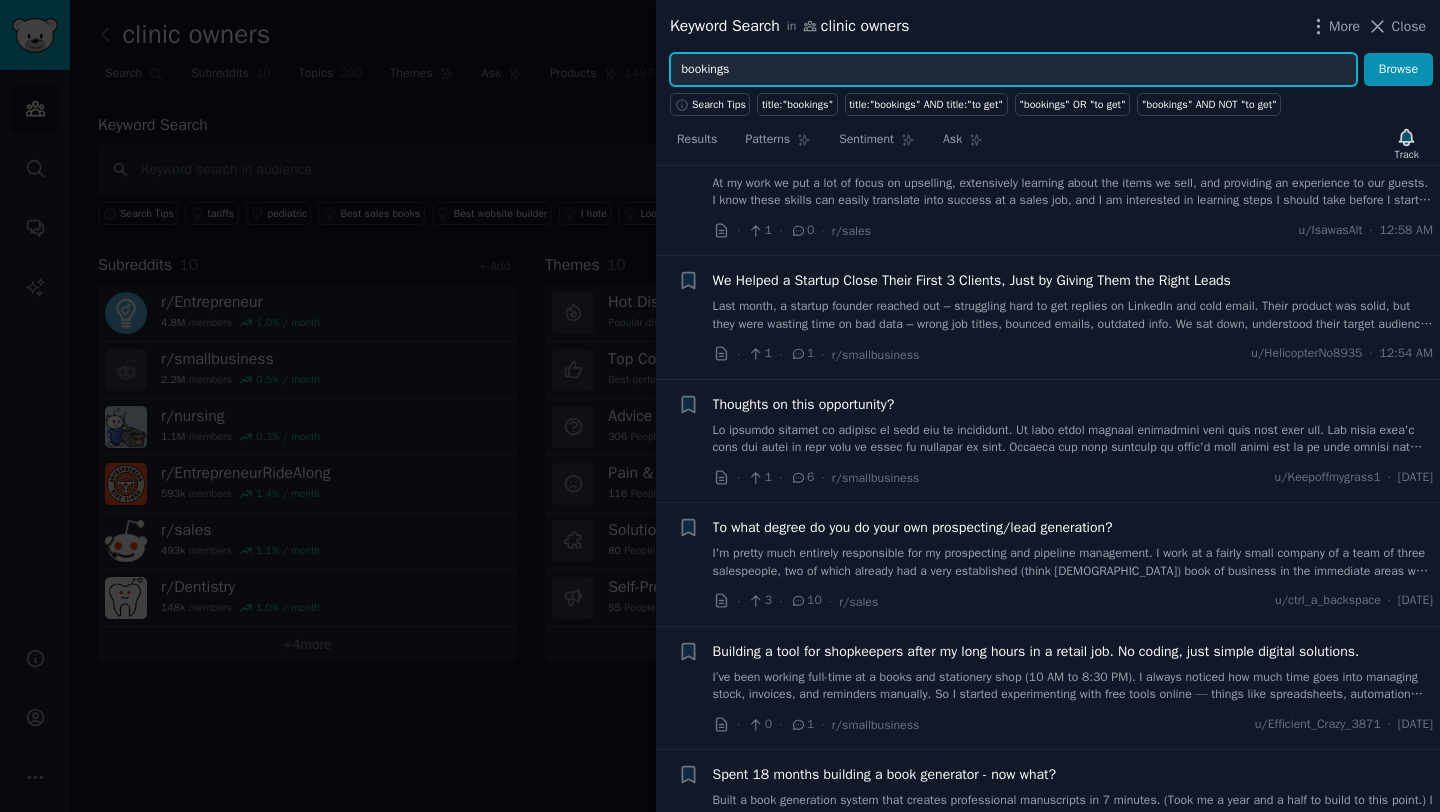 scroll, scrollTop: 88, scrollLeft: 0, axis: vertical 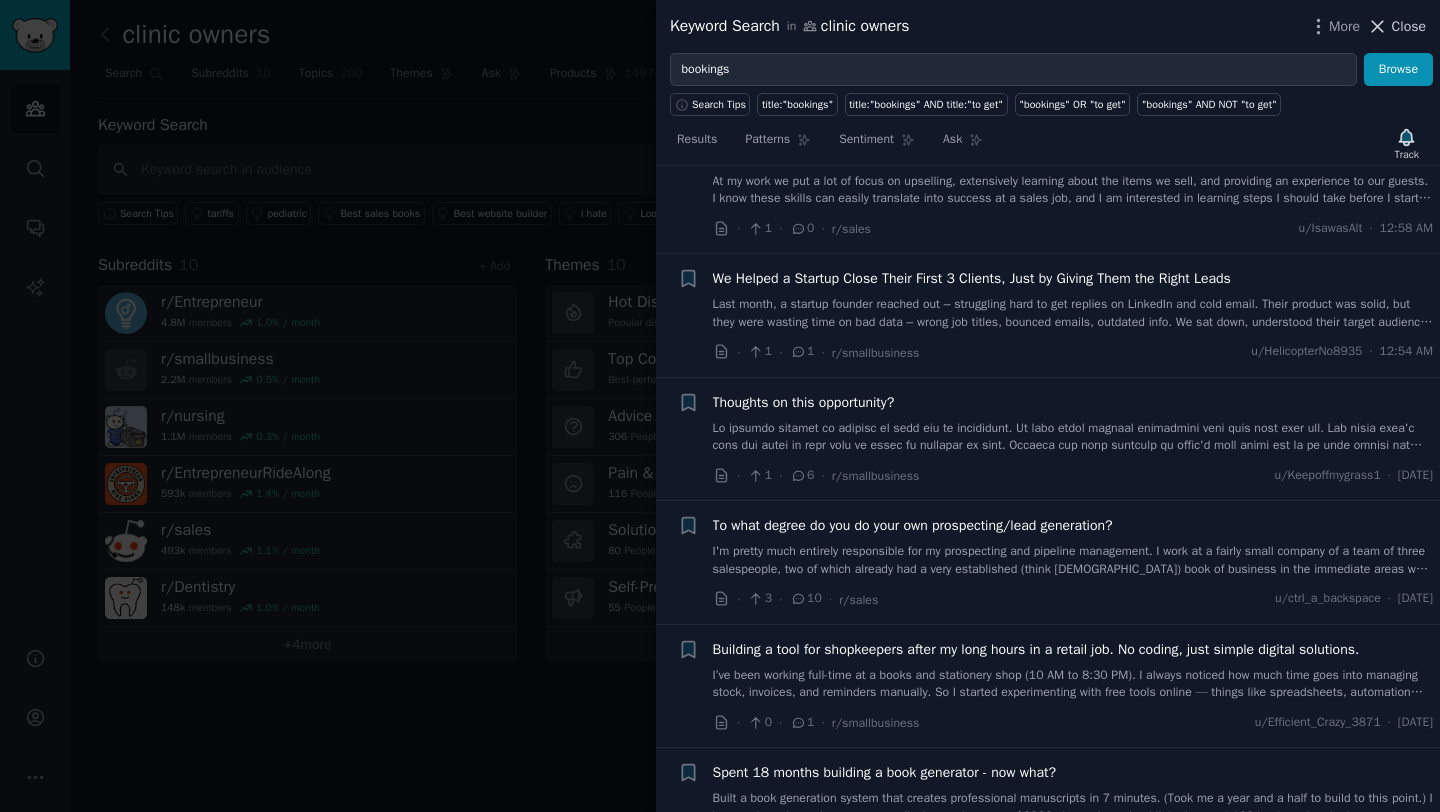 click on "Close" at bounding box center [1409, 26] 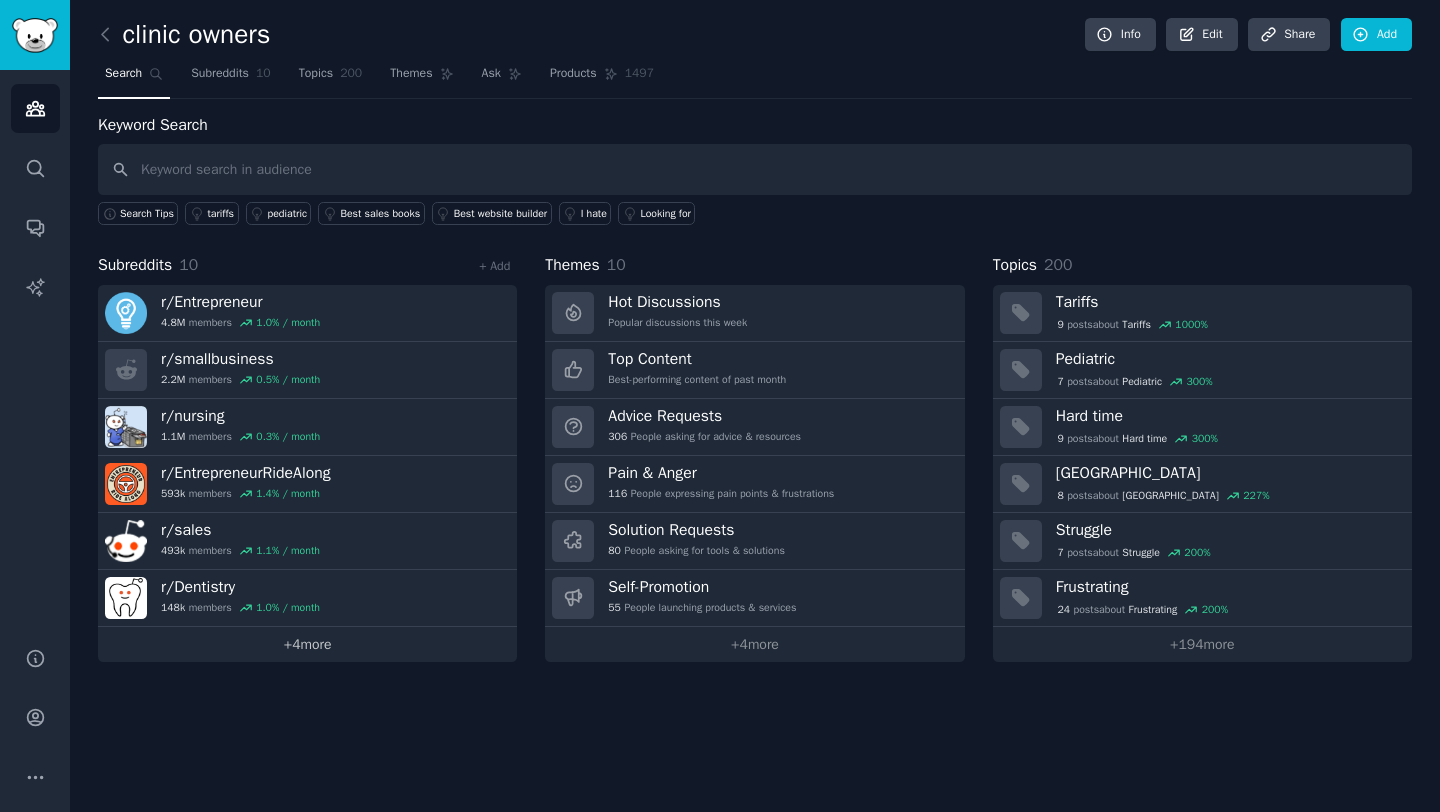 click on "+  4  more" at bounding box center (307, 644) 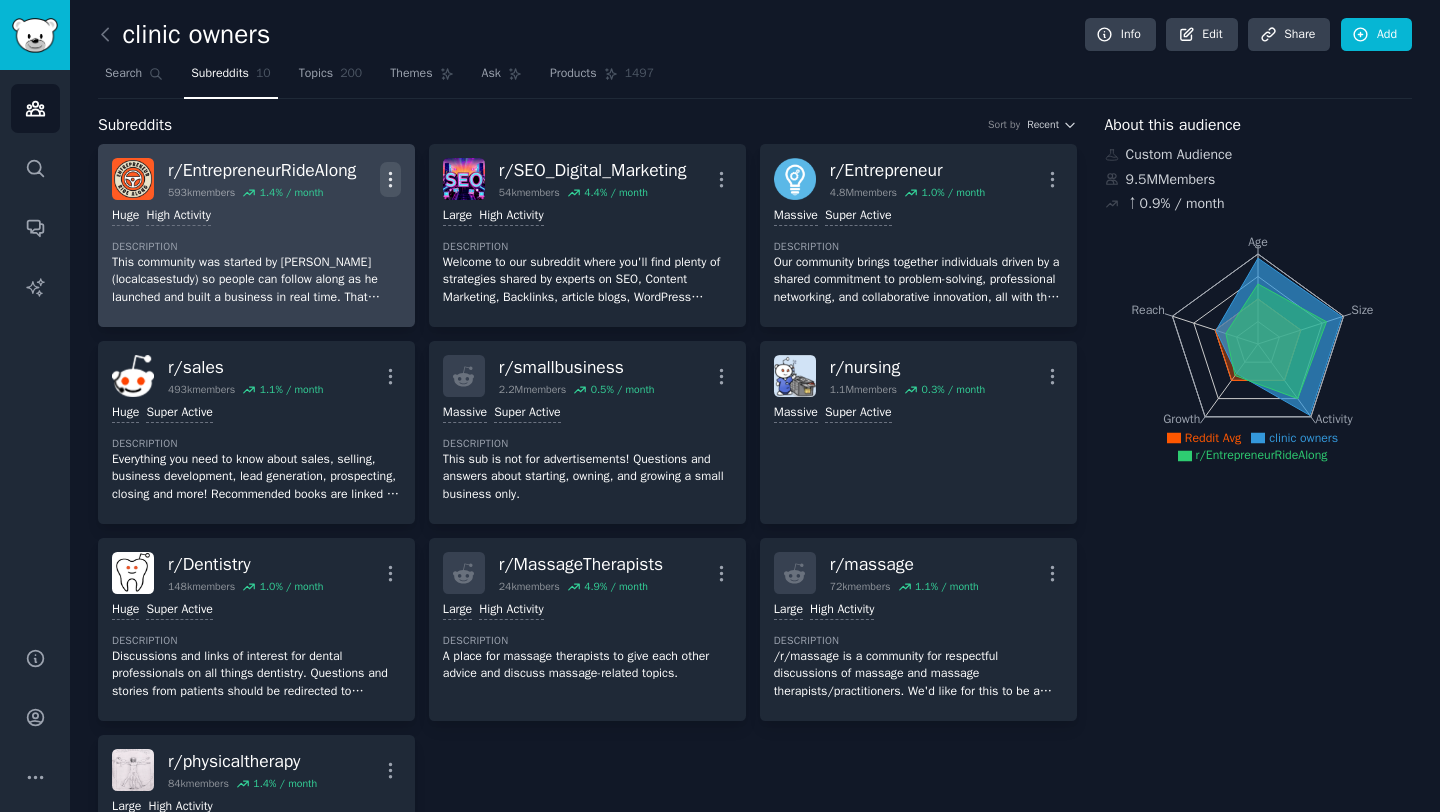 click 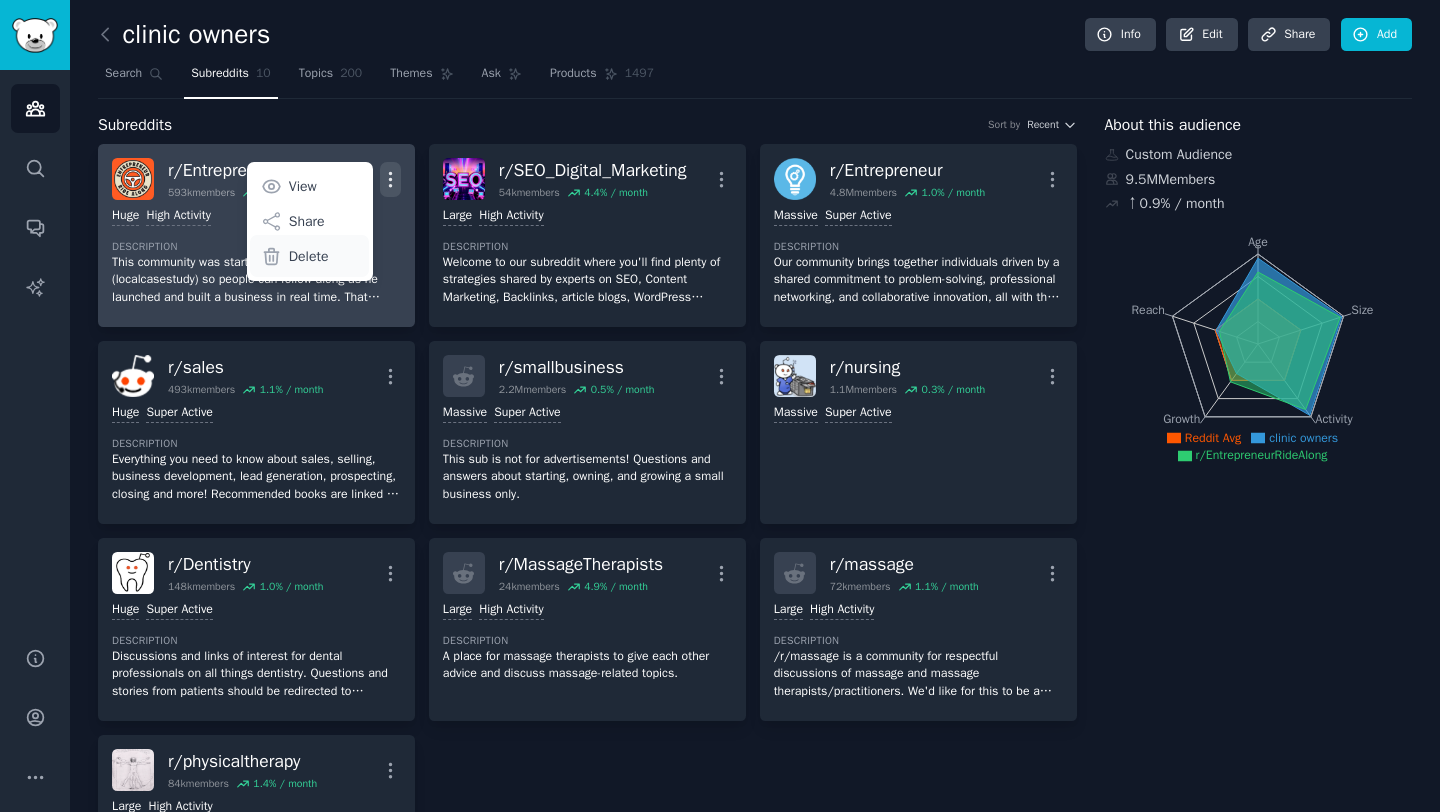 click on "Delete" at bounding box center (309, 256) 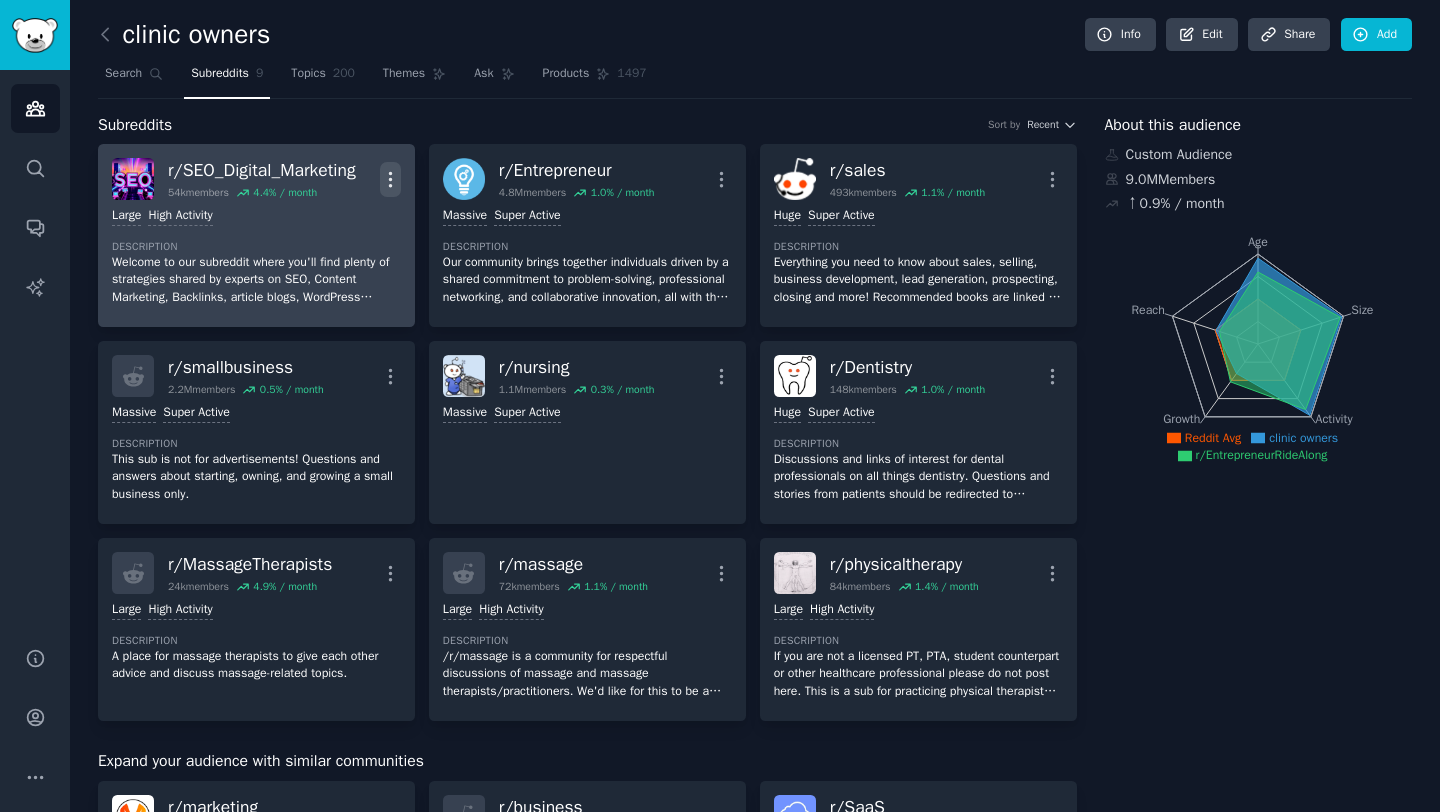 click 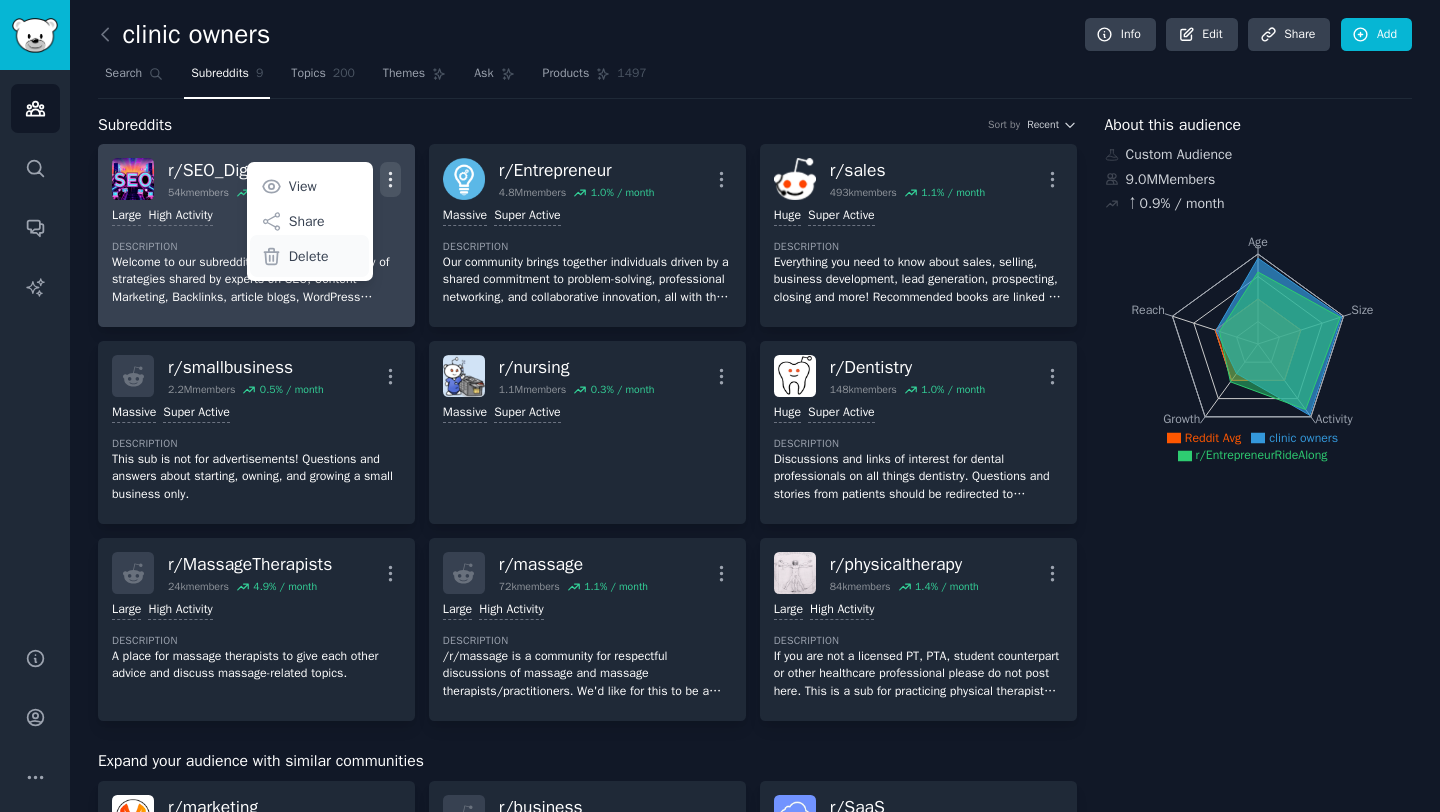 click on "Delete" at bounding box center [309, 256] 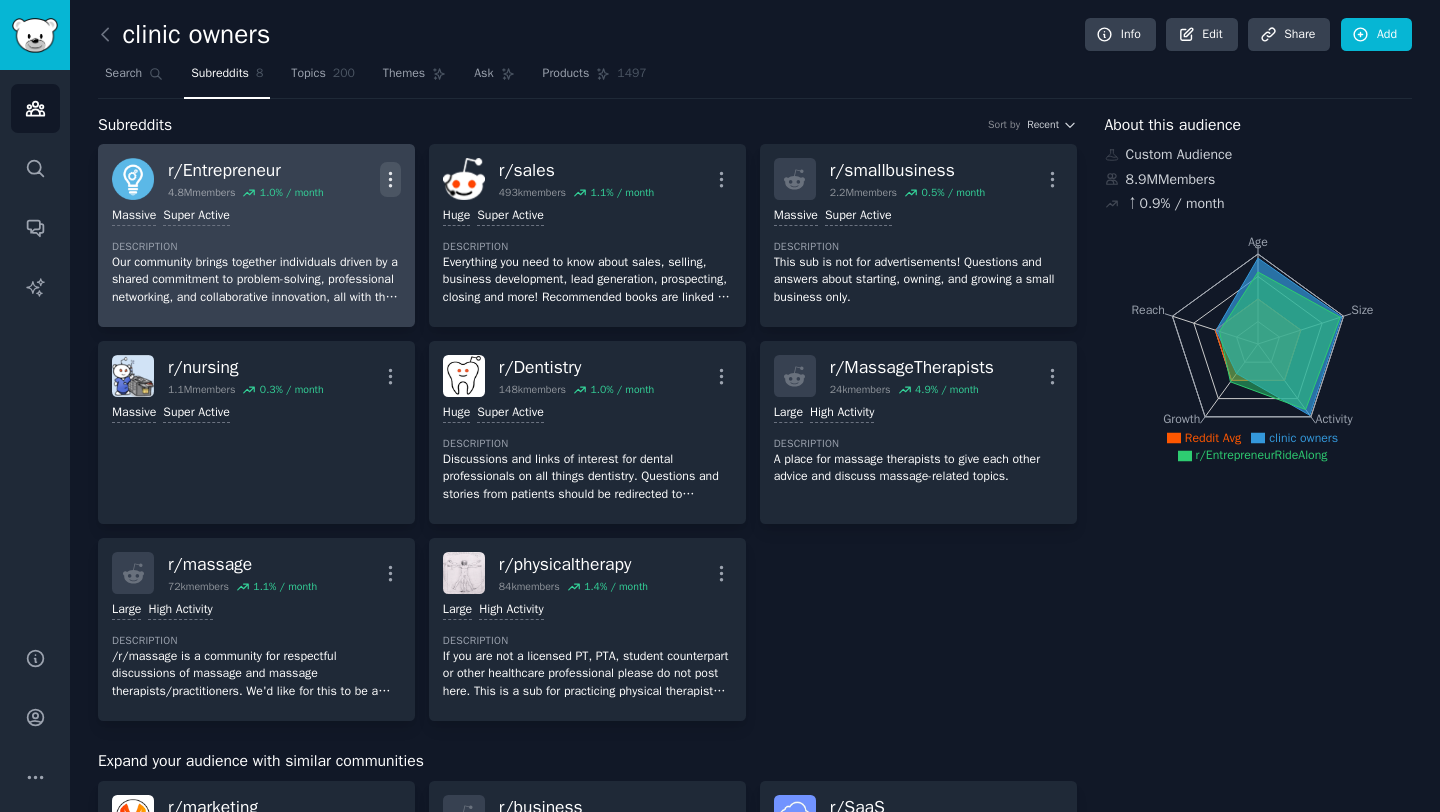 click 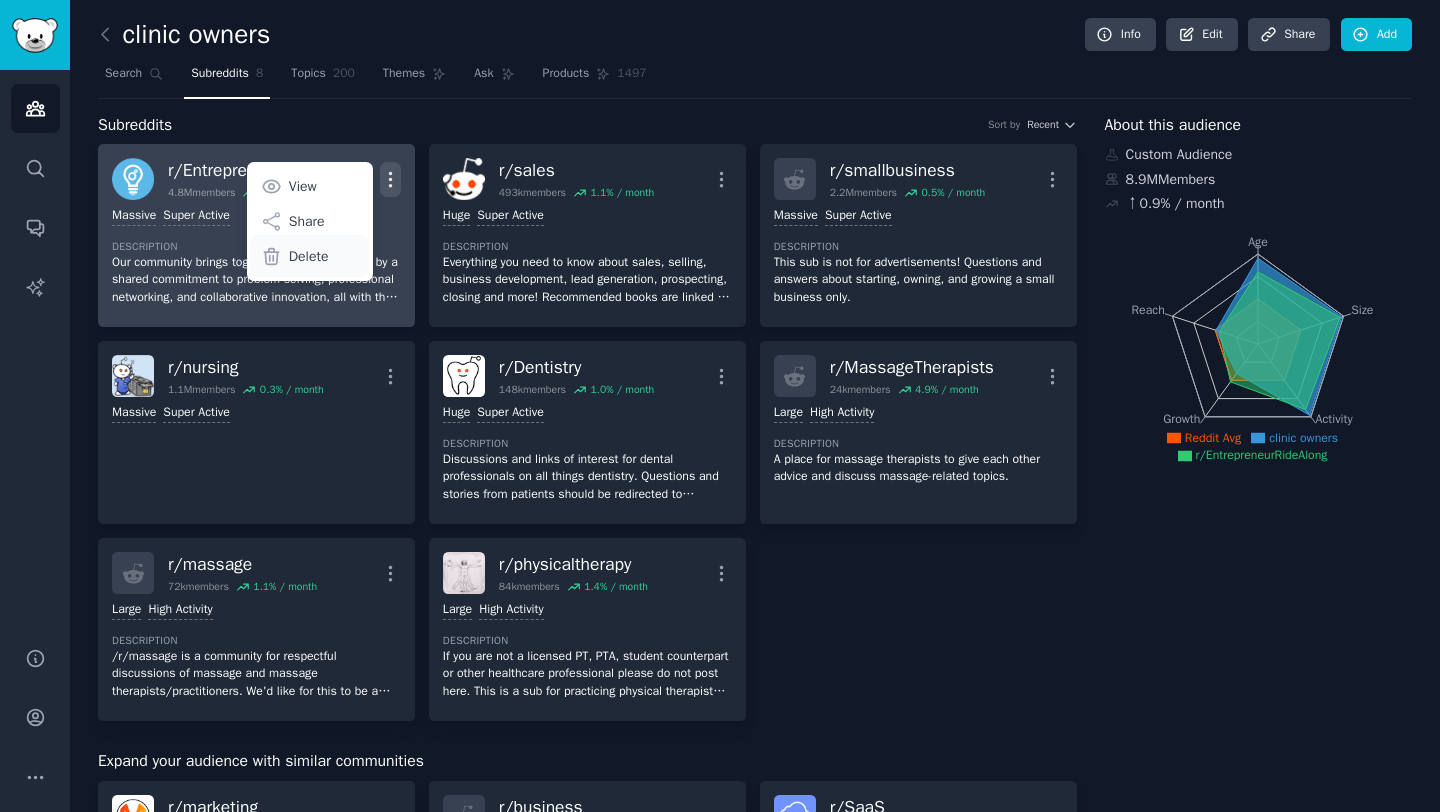 click on "Delete" at bounding box center (309, 256) 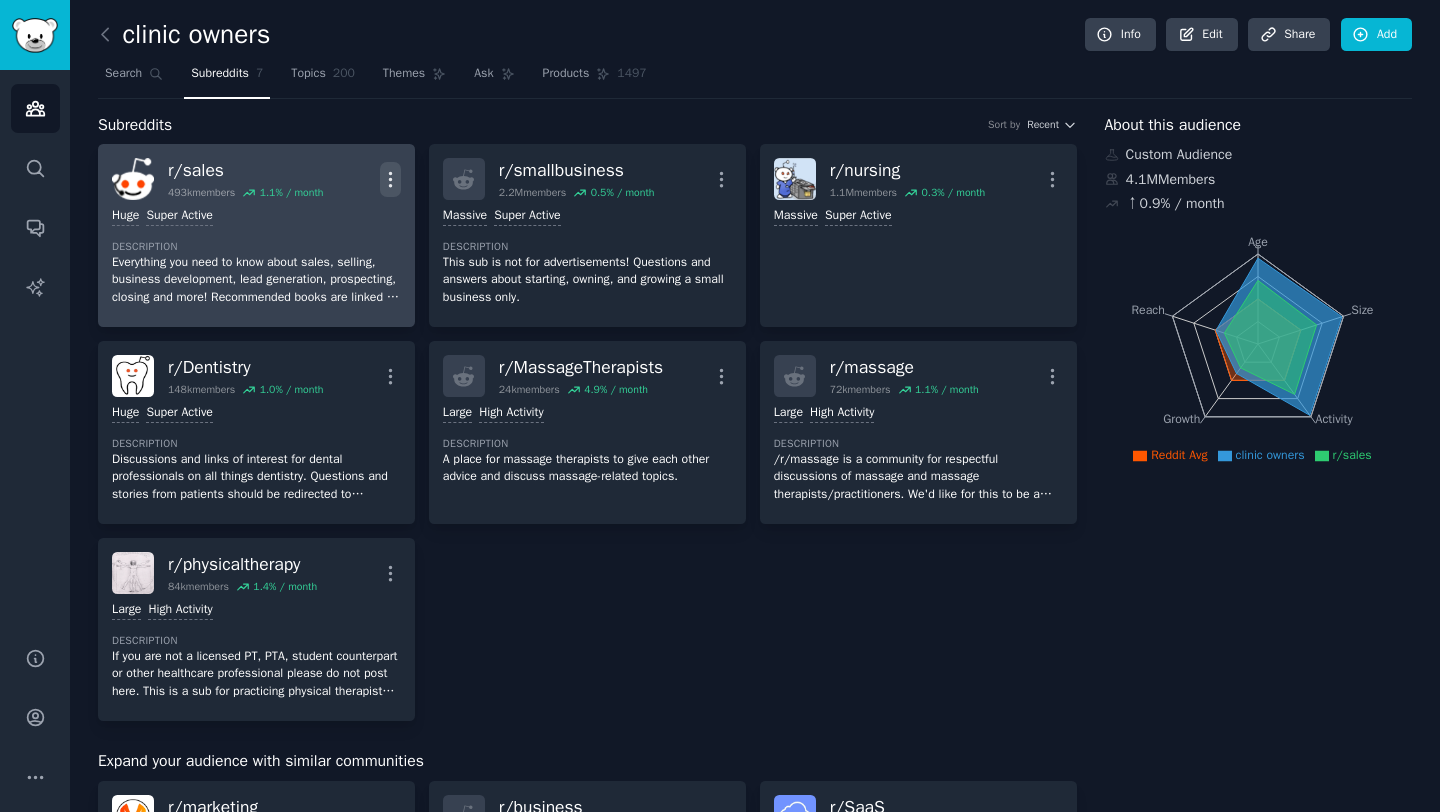 click 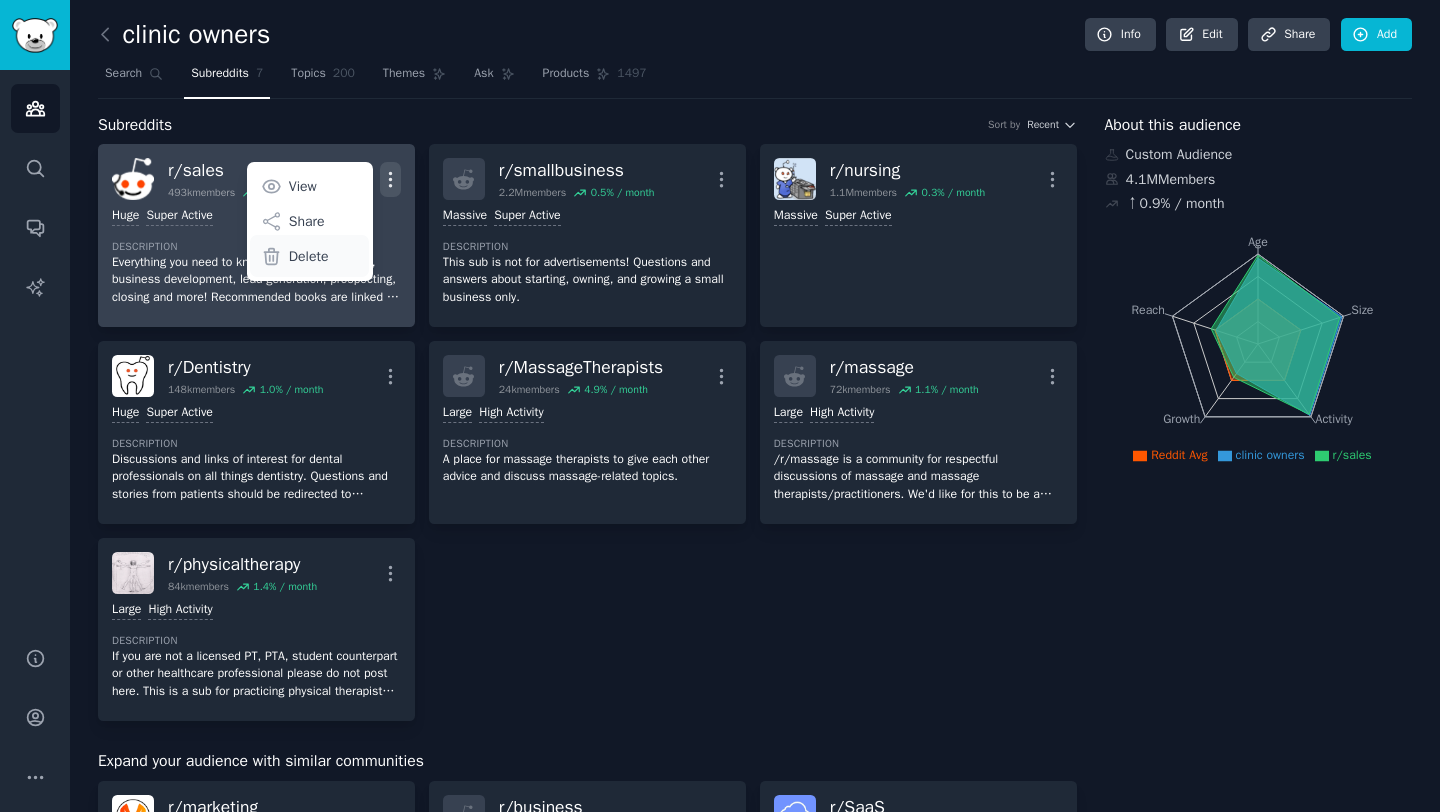 click on "Delete" at bounding box center (309, 256) 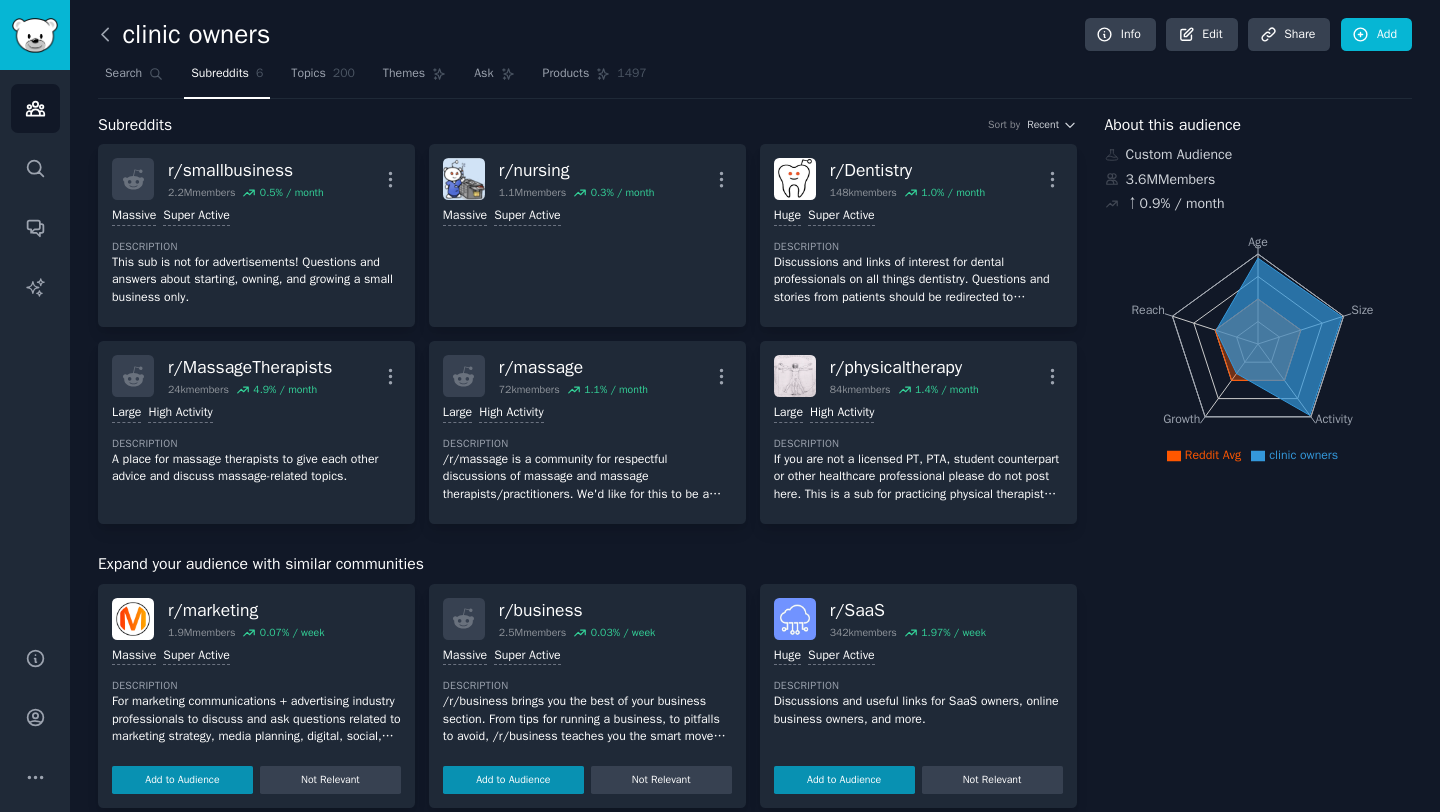 click 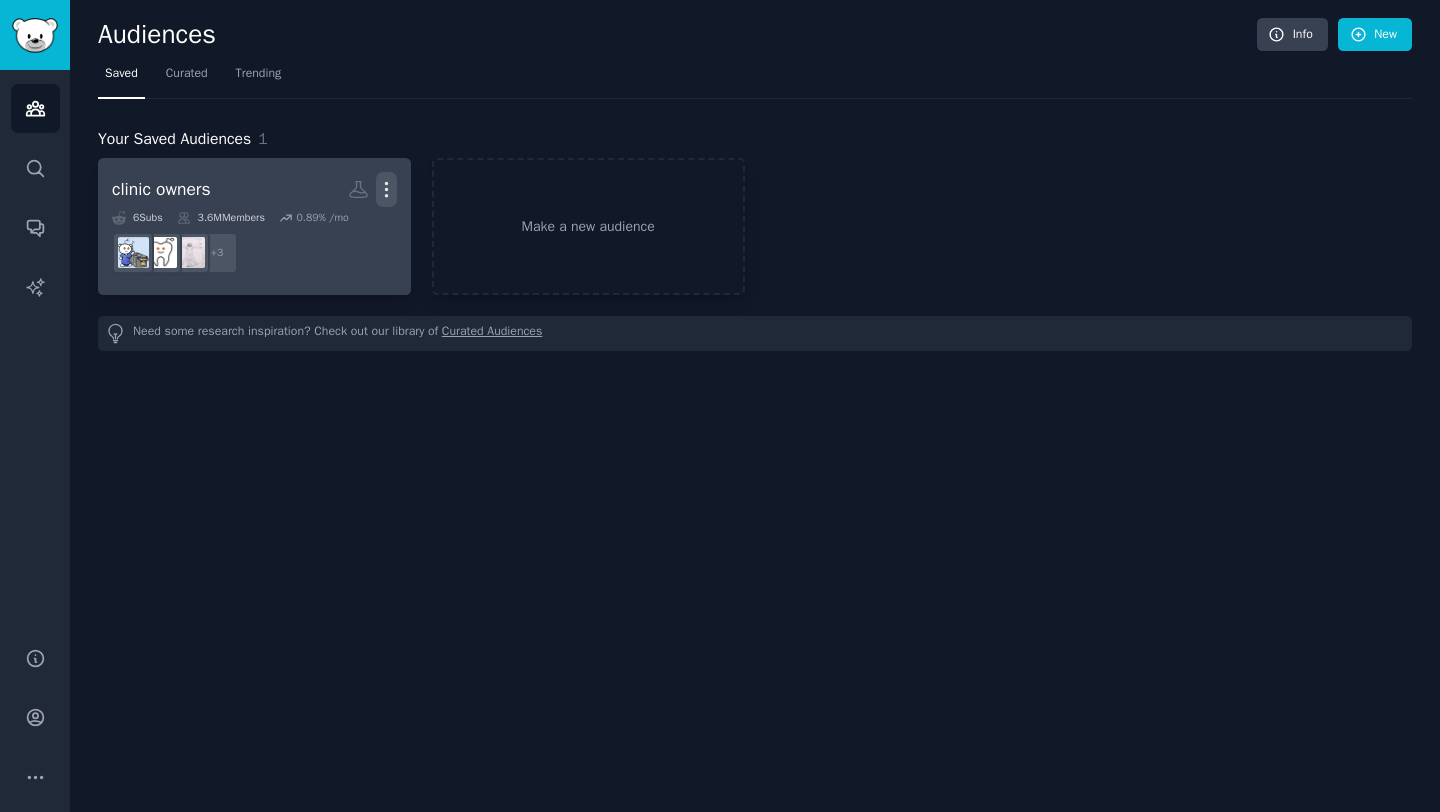 click 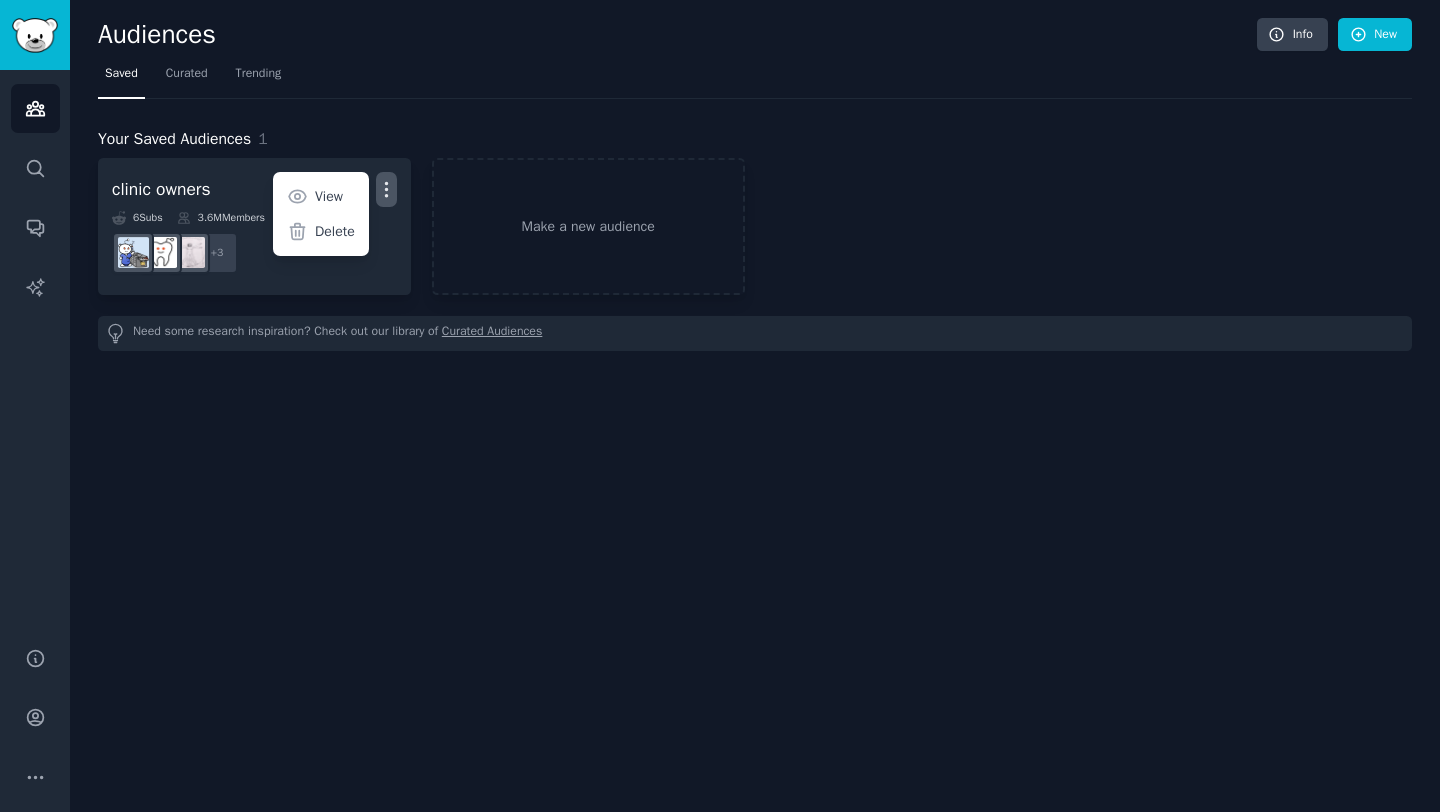 click on "Need some research inspiration? Check out our library of  Curated Audiences" at bounding box center (755, 333) 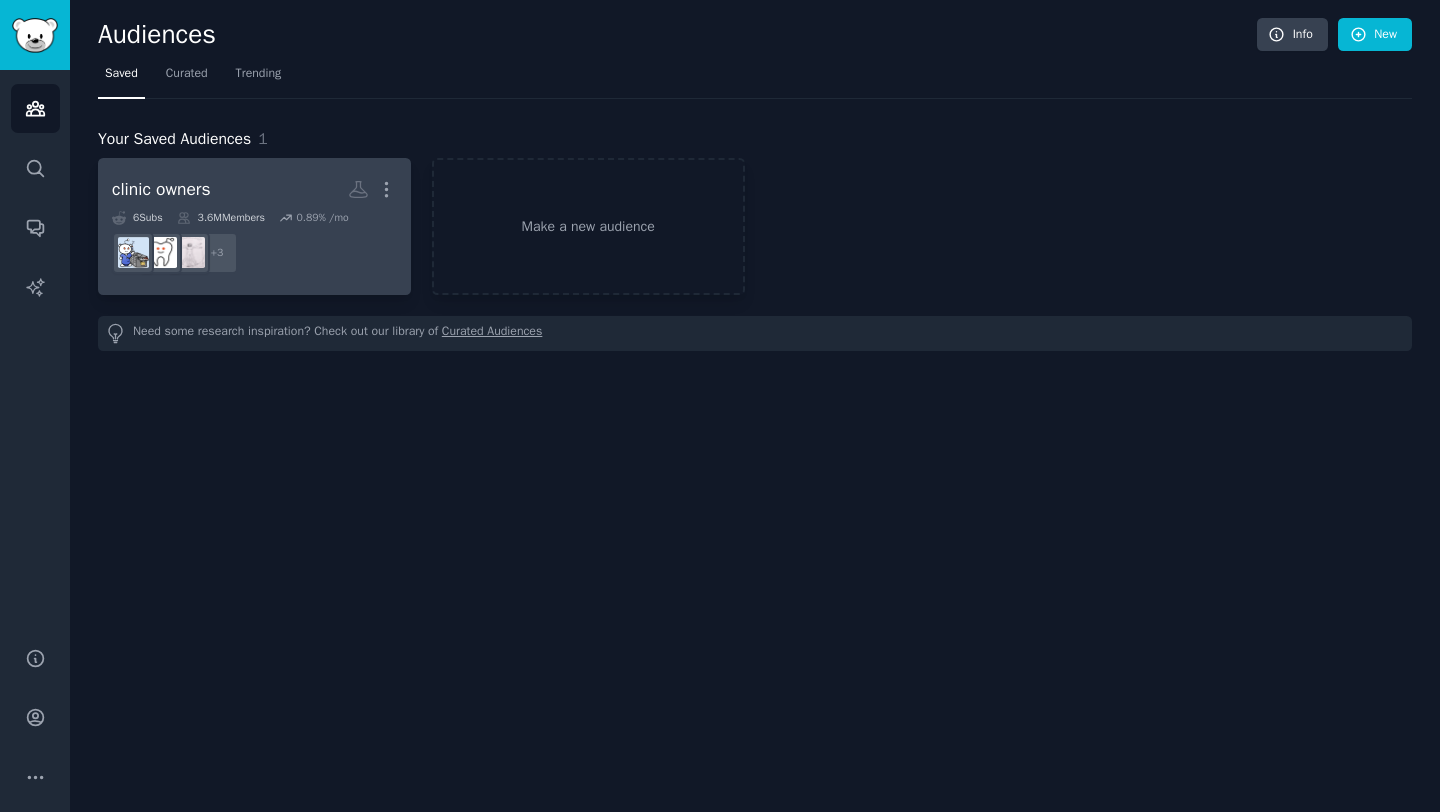 click on "+ 3" at bounding box center [254, 253] 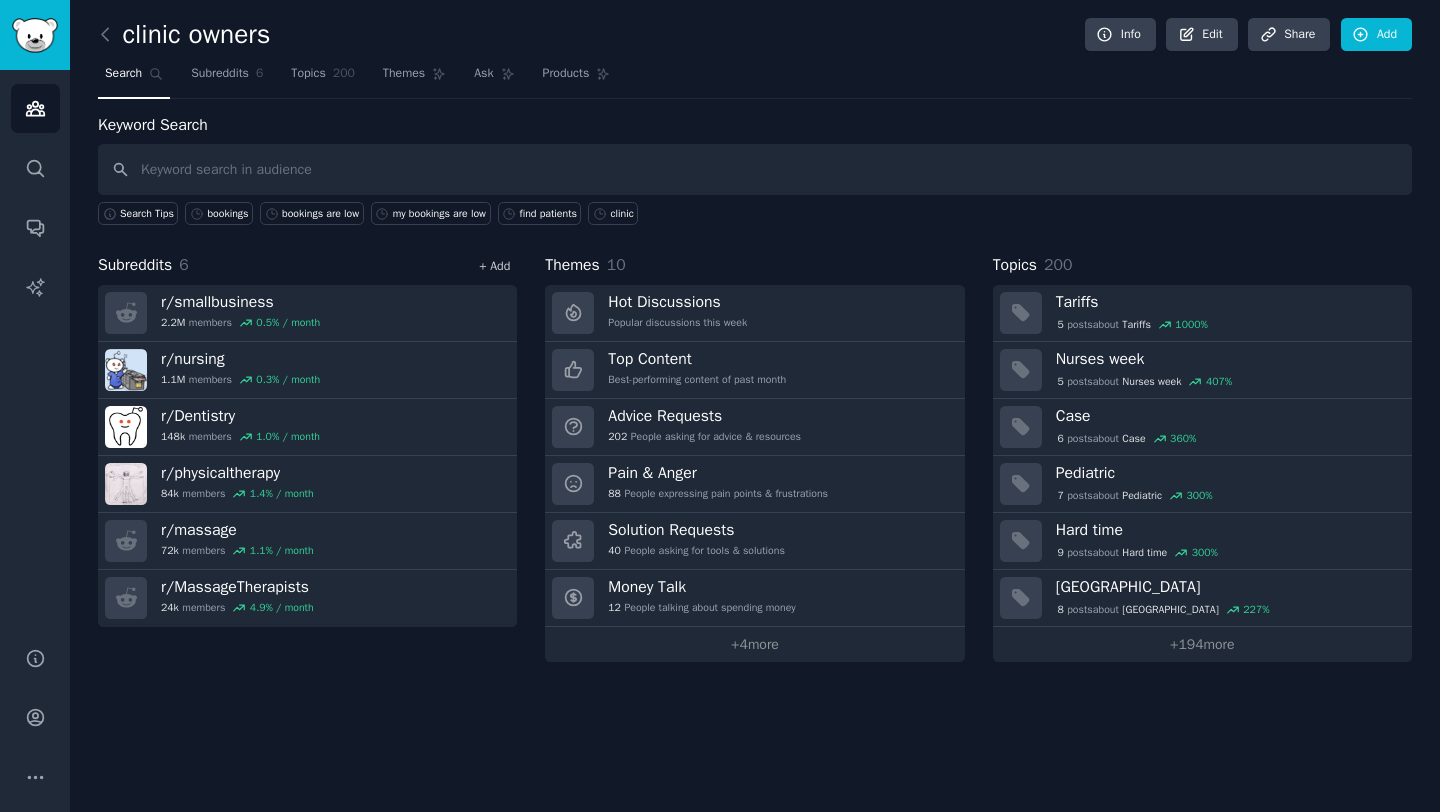 click on "+ Add" at bounding box center [494, 266] 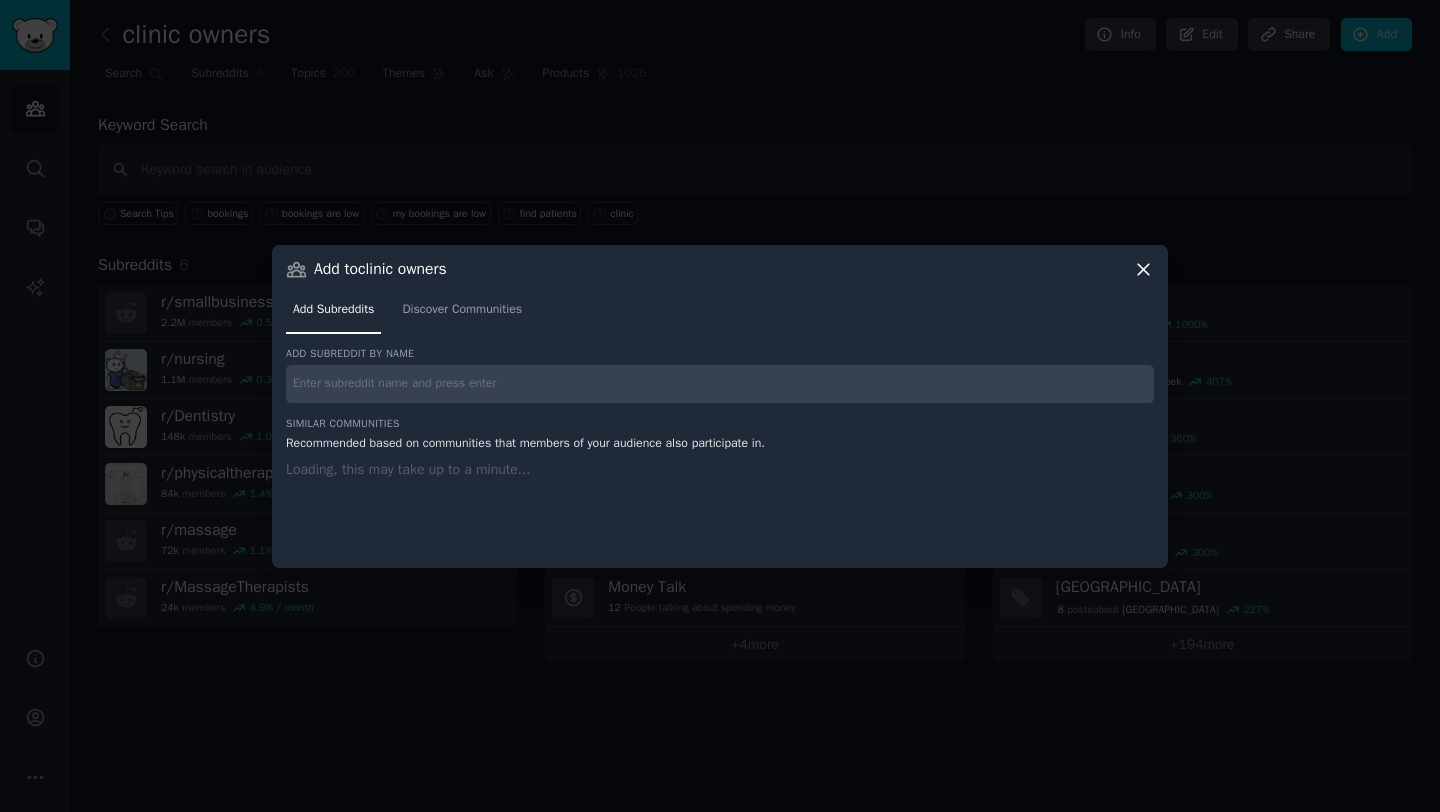 click on "Add subreddit by name Similar Communities Recommended based on communities that members of your audience also participate in. Loading, this may take up to a minute..." at bounding box center [720, 445] 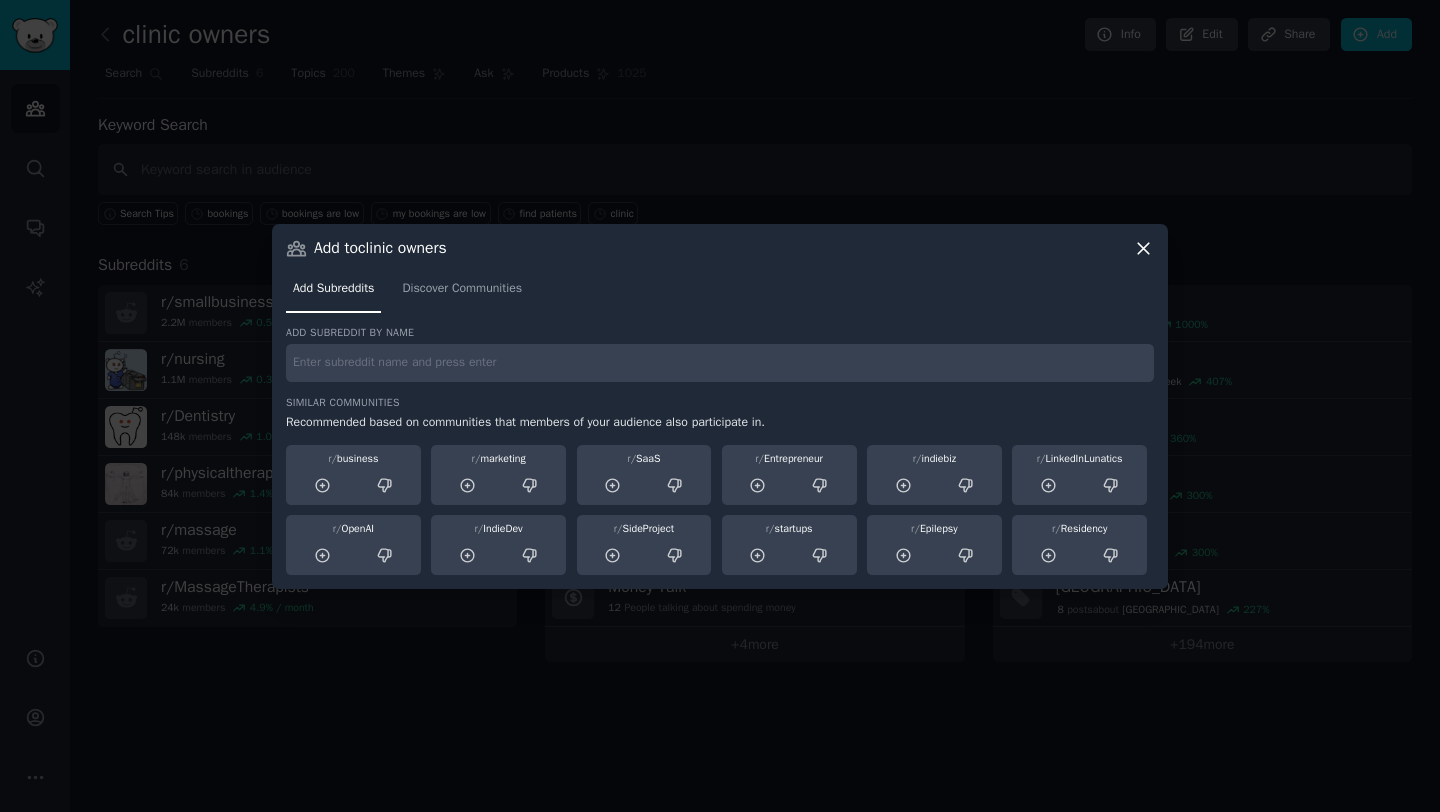 click at bounding box center (720, 363) 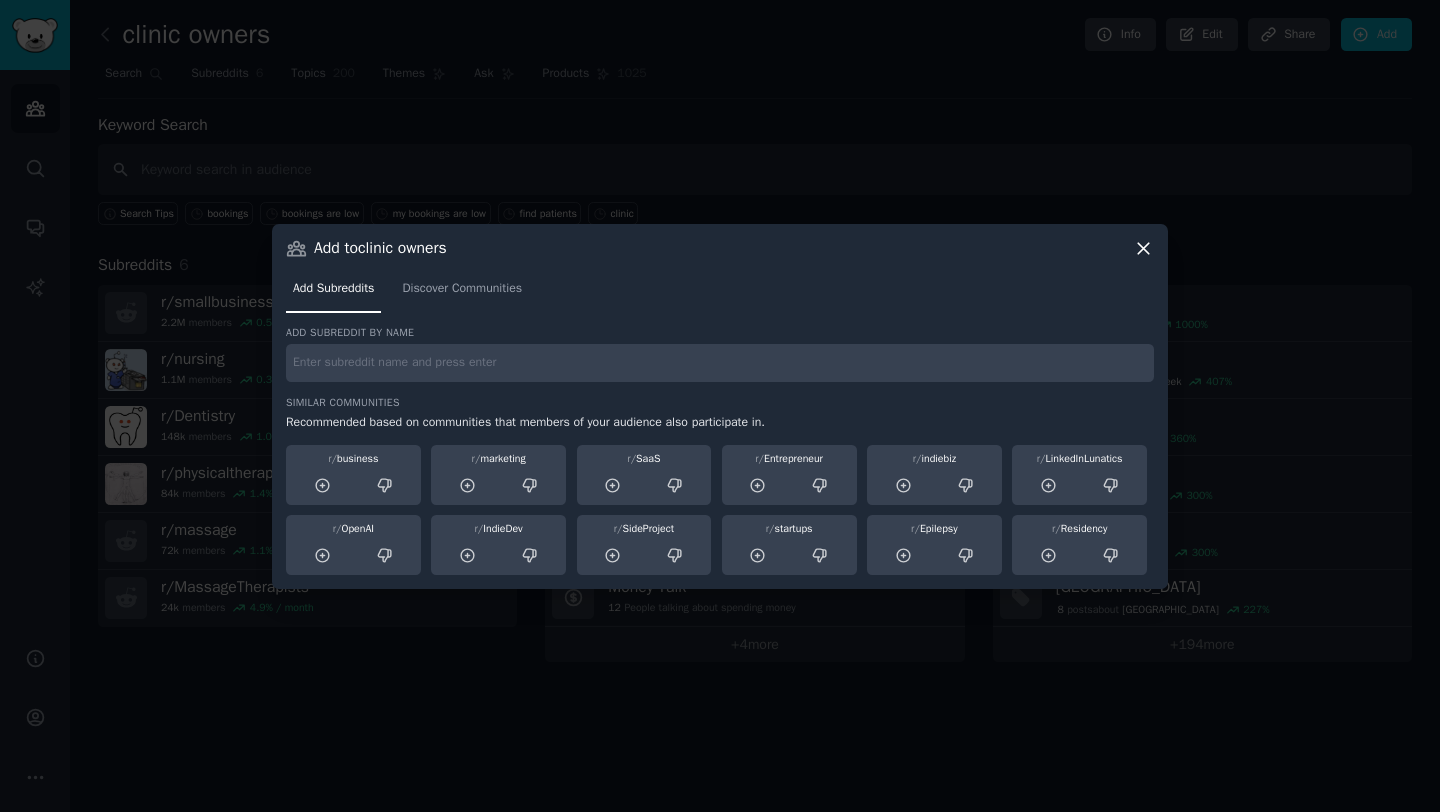 type on "s" 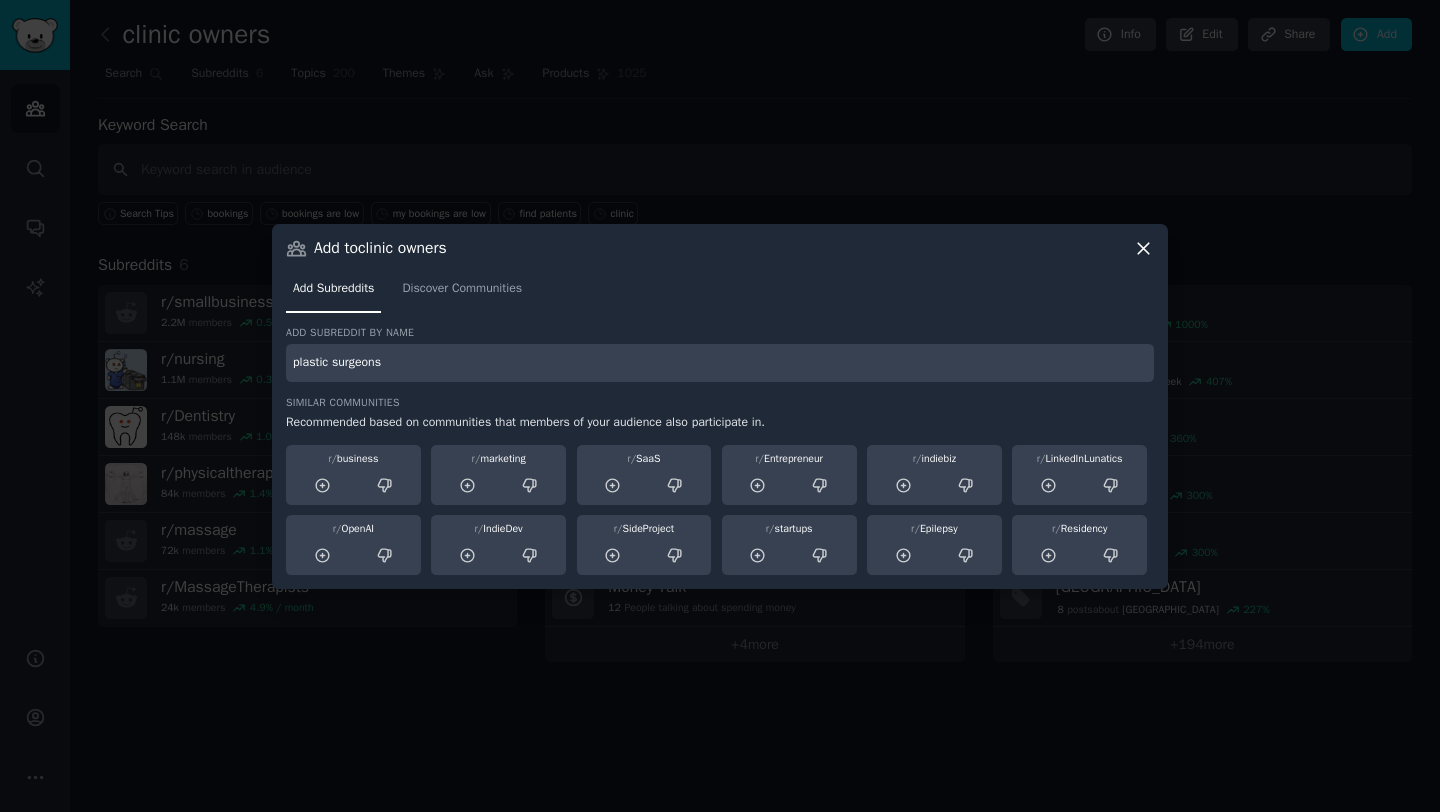 type on "plastic surgeons" 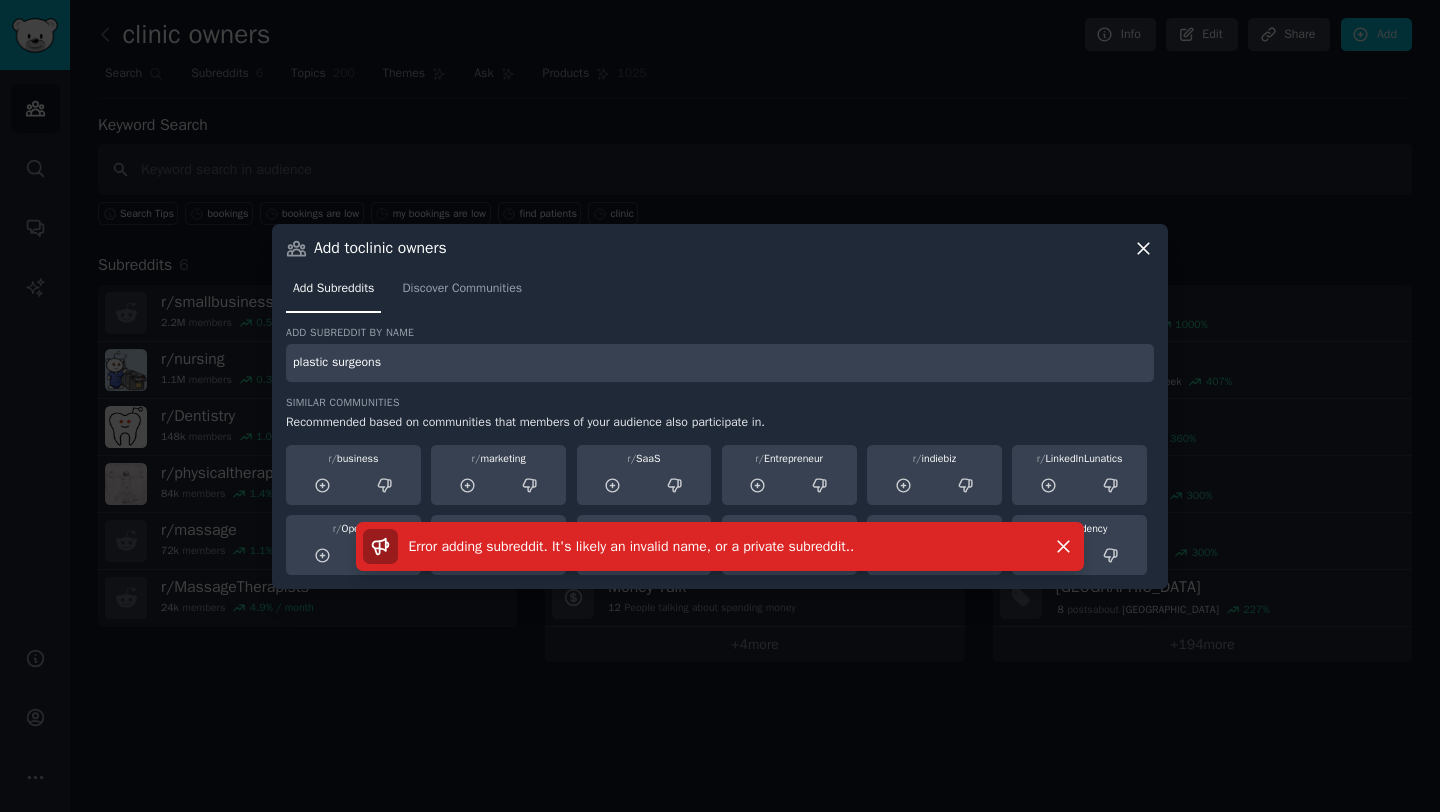click on "plastic surgeons" at bounding box center [720, 363] 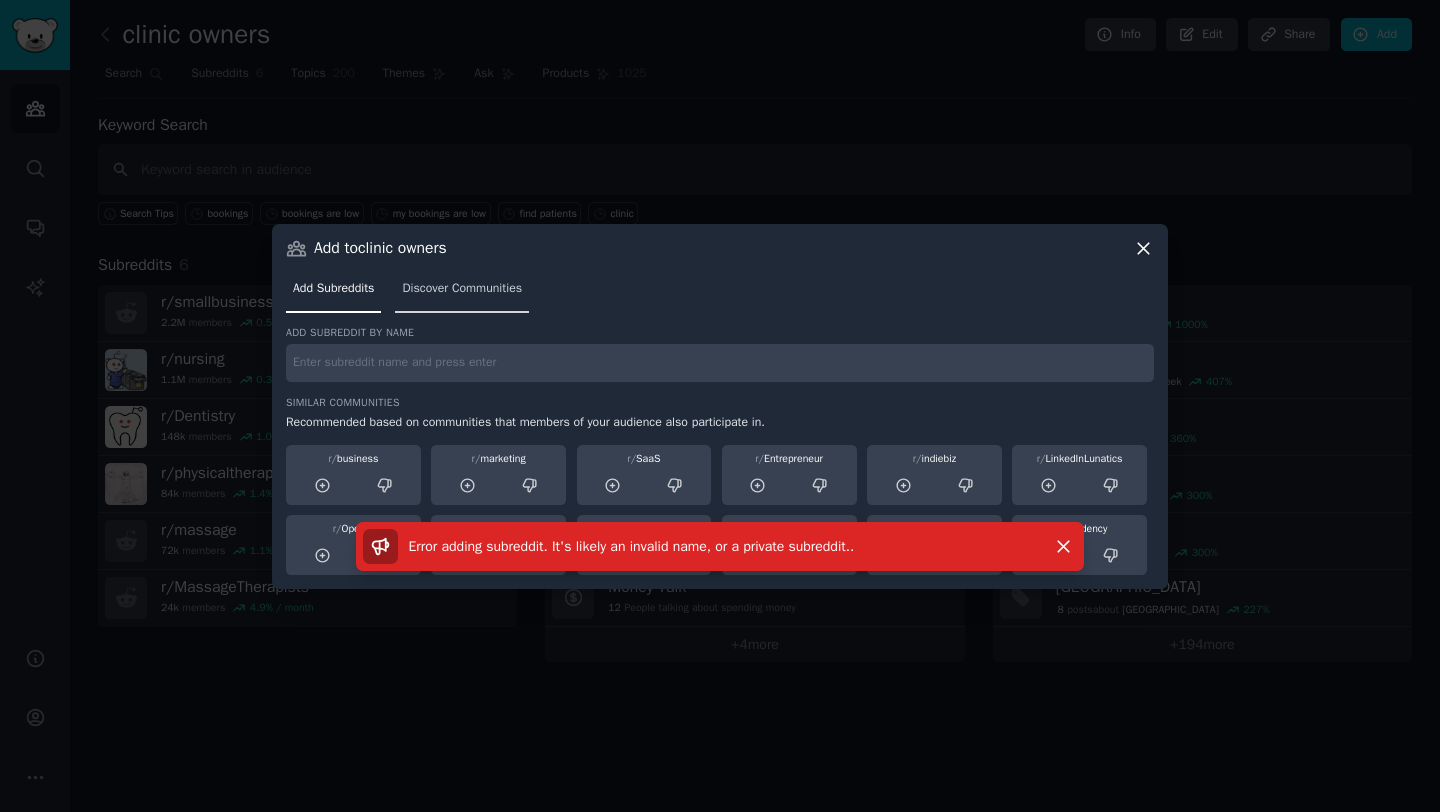 type 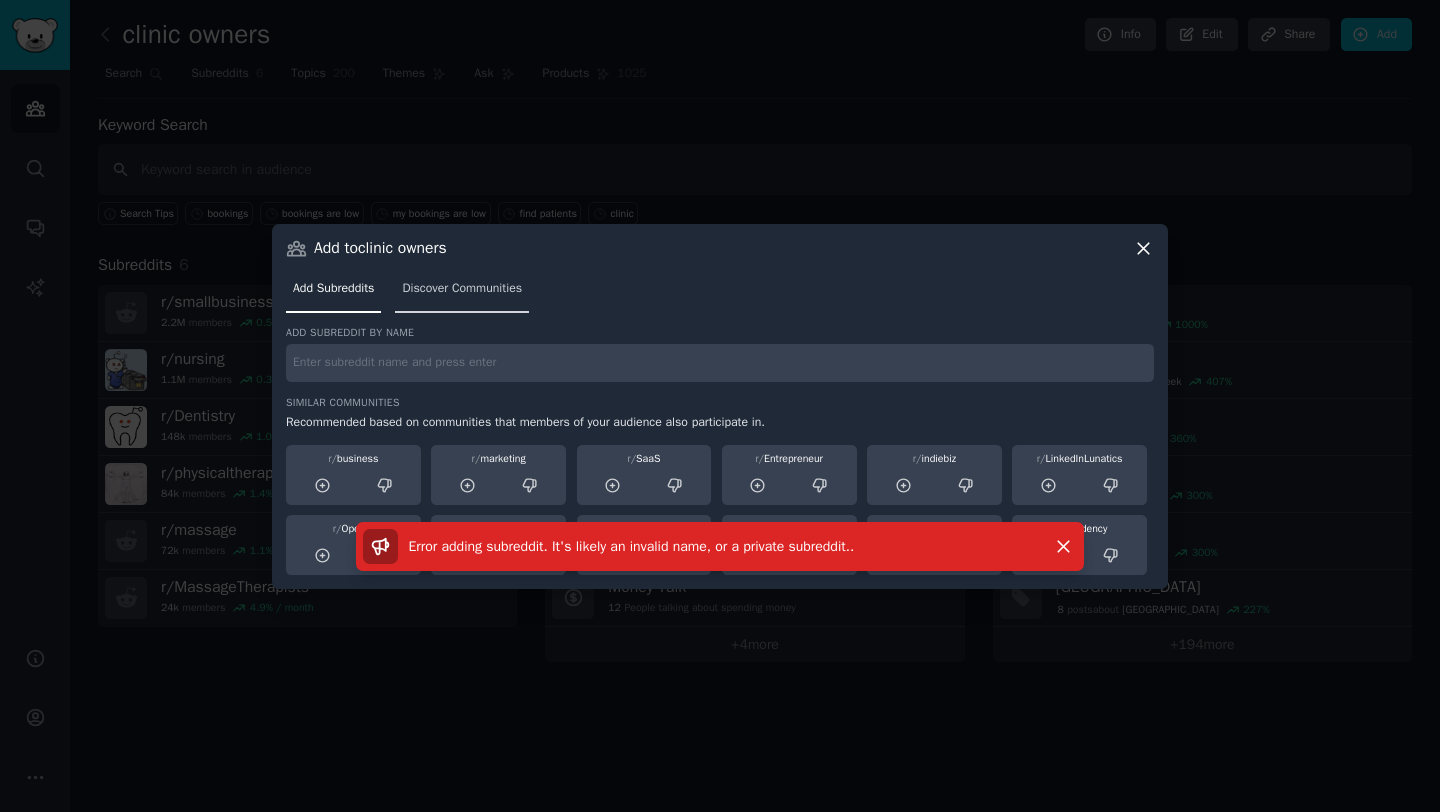 click on "Discover Communities" at bounding box center [462, 293] 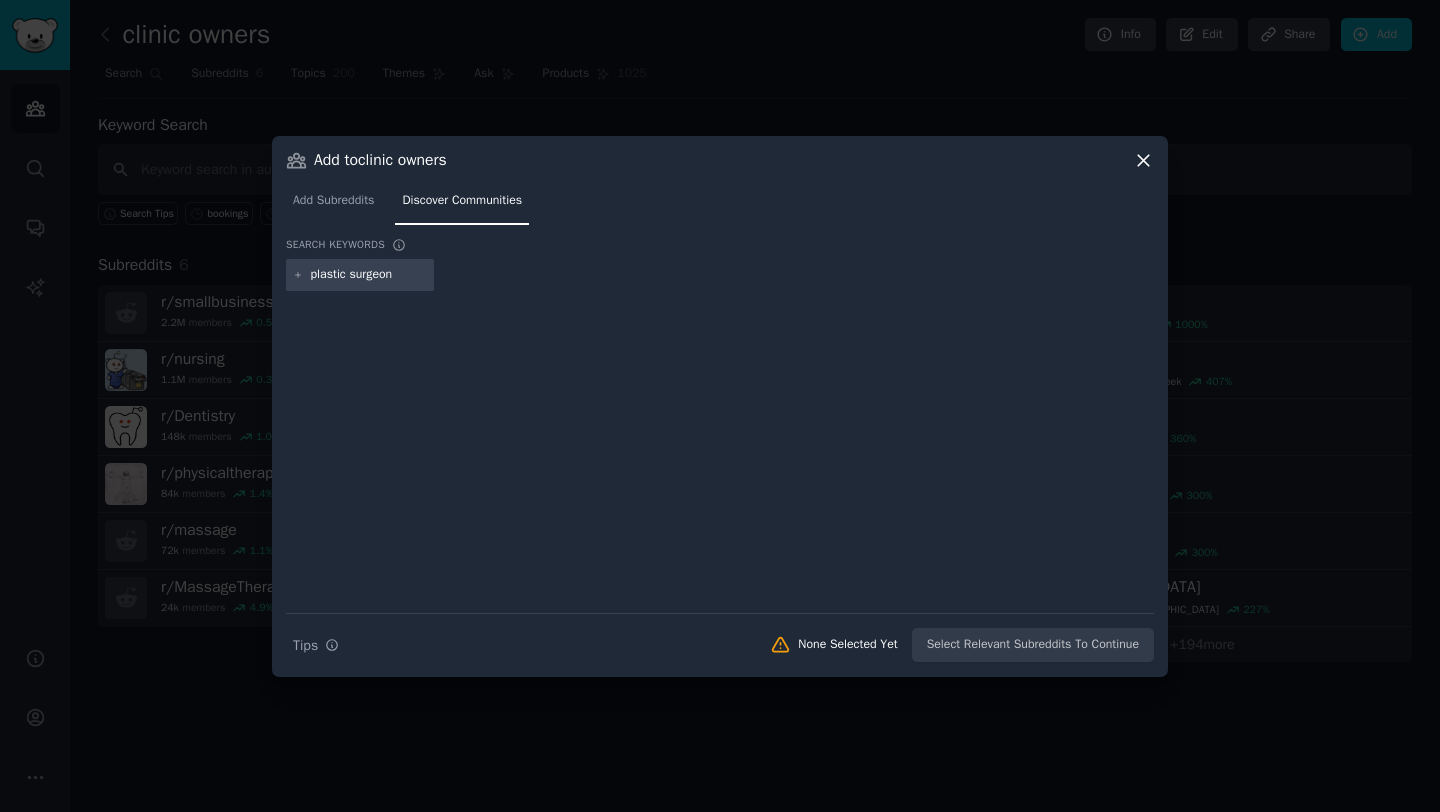 type on "plastic surgeons" 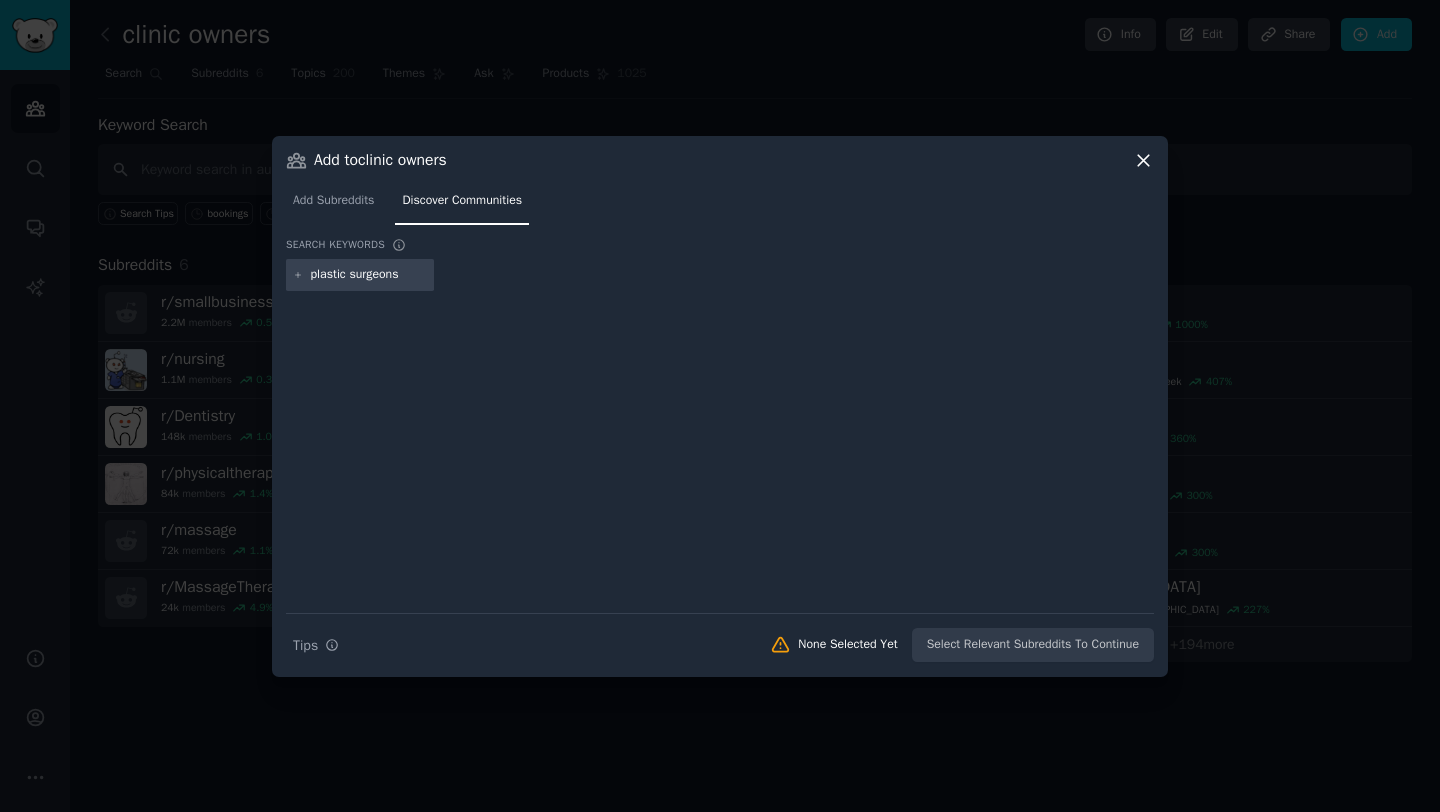 type 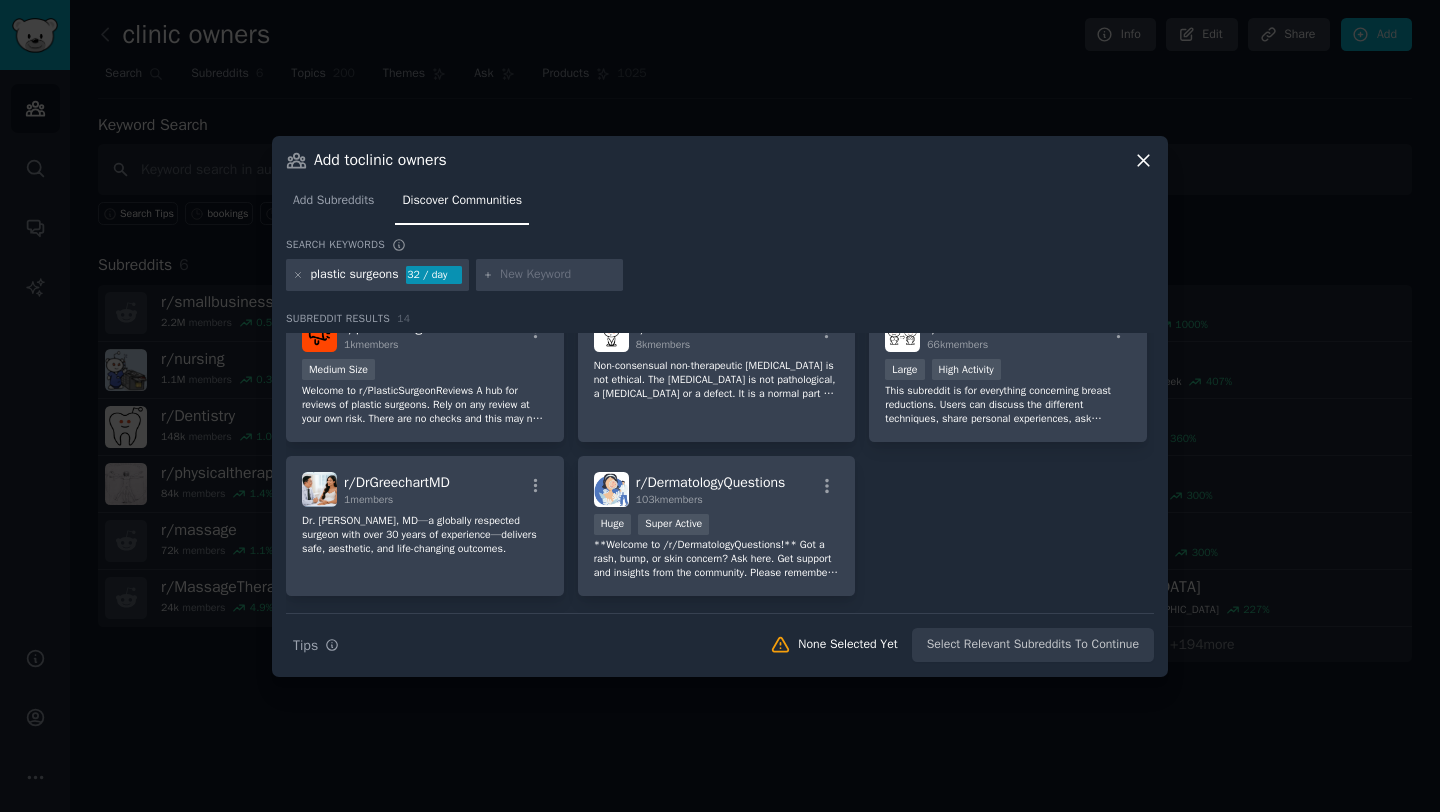 scroll, scrollTop: 0, scrollLeft: 0, axis: both 